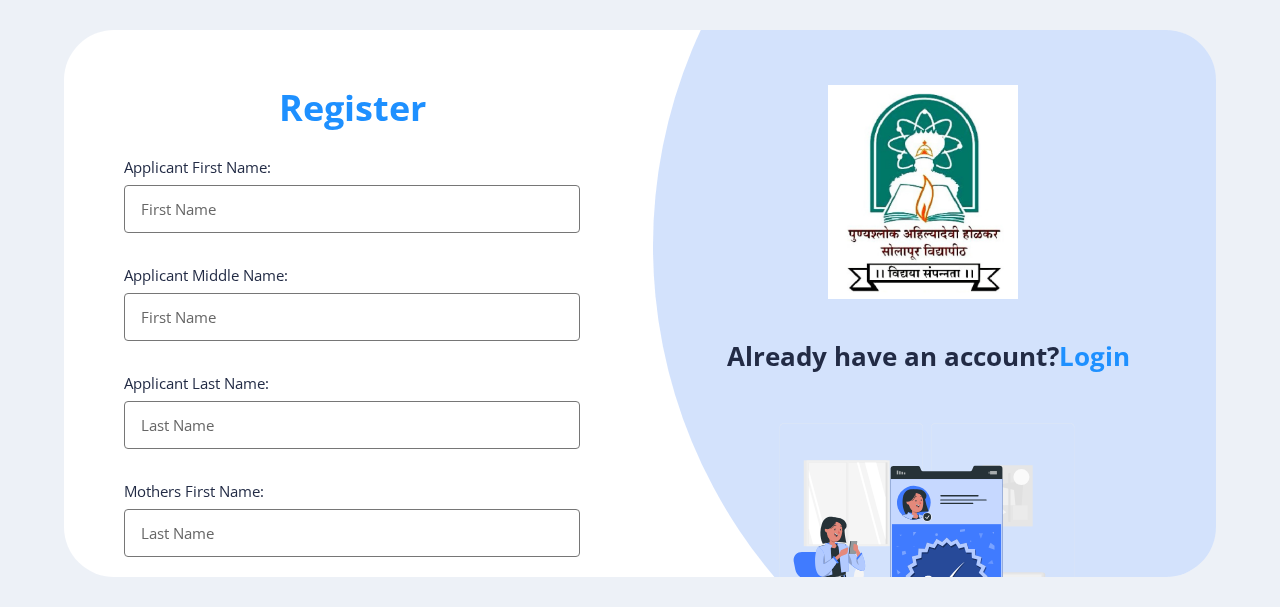 select 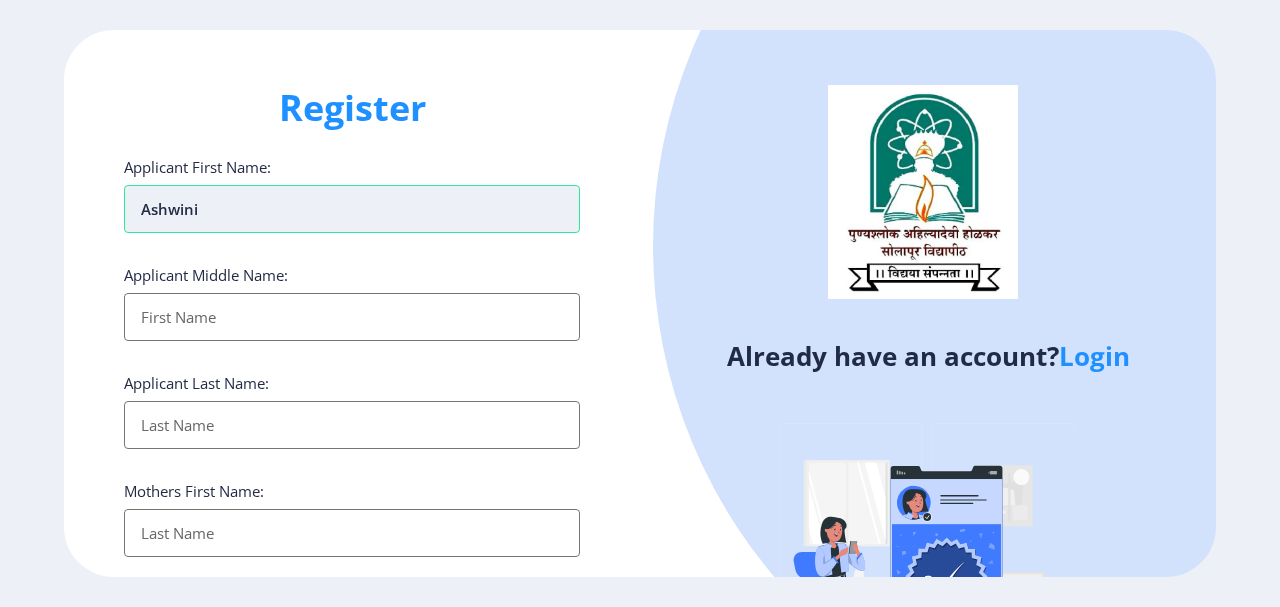 type on "ashwini" 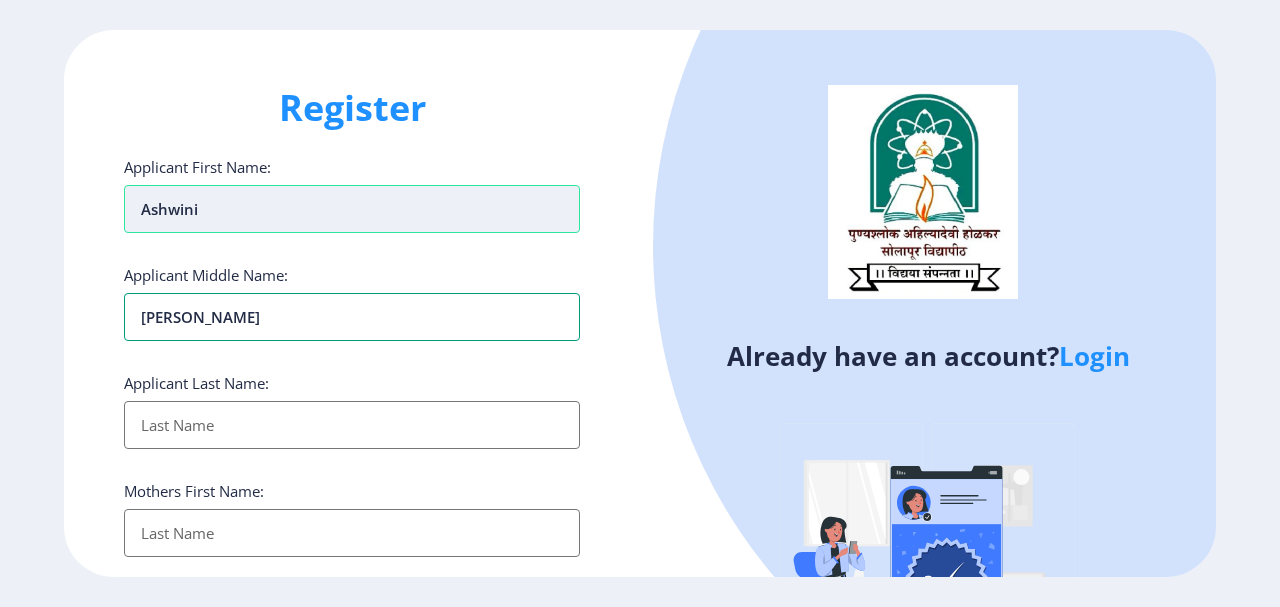 type on "Chandrakant" 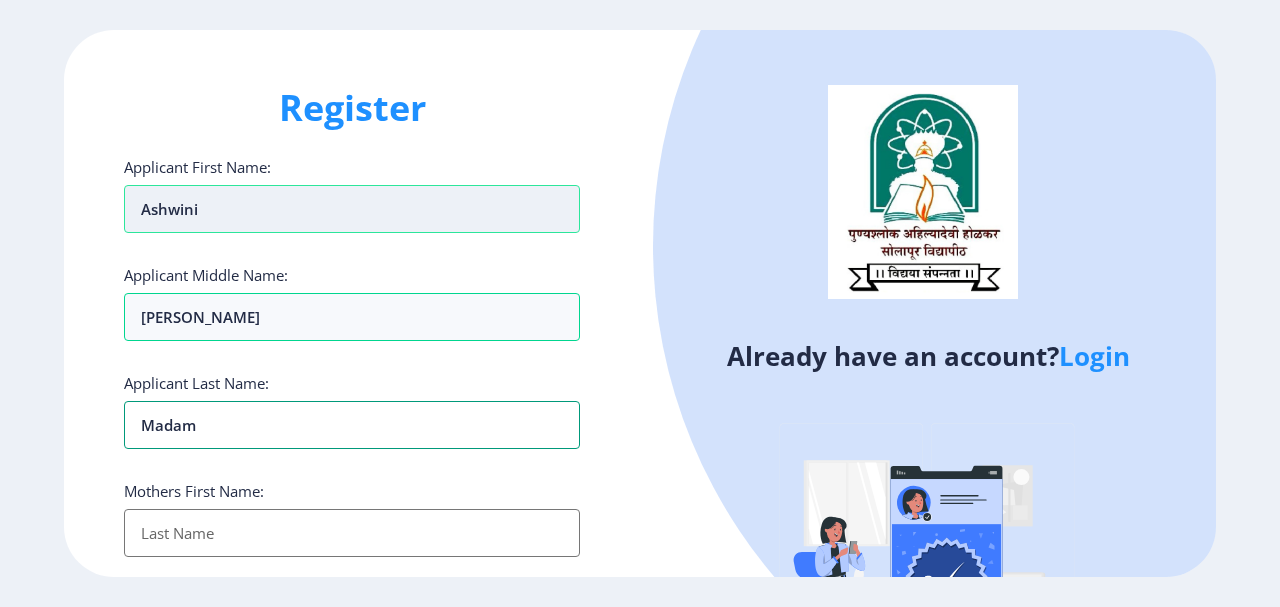 type on "Madam" 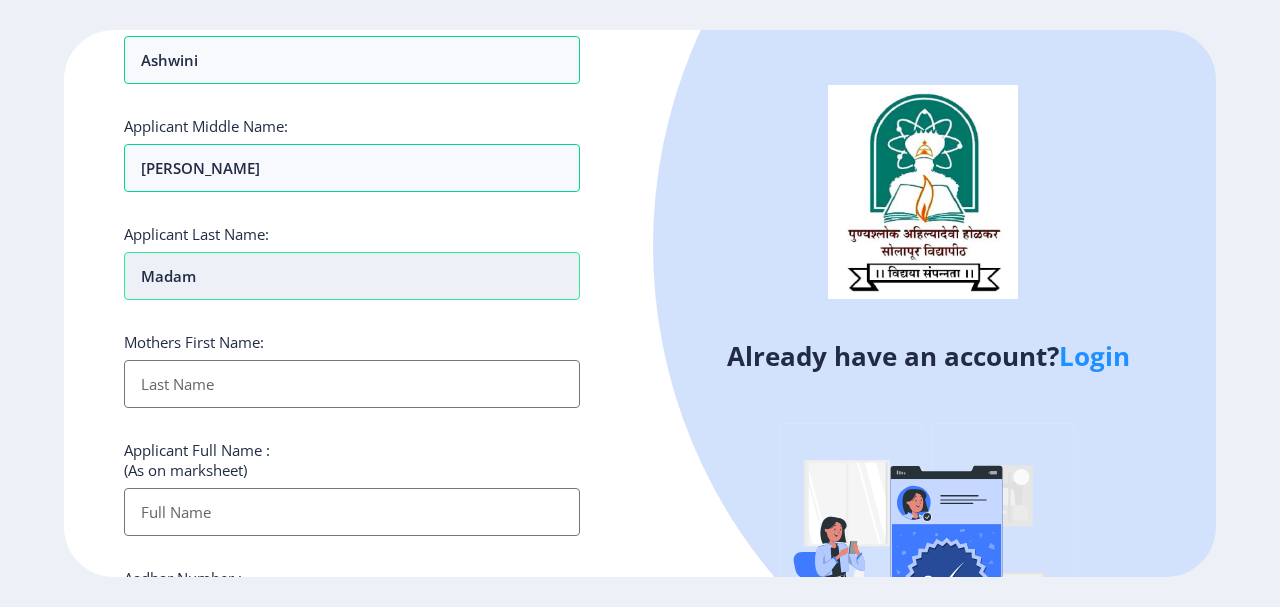scroll, scrollTop: 200, scrollLeft: 0, axis: vertical 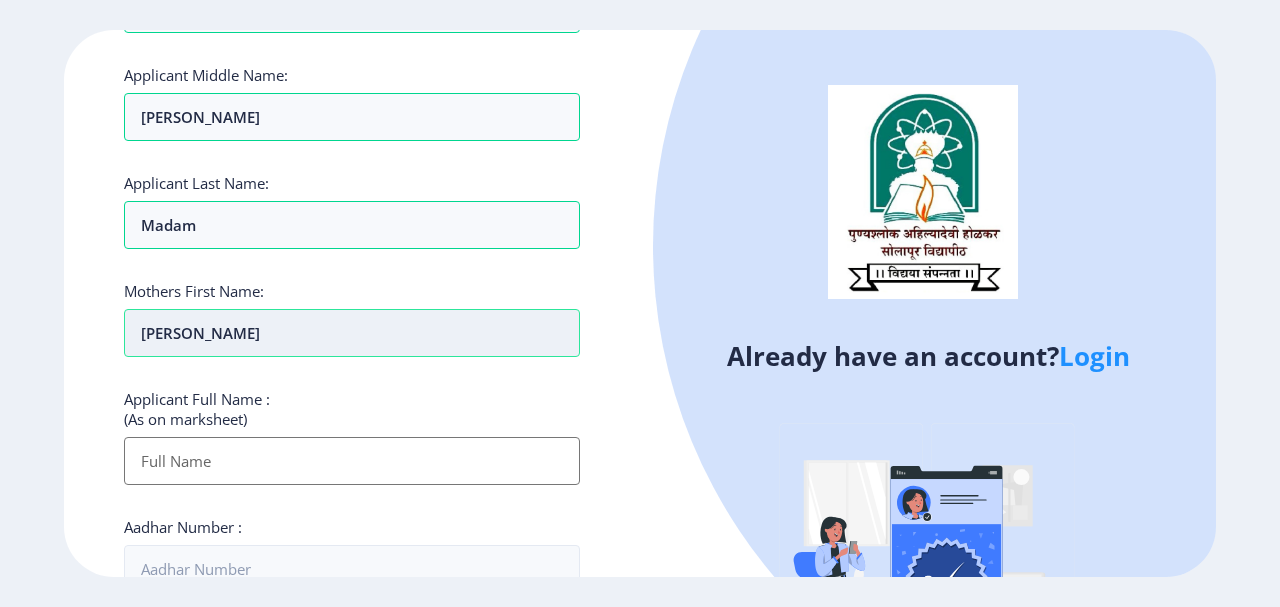 type on "Minakshi" 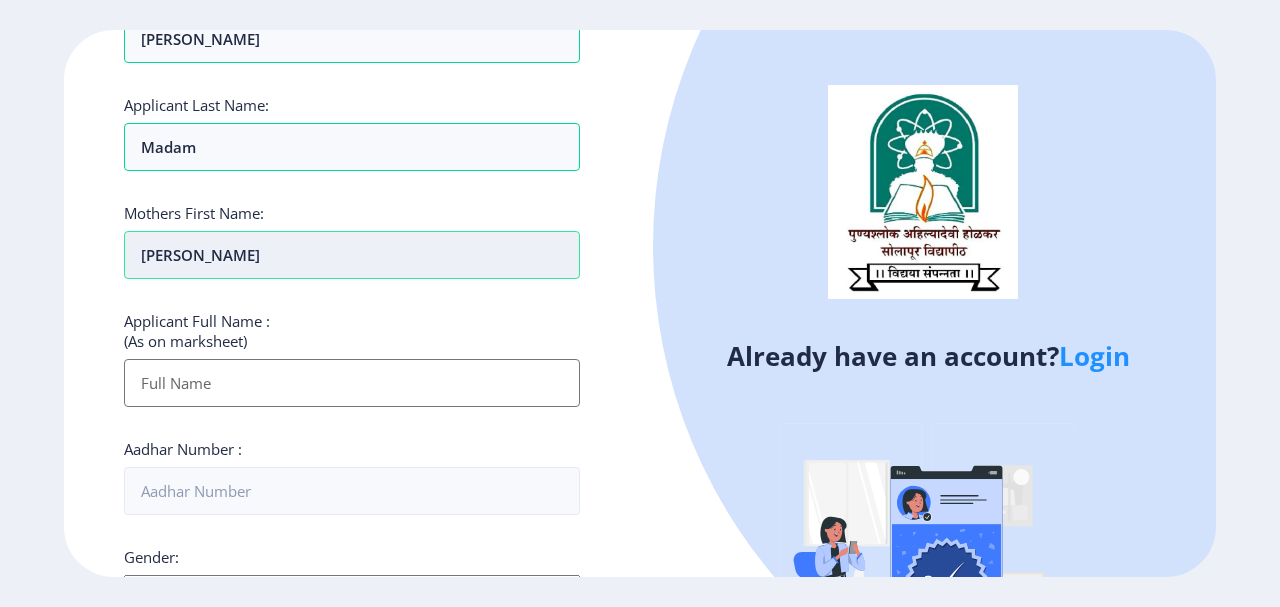 scroll, scrollTop: 300, scrollLeft: 0, axis: vertical 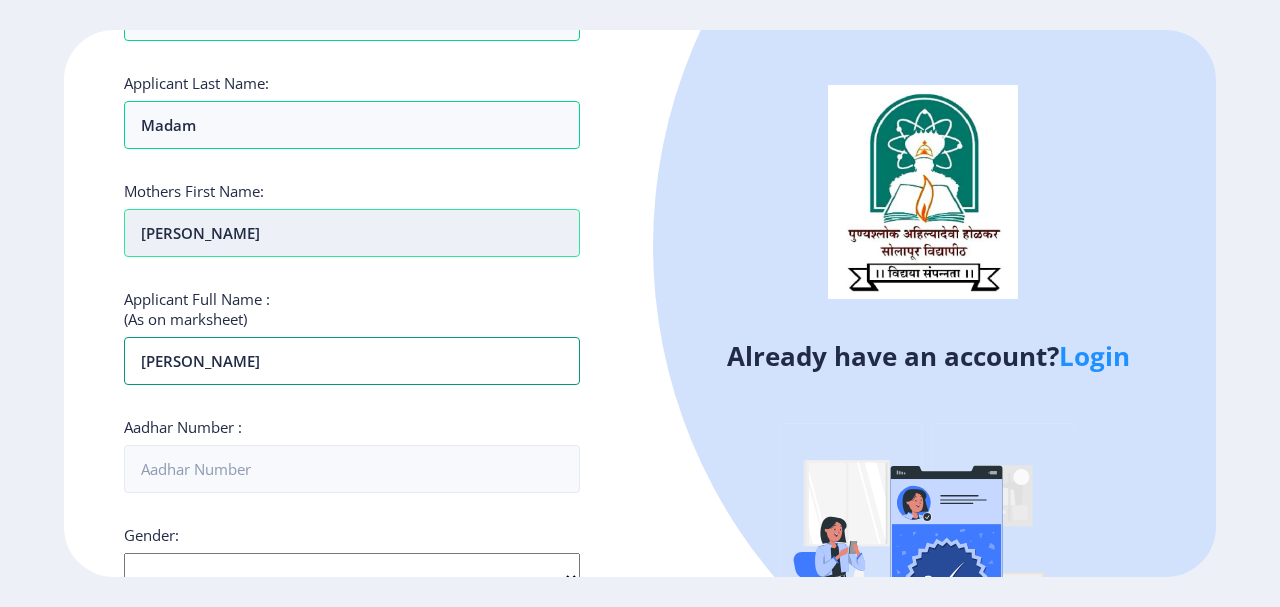 type on "[PERSON_NAME]" 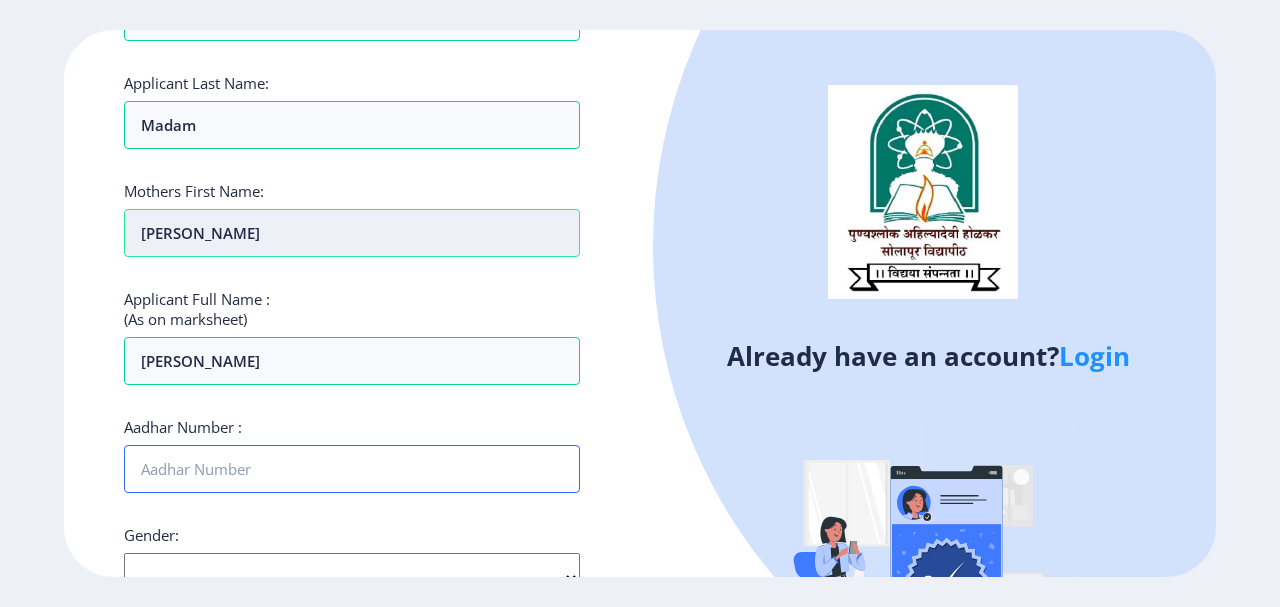 scroll, scrollTop: 500, scrollLeft: 0, axis: vertical 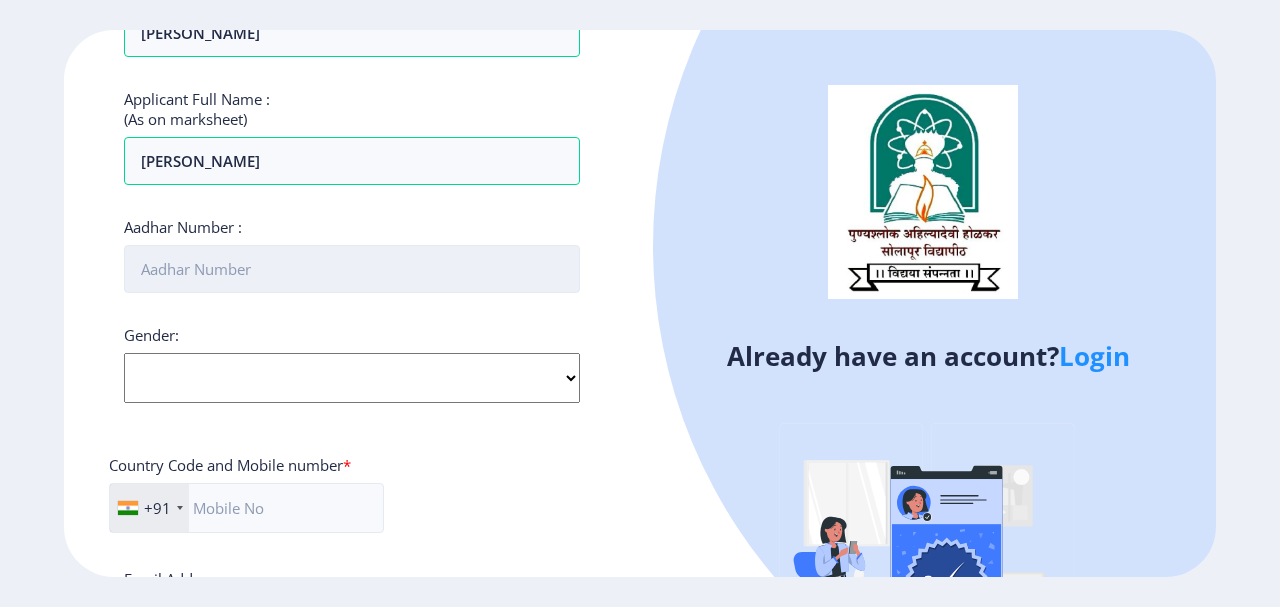 click on "Aadhar Number :" at bounding box center (352, 269) 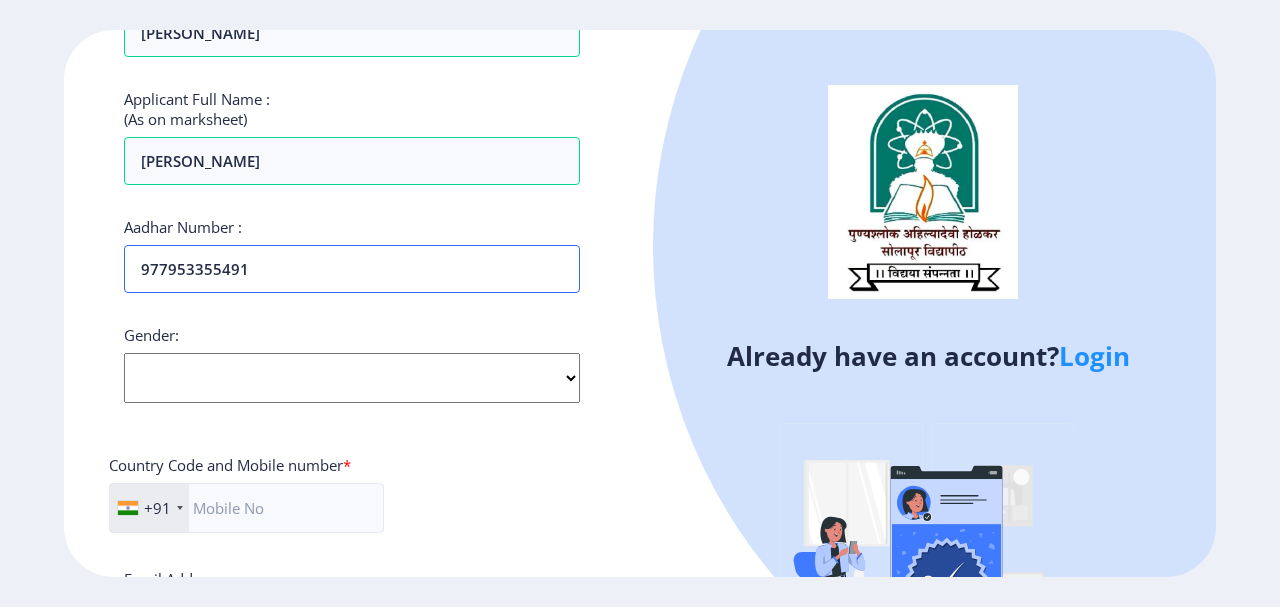 type on "977953355491" 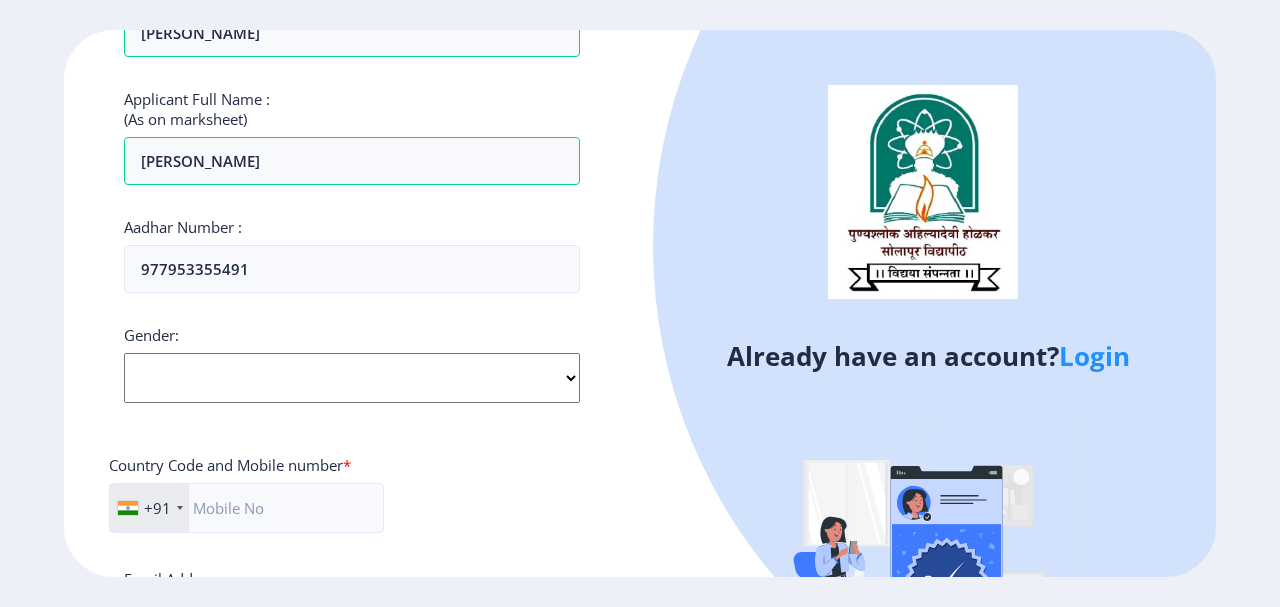 click on "Select Gender Male Female Other" 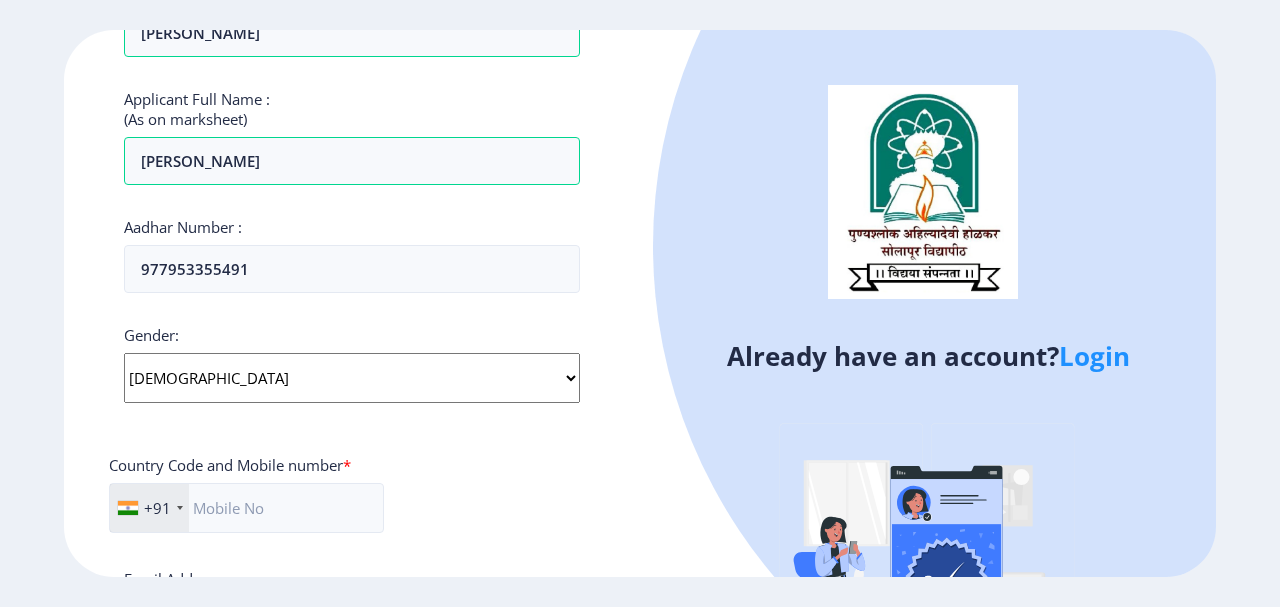click on "Select Gender Male Female Other" 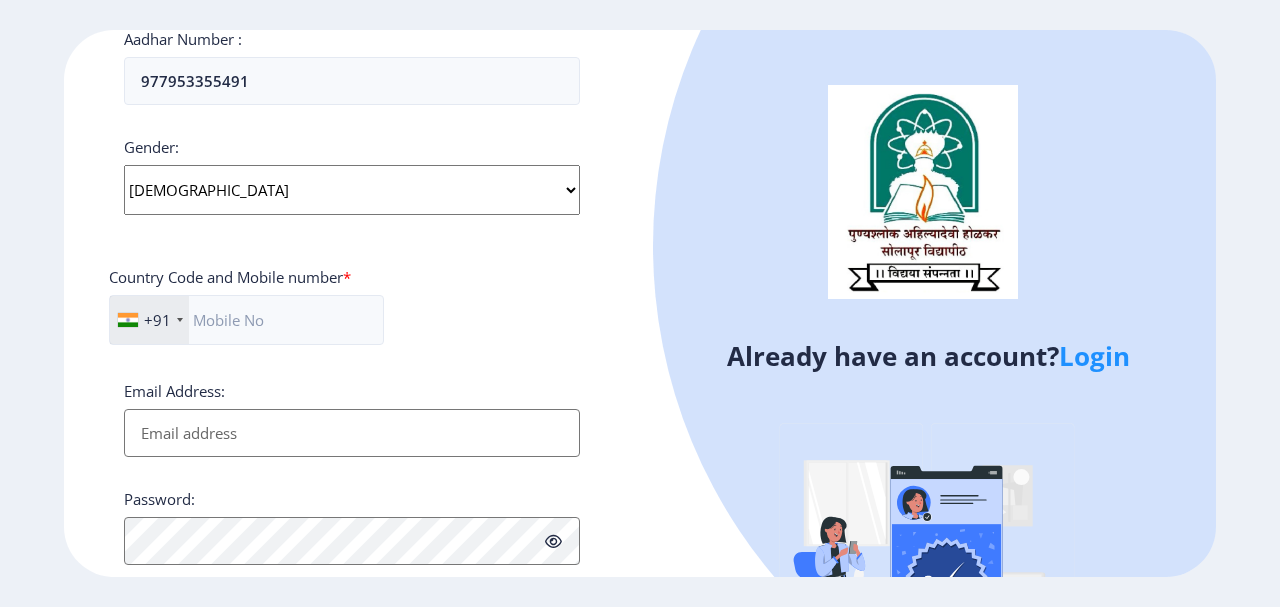 scroll, scrollTop: 700, scrollLeft: 0, axis: vertical 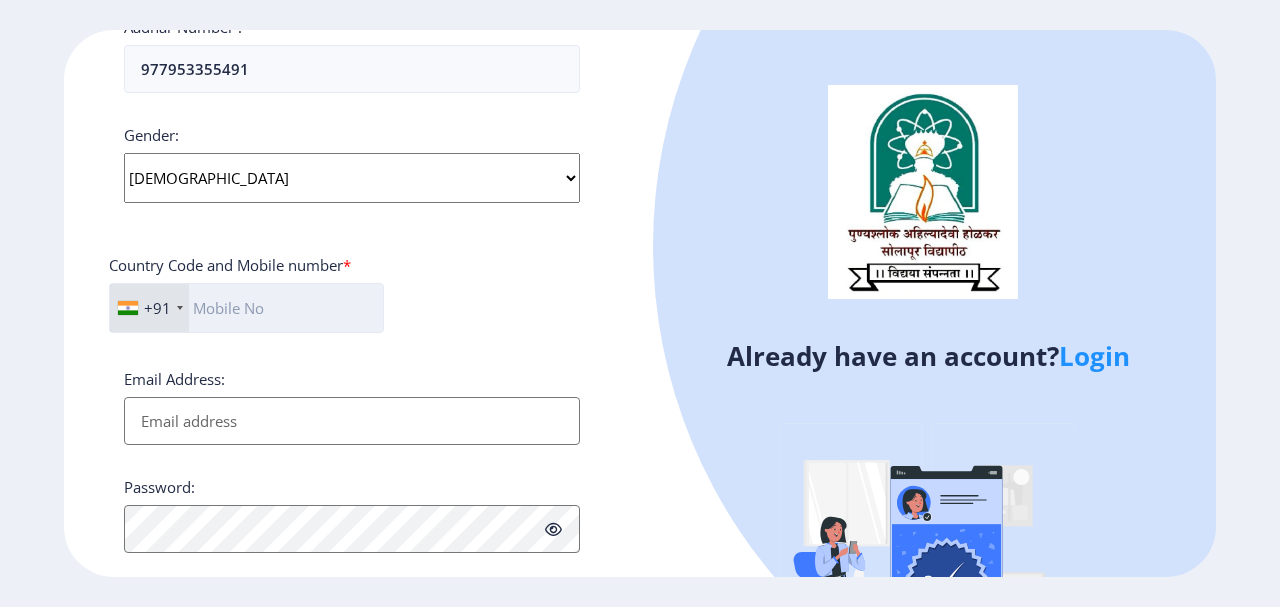 click 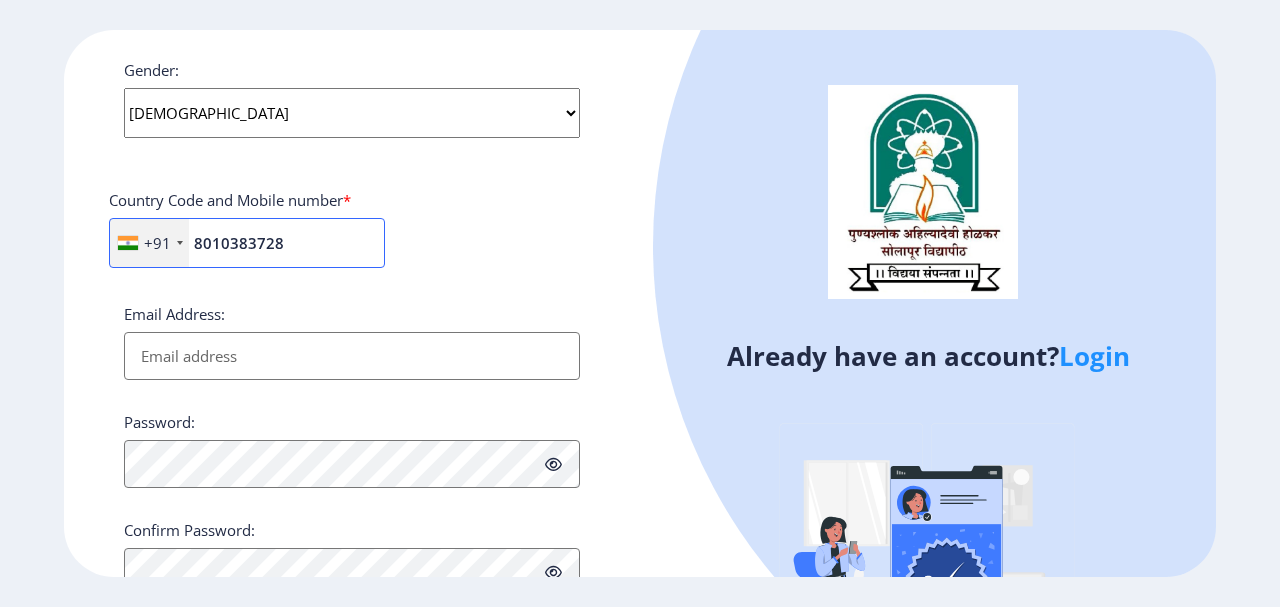 scroll, scrollTop: 800, scrollLeft: 0, axis: vertical 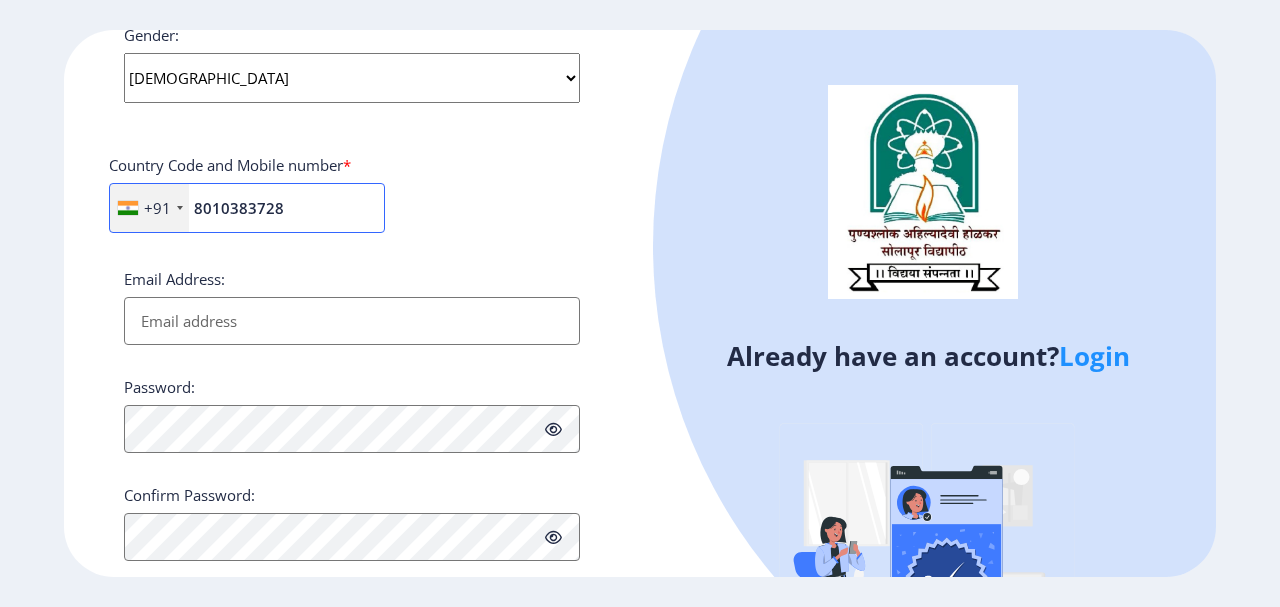 type on "8010383728" 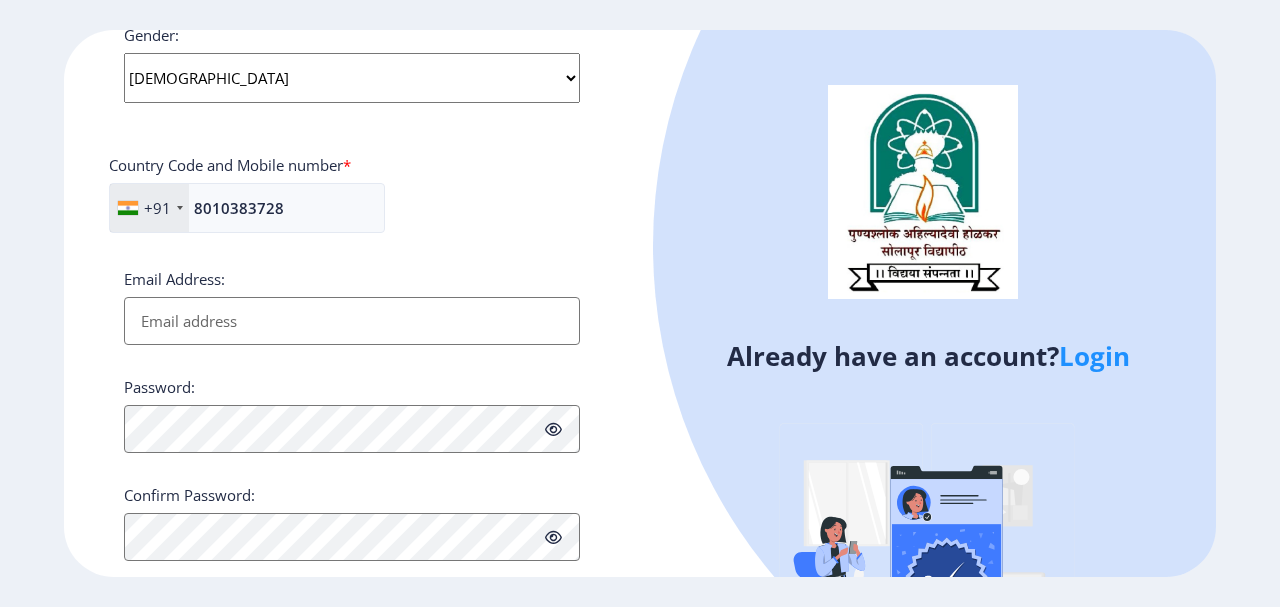 click on "Email Address:" at bounding box center (352, 321) 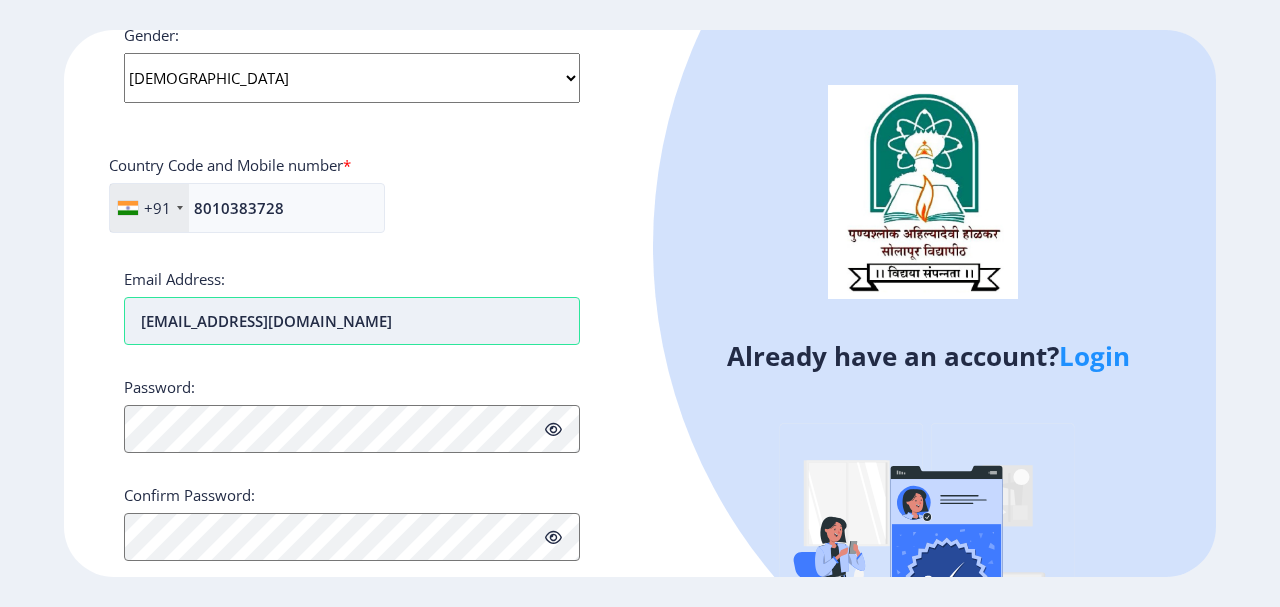 type on "[EMAIL_ADDRESS][DOMAIN_NAME]" 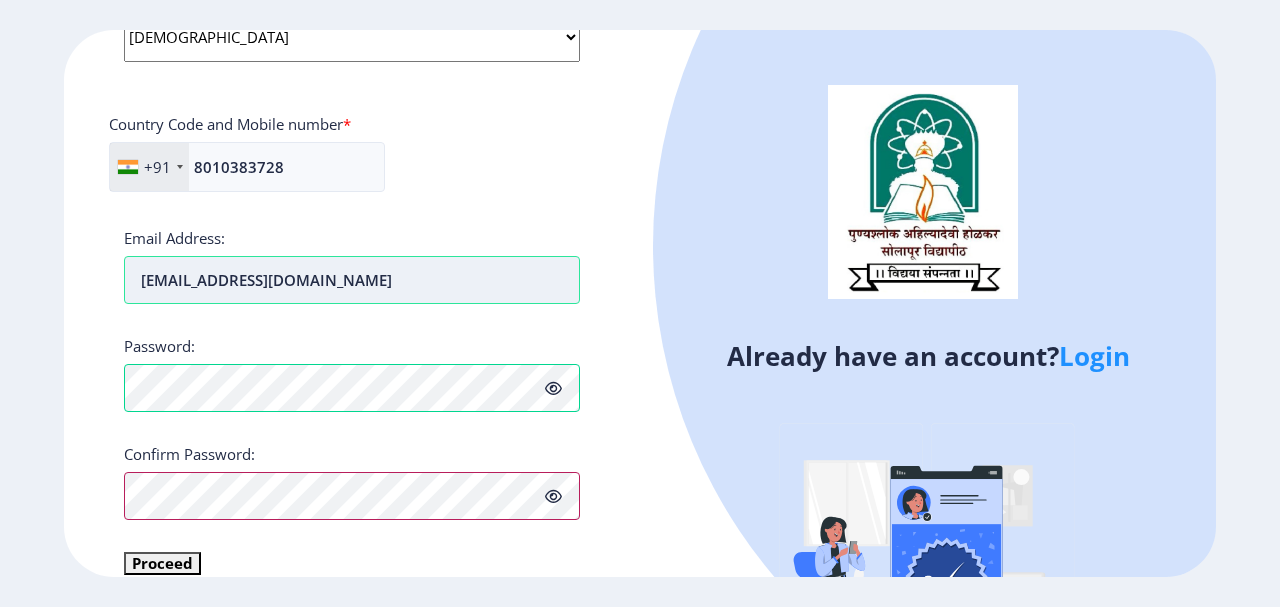 scroll, scrollTop: 869, scrollLeft: 0, axis: vertical 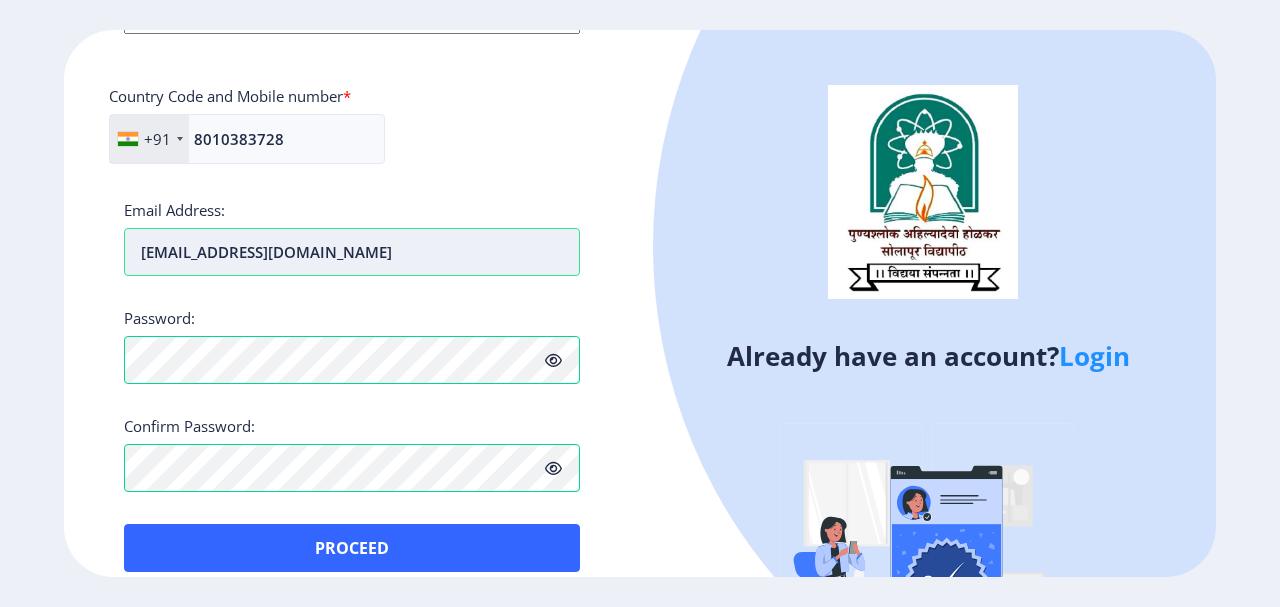 click on "[EMAIL_ADDRESS][DOMAIN_NAME]" at bounding box center (352, 252) 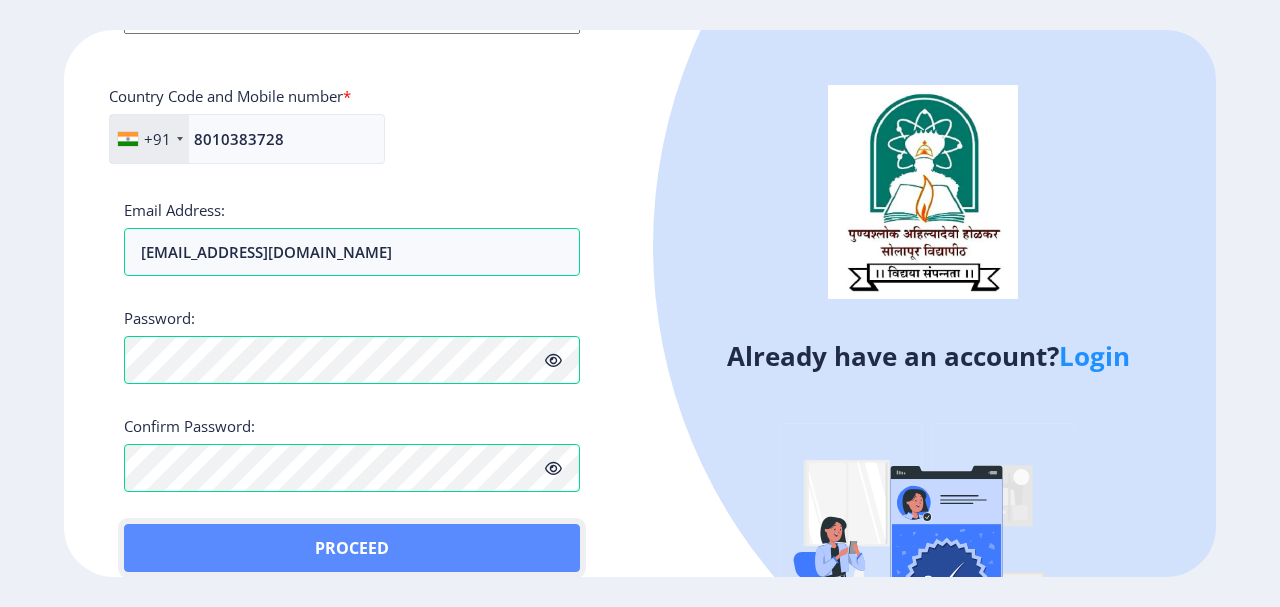 click on "Proceed" 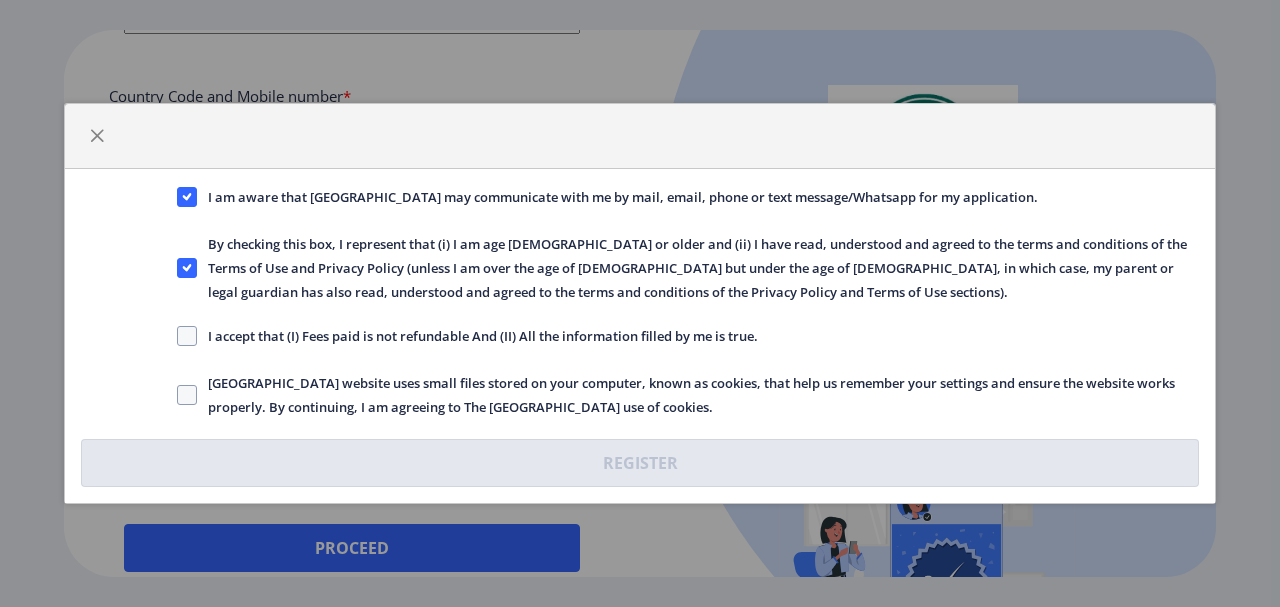 click on "I accept that (I) Fees paid is not refundable And (II) All the information filled by me is true." 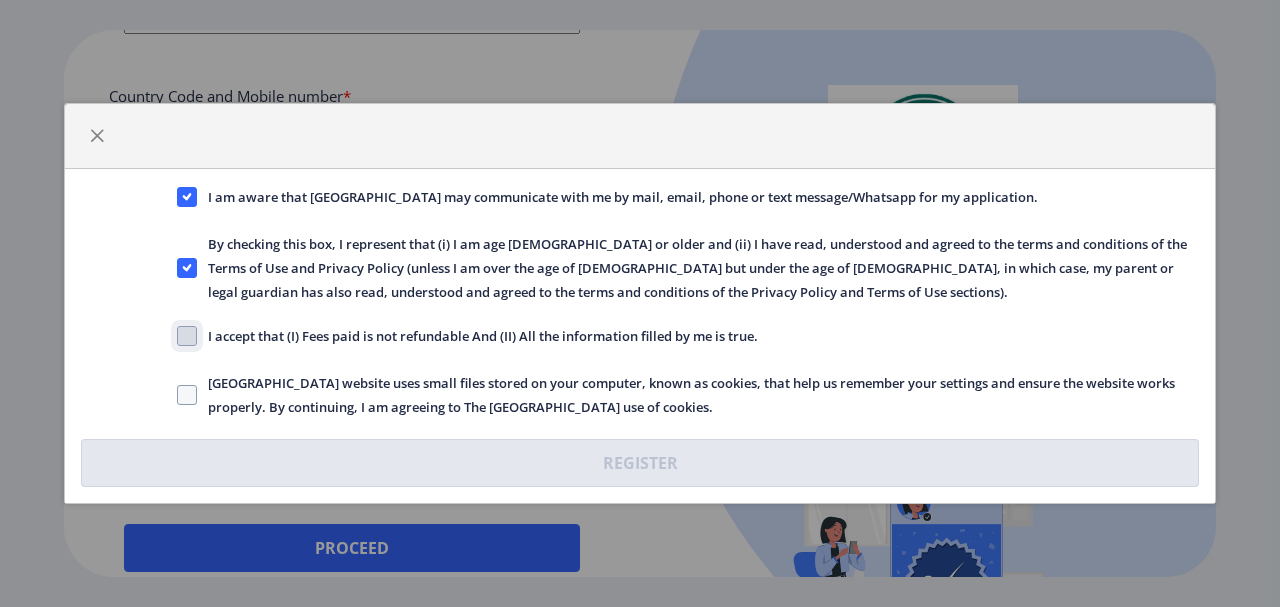 click on "I accept that (I) Fees paid is not refundable And (II) All the information filled by me is true." 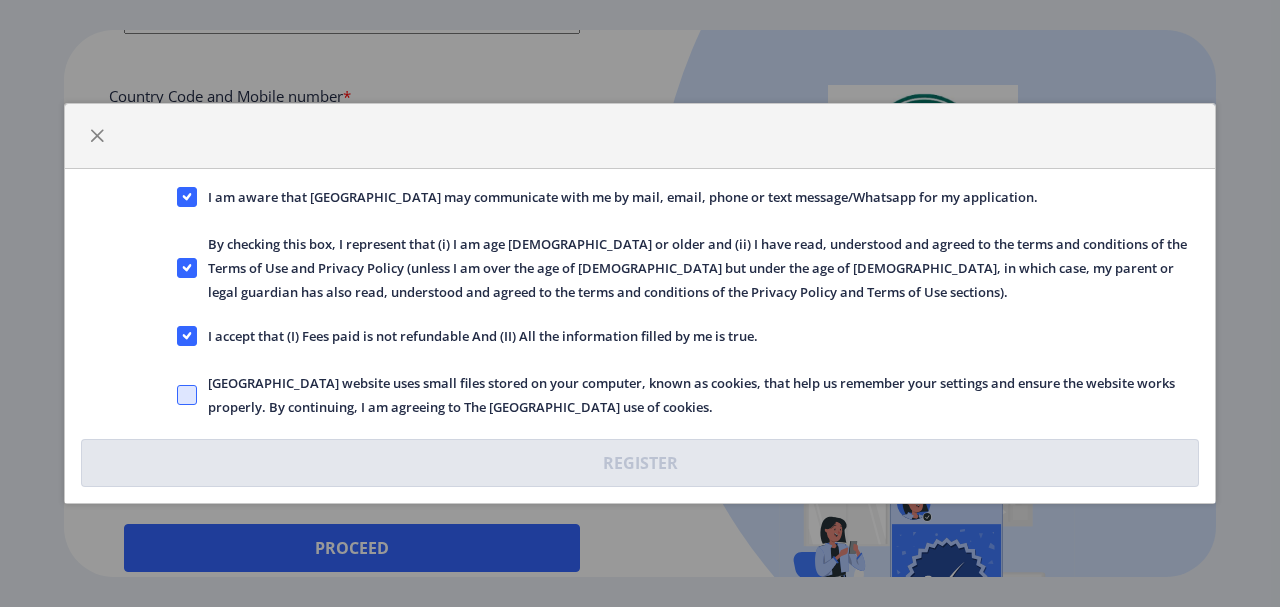 click 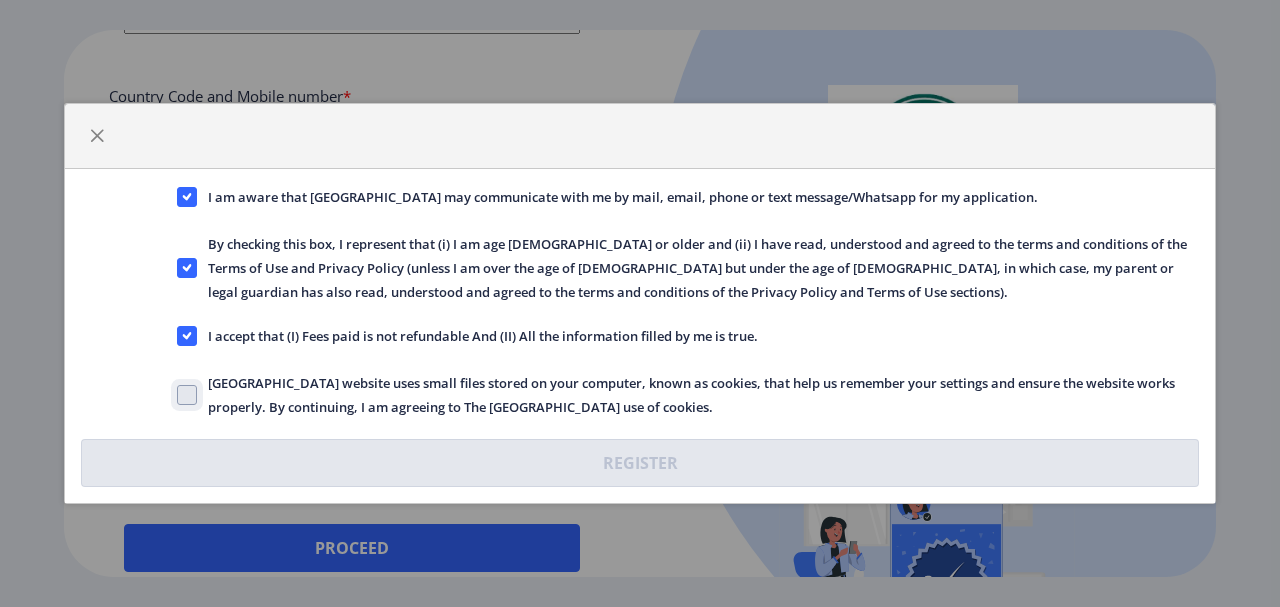 click on "Solapur University website uses small files stored on your computer, known as cookies, that help us remember your settings and ensure the website works properly. By continuing, I am agreeing to The Solapur University use of cookies." 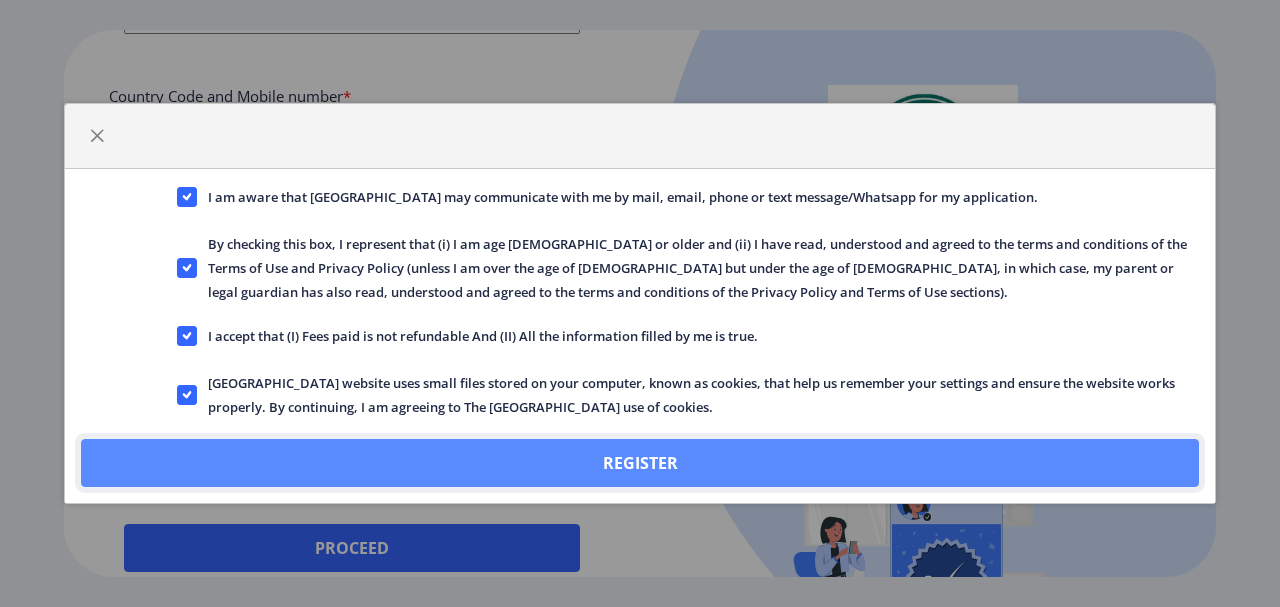 click on "Register" 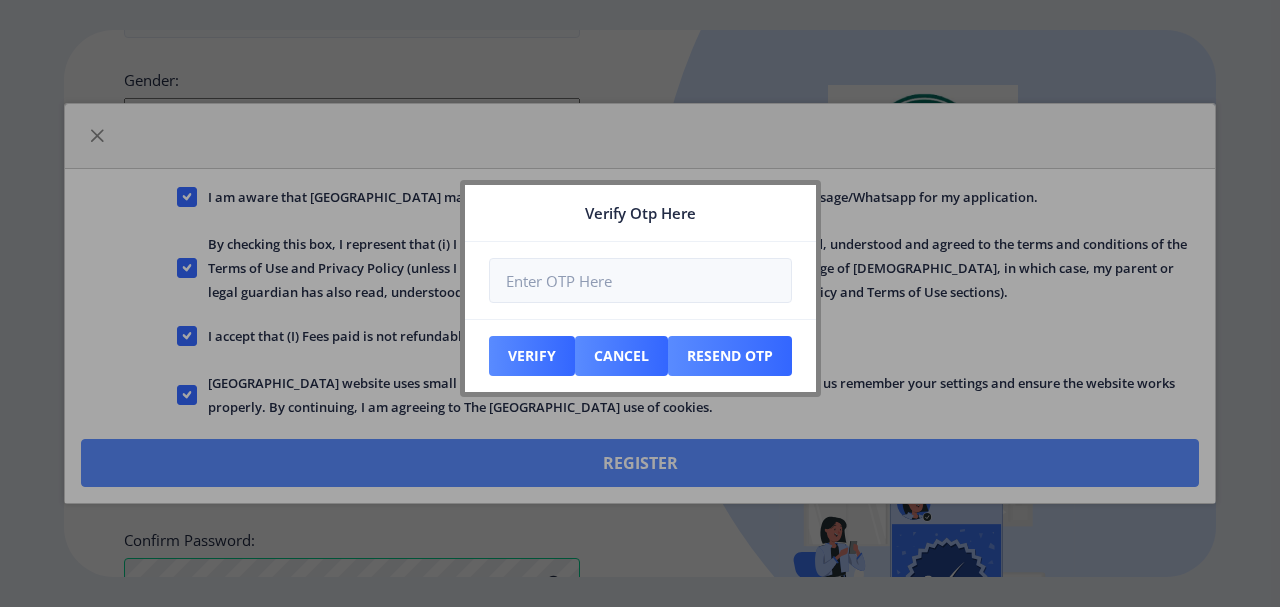 scroll, scrollTop: 983, scrollLeft: 0, axis: vertical 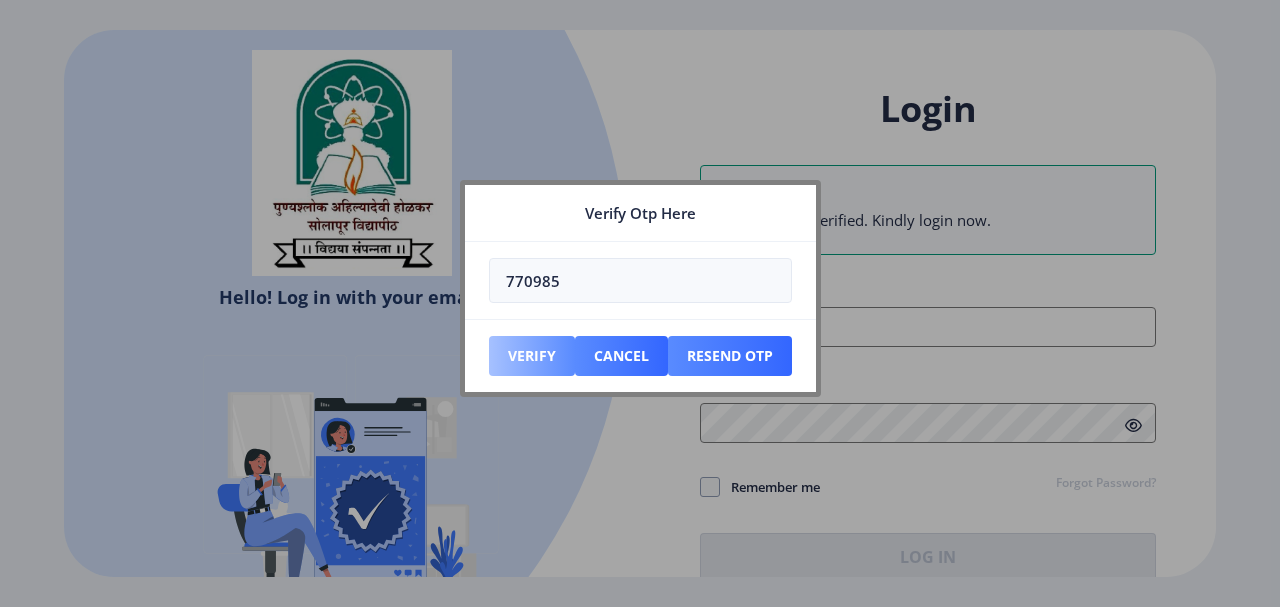 type on "770985" 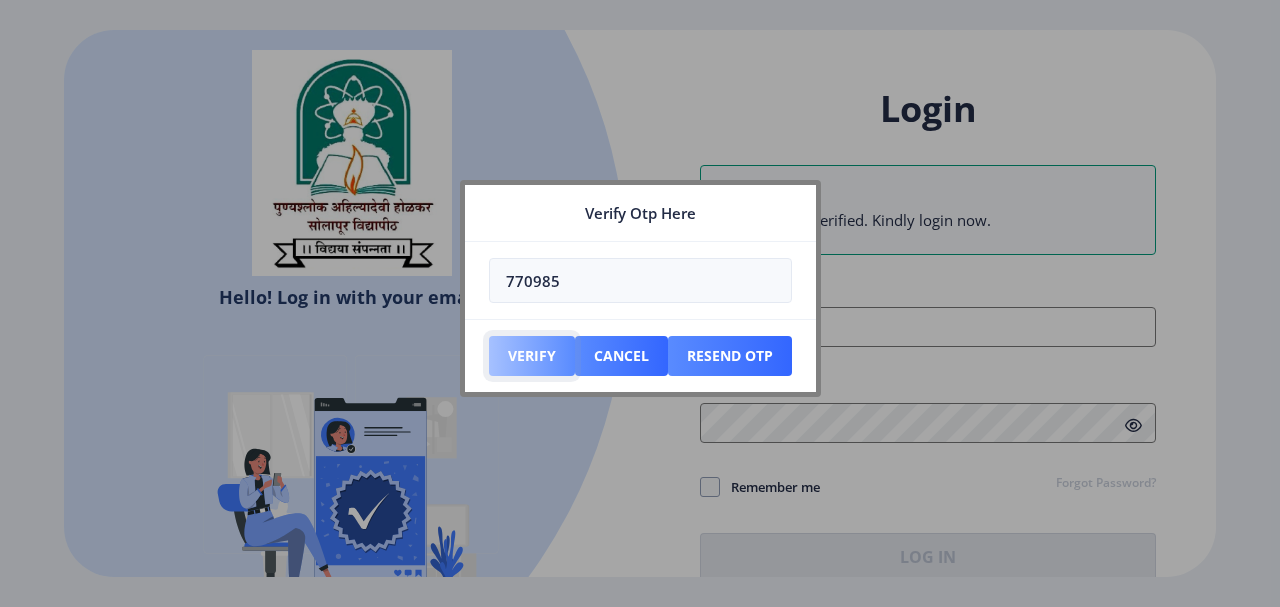 click on "Verify" at bounding box center (532, 356) 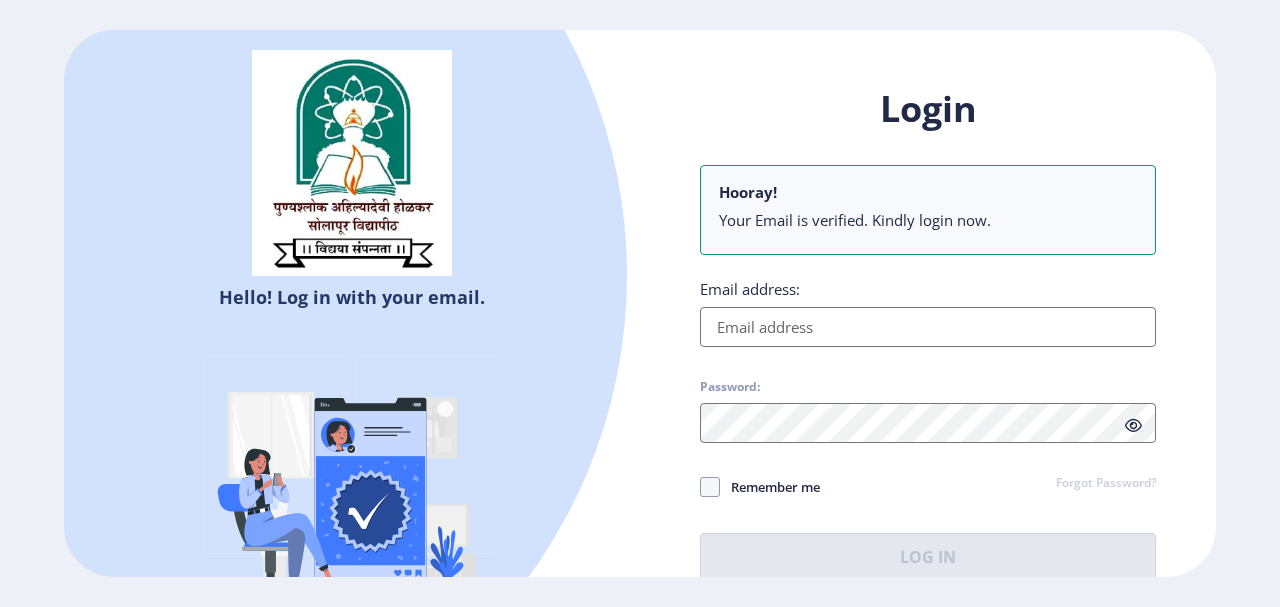 click on "Email address:" at bounding box center (928, 327) 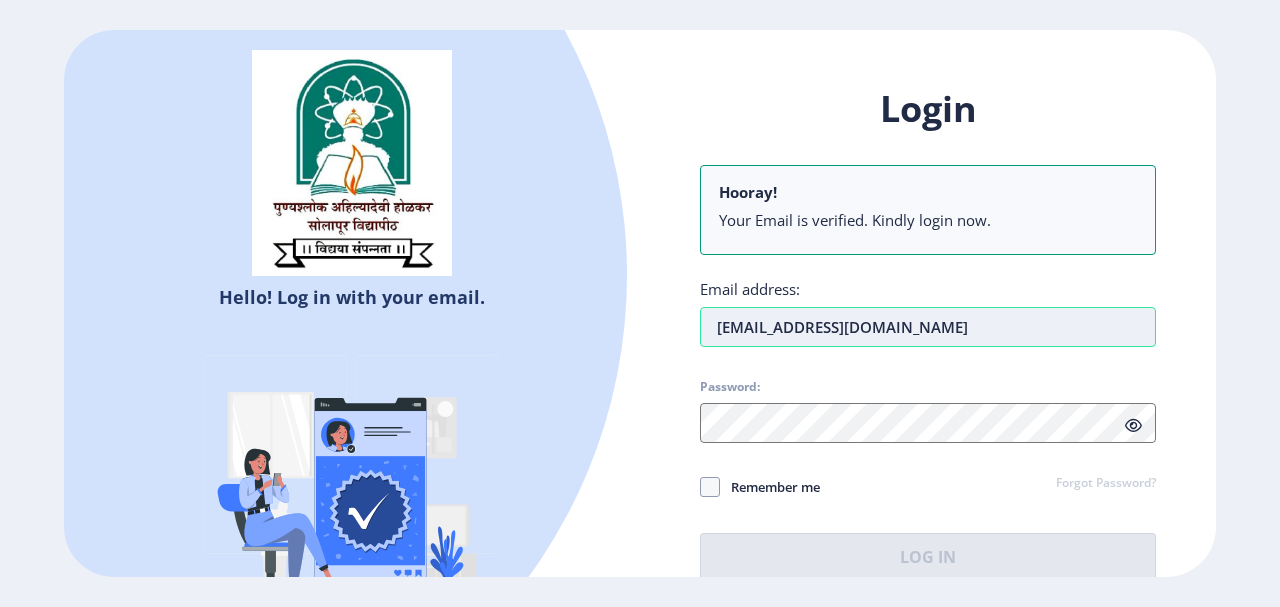 type on "[EMAIL_ADDRESS][DOMAIN_NAME]" 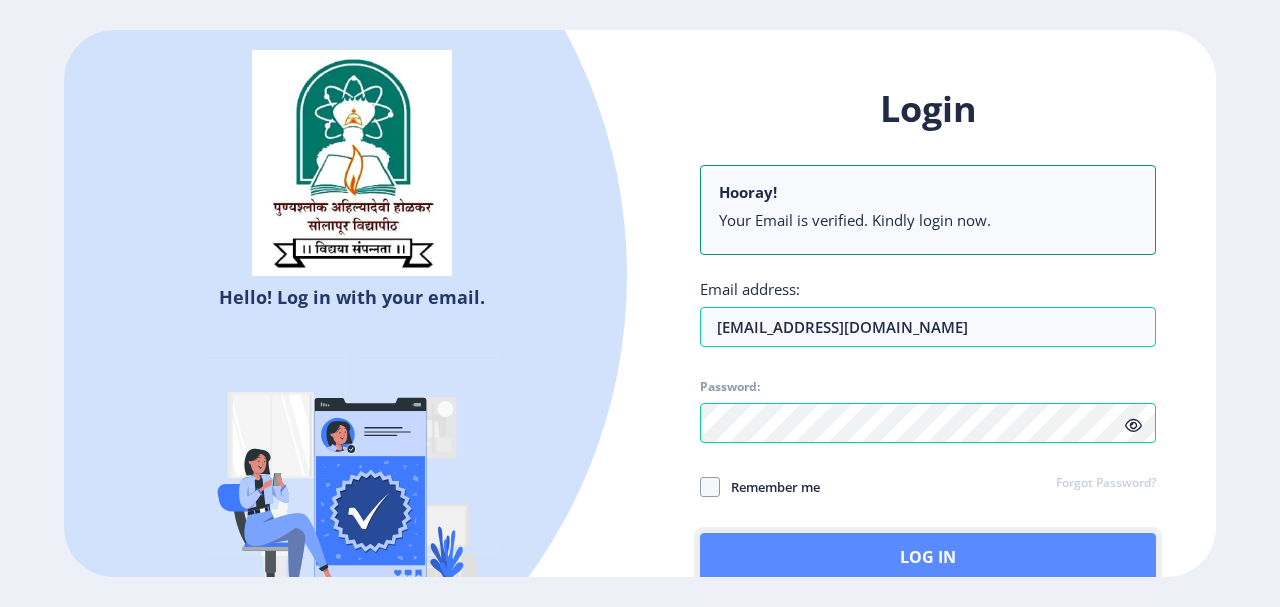 click on "Log In" 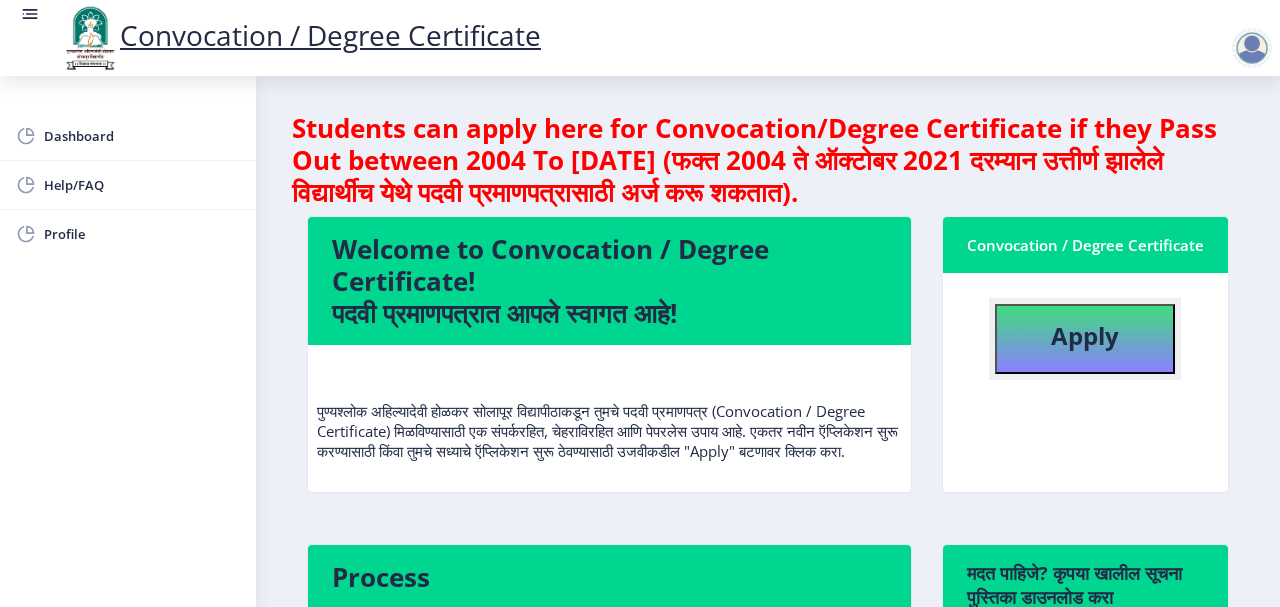 click on "Apply" 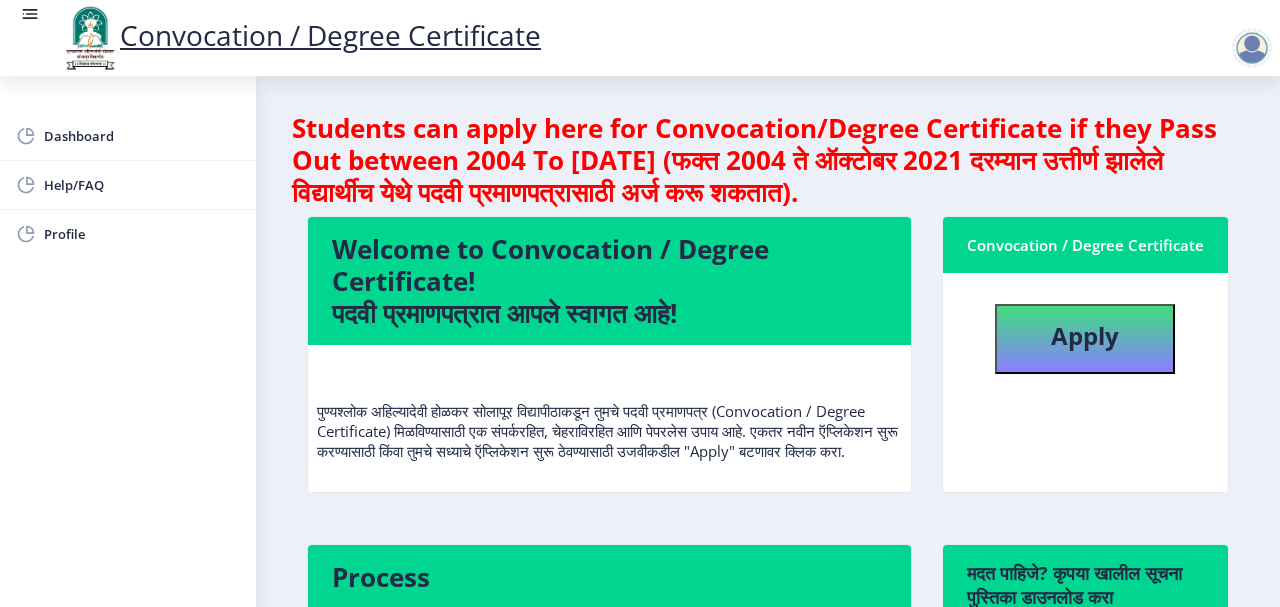 select 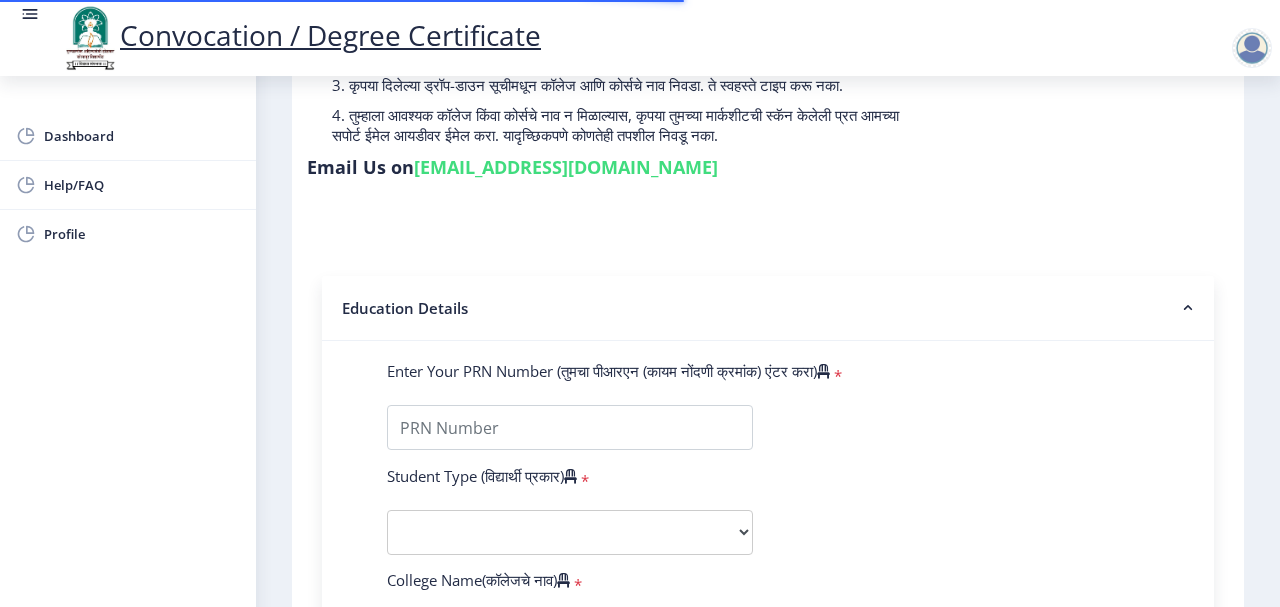 scroll, scrollTop: 300, scrollLeft: 0, axis: vertical 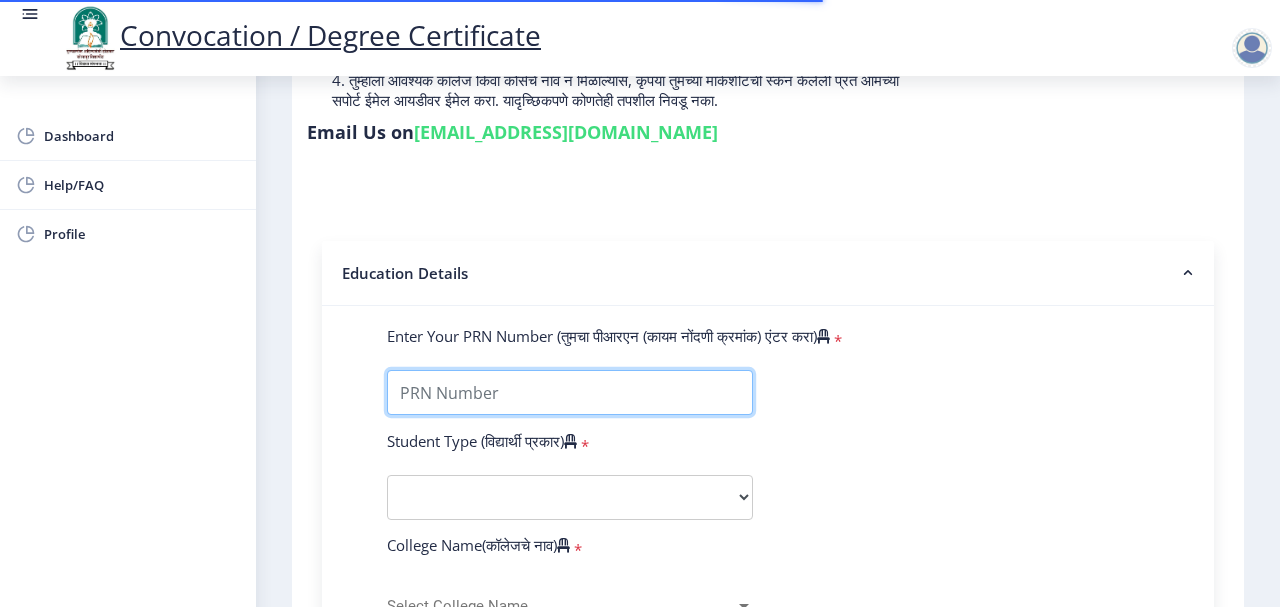 click on "Enter Your PRN Number (तुमचा पीआरएन (कायम नोंदणी क्रमांक) एंटर करा)" at bounding box center [570, 392] 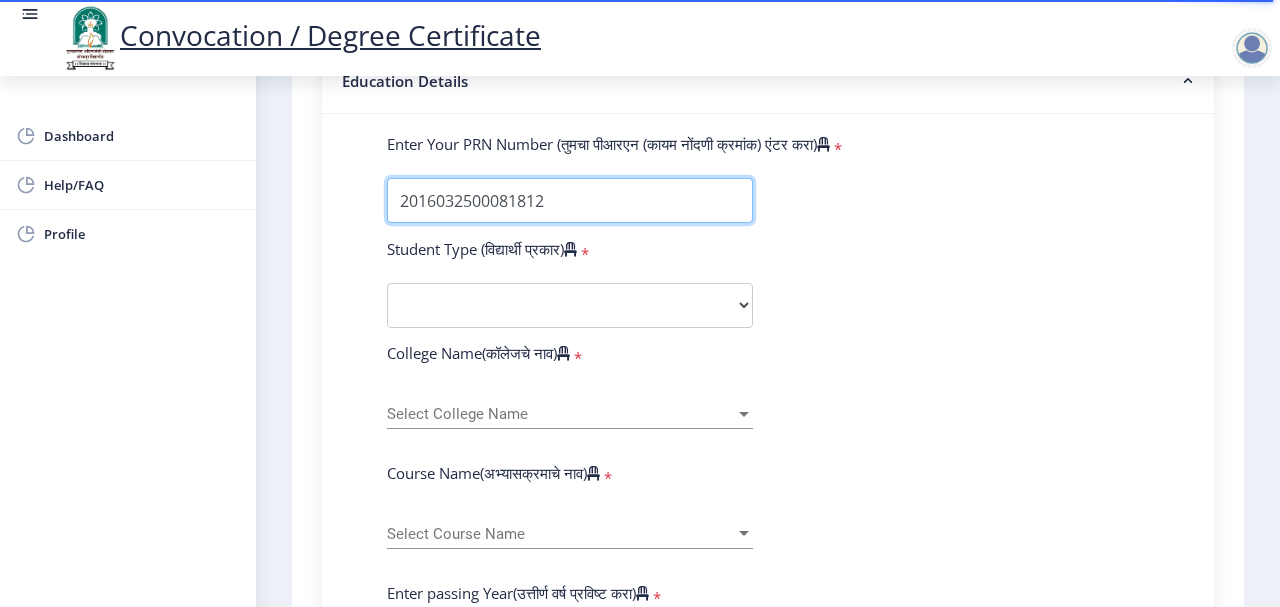 scroll, scrollTop: 500, scrollLeft: 0, axis: vertical 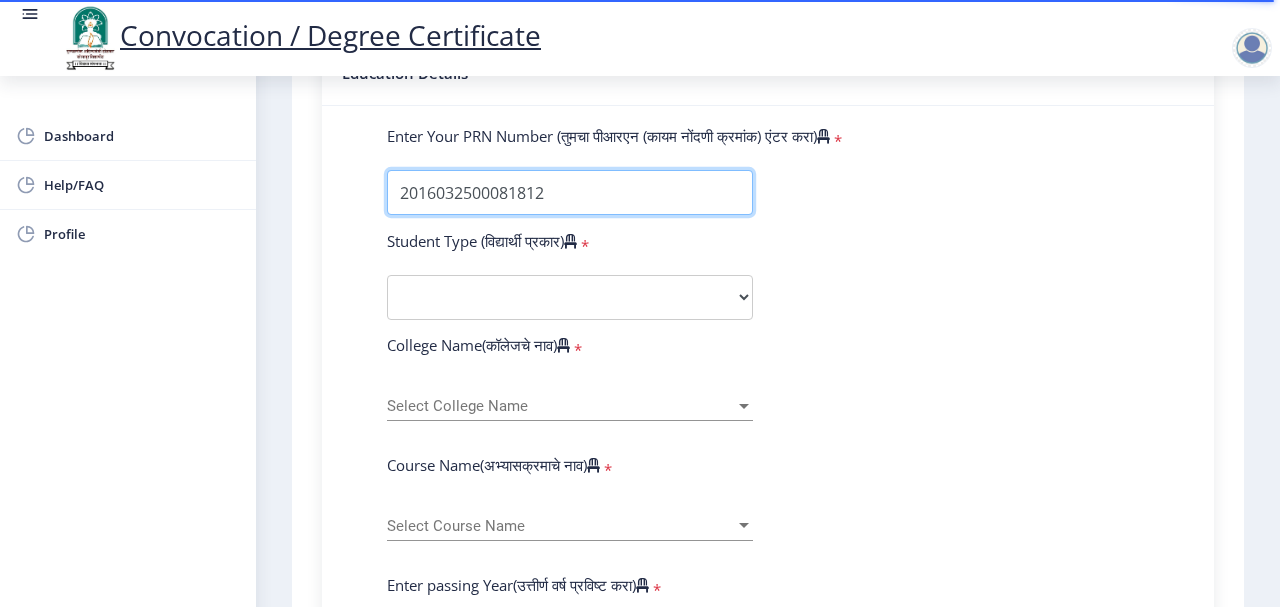 type on "2016032500081812" 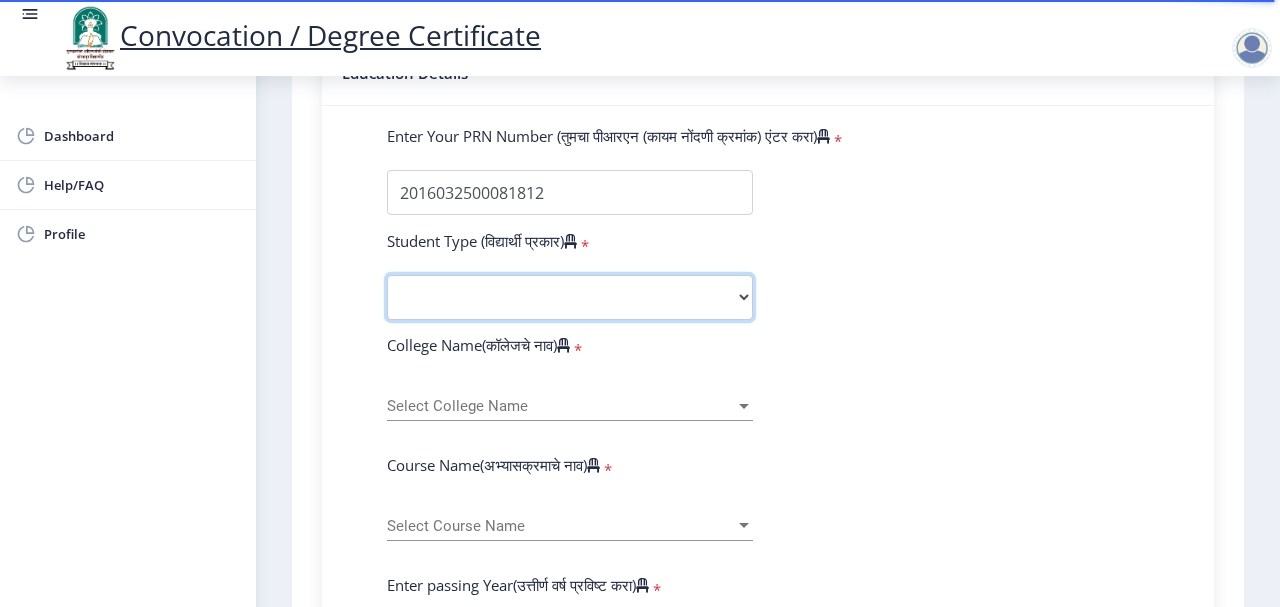 drag, startPoint x: 577, startPoint y: 286, endPoint x: 579, endPoint y: 308, distance: 22.090721 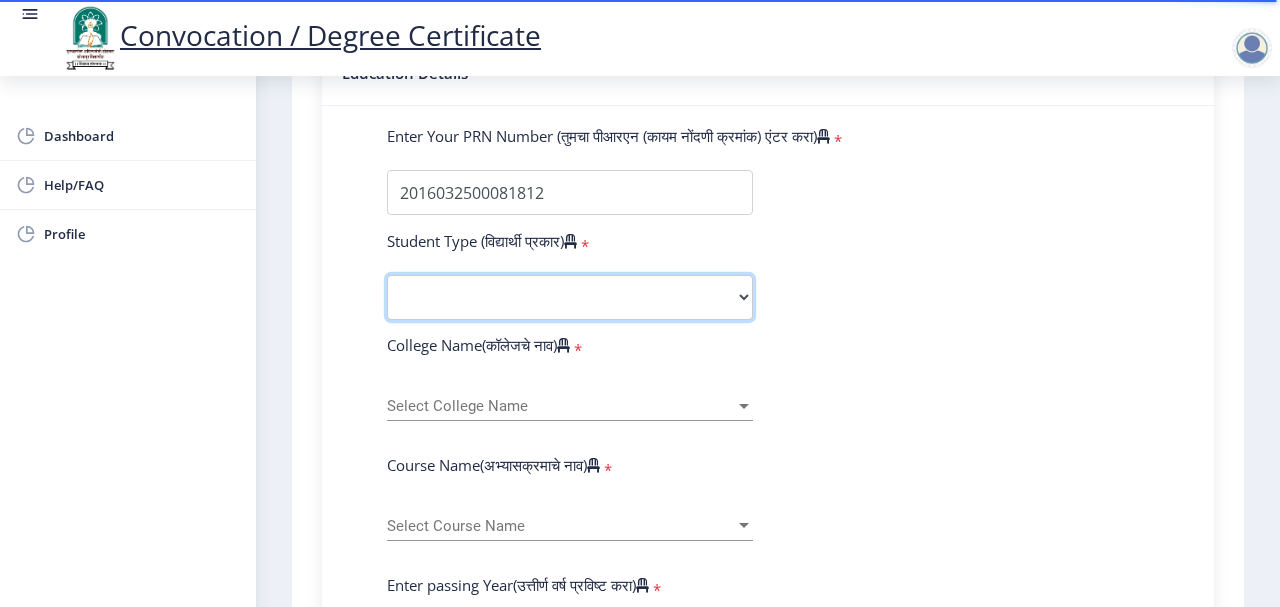 select on "Regular" 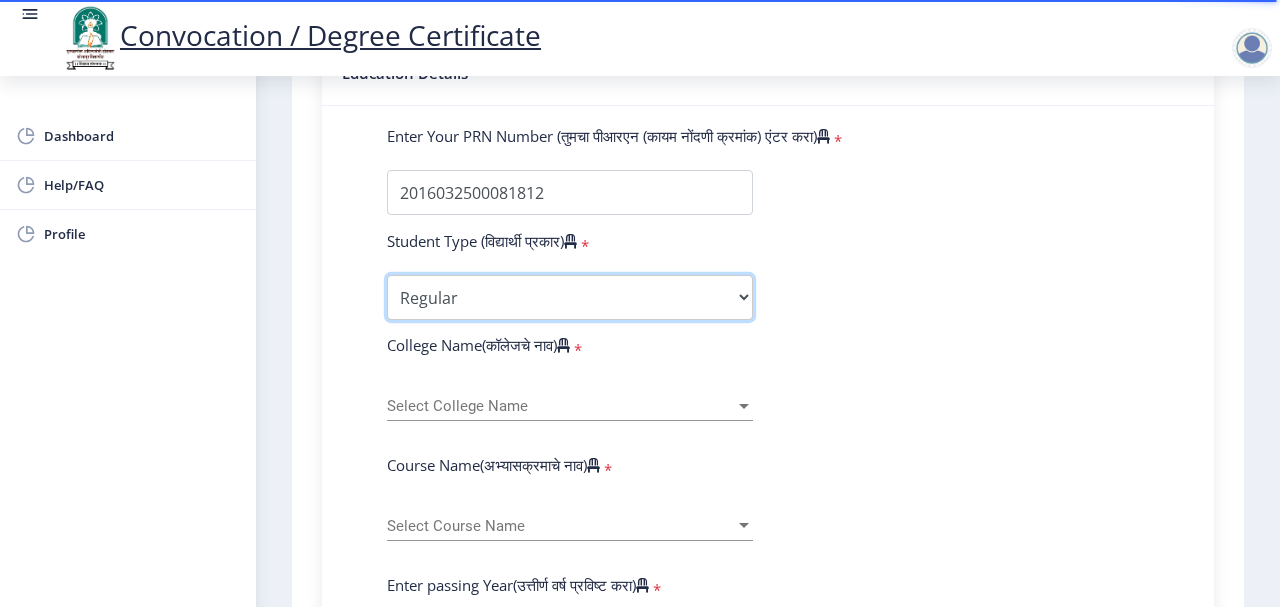 click on "Select Student Type Regular External" at bounding box center [570, 297] 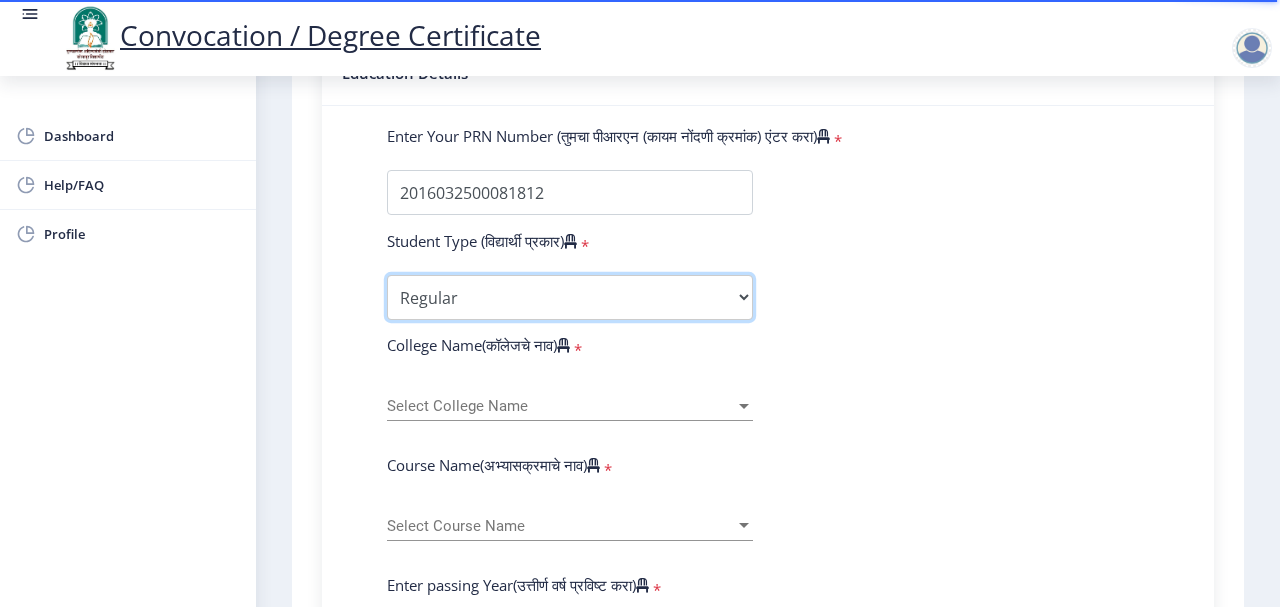 scroll, scrollTop: 600, scrollLeft: 0, axis: vertical 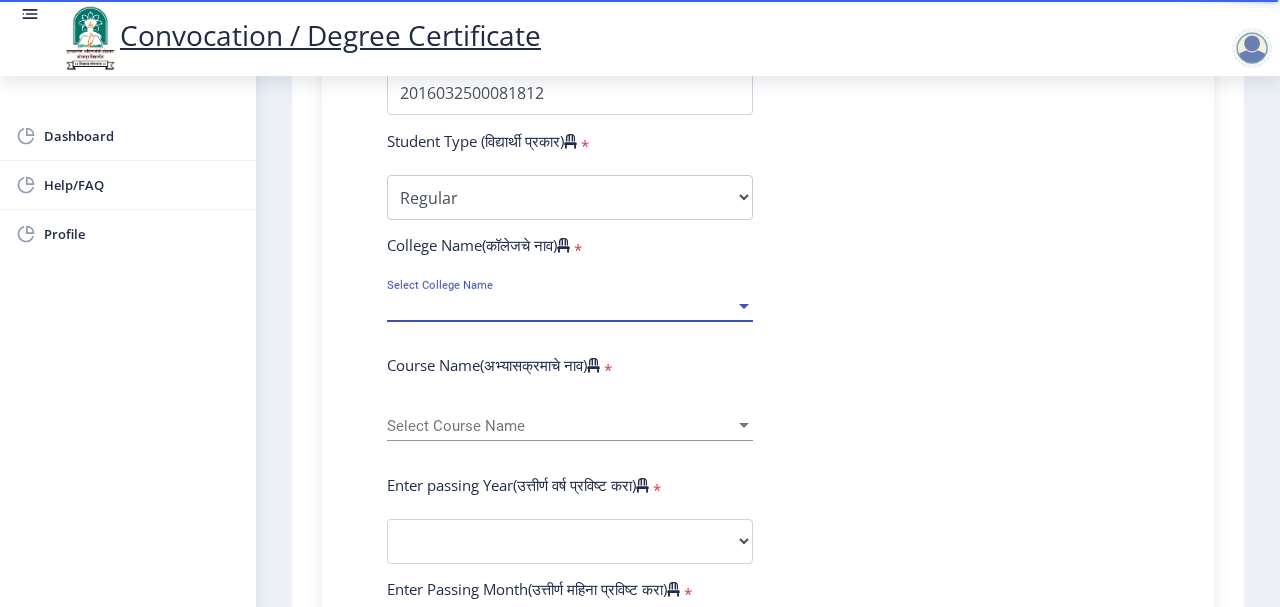 click on "Select College Name" at bounding box center (561, 306) 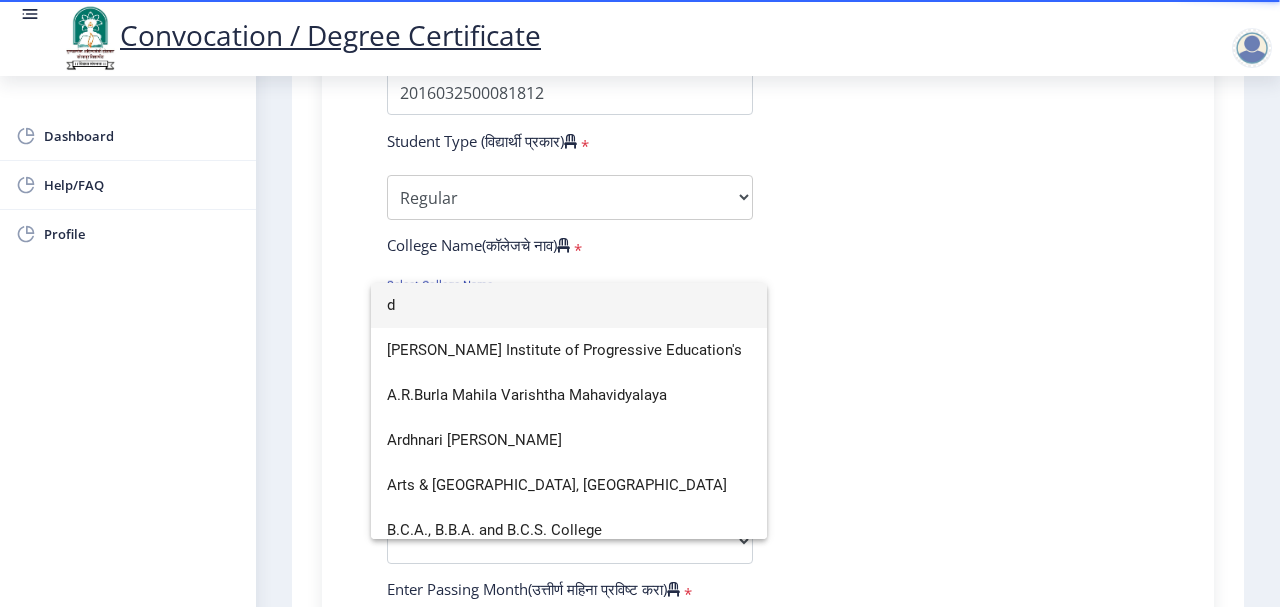 scroll, scrollTop: 554, scrollLeft: 0, axis: vertical 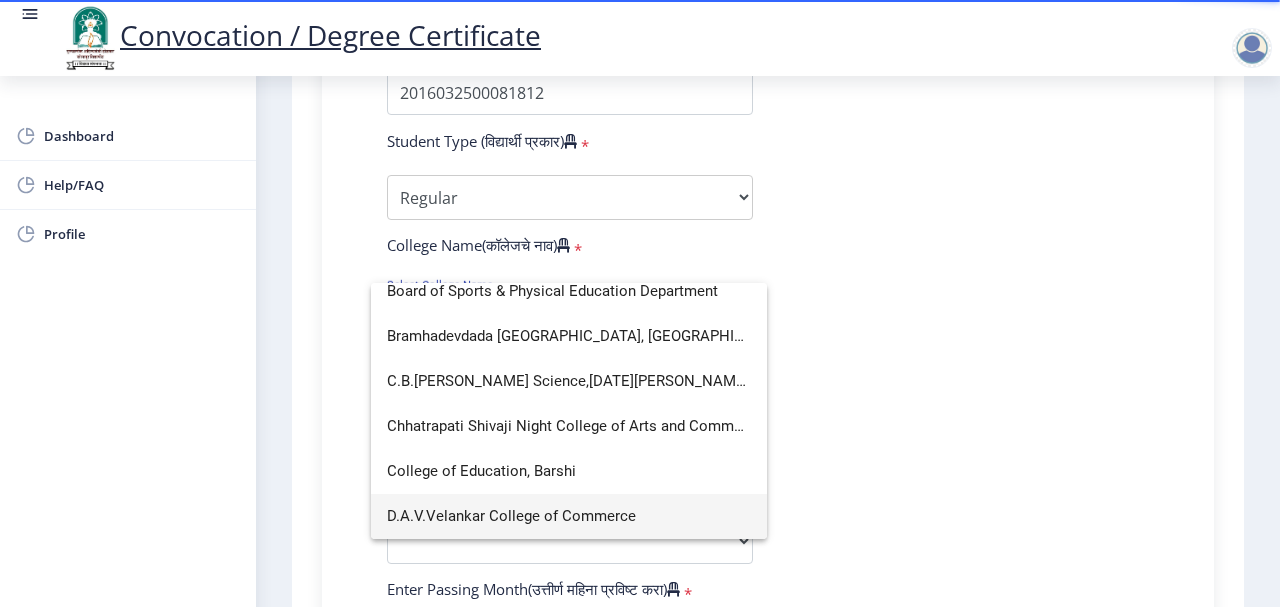 type on "d" 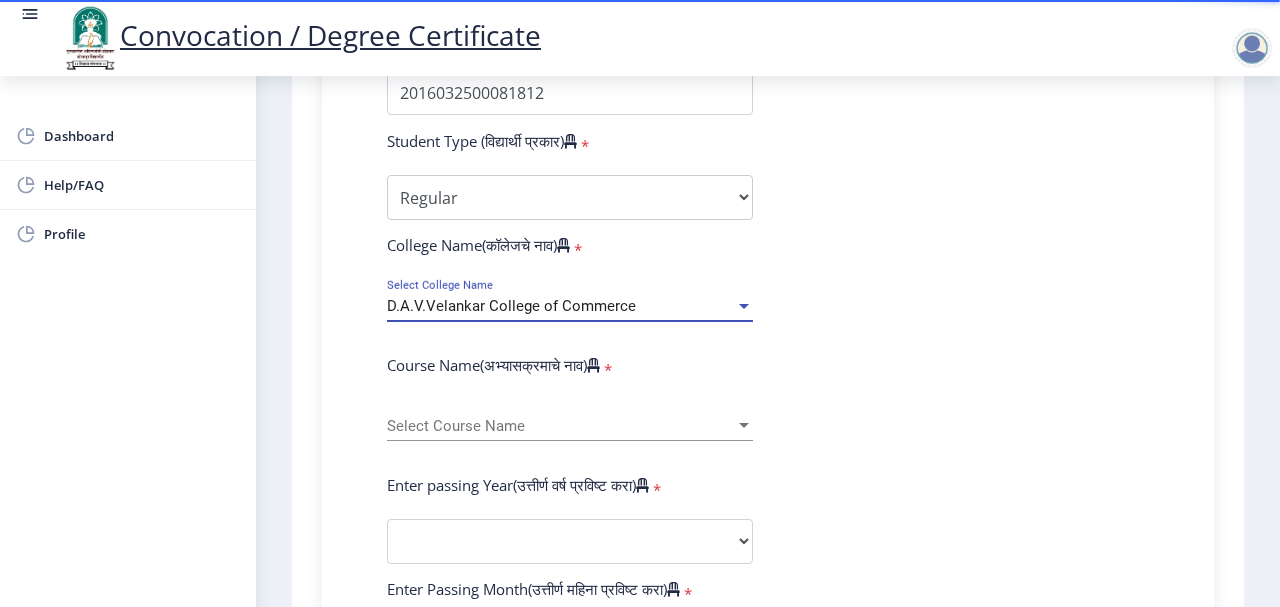 scroll, scrollTop: 700, scrollLeft: 0, axis: vertical 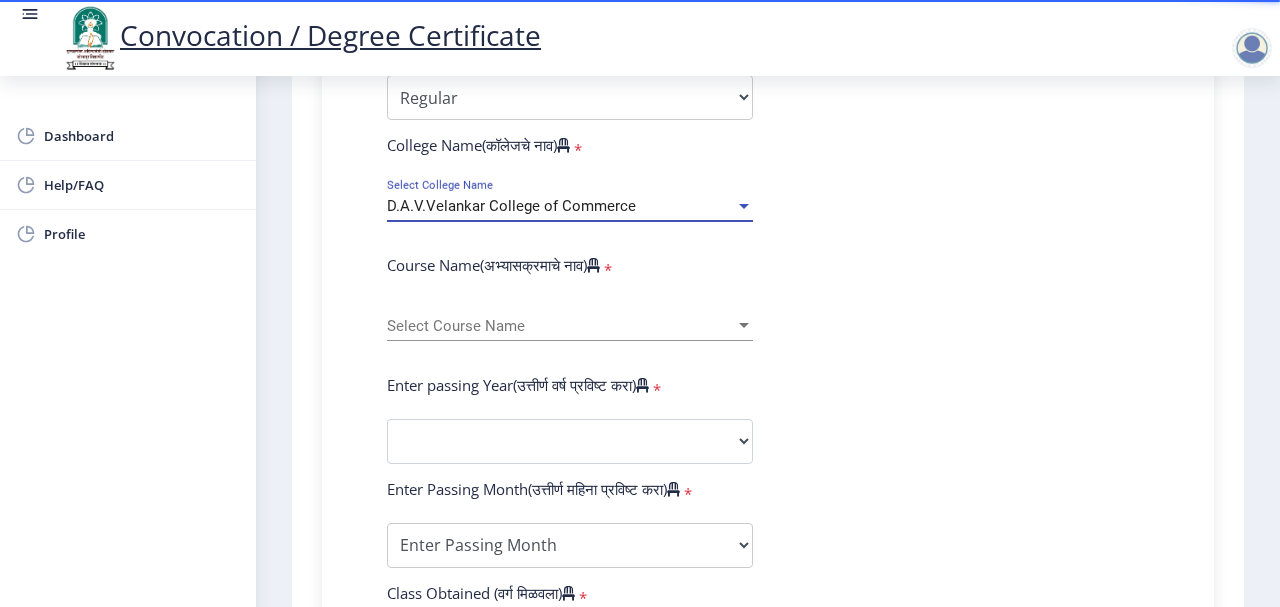 click on "Select Course Name" at bounding box center [561, 326] 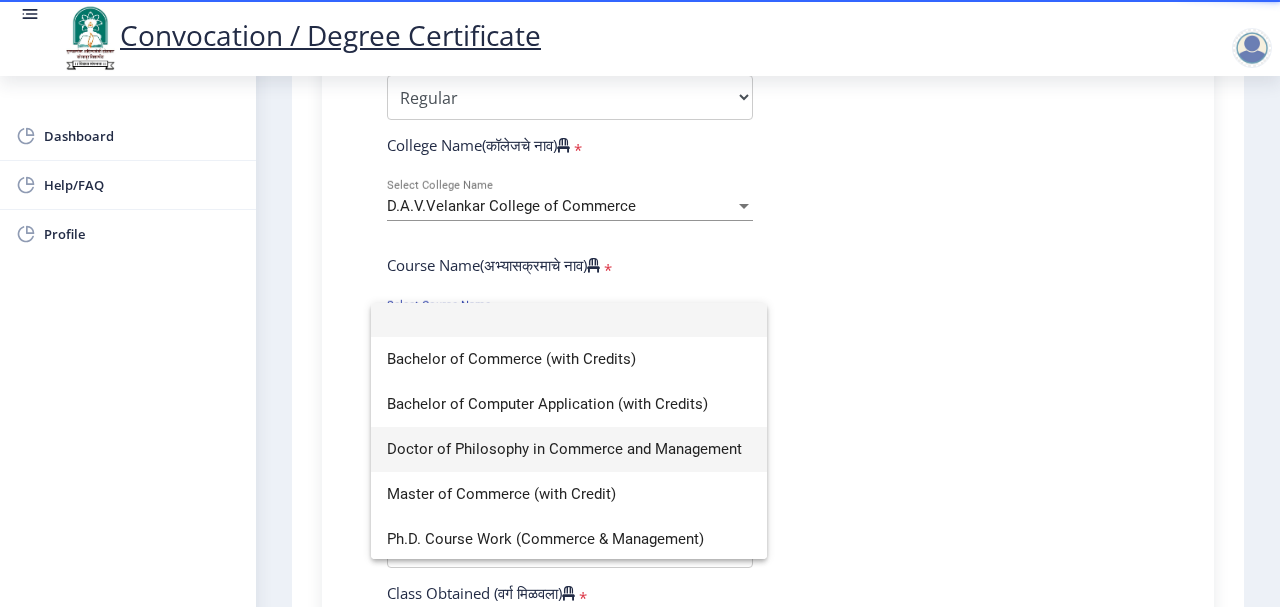 scroll, scrollTop: 14, scrollLeft: 0, axis: vertical 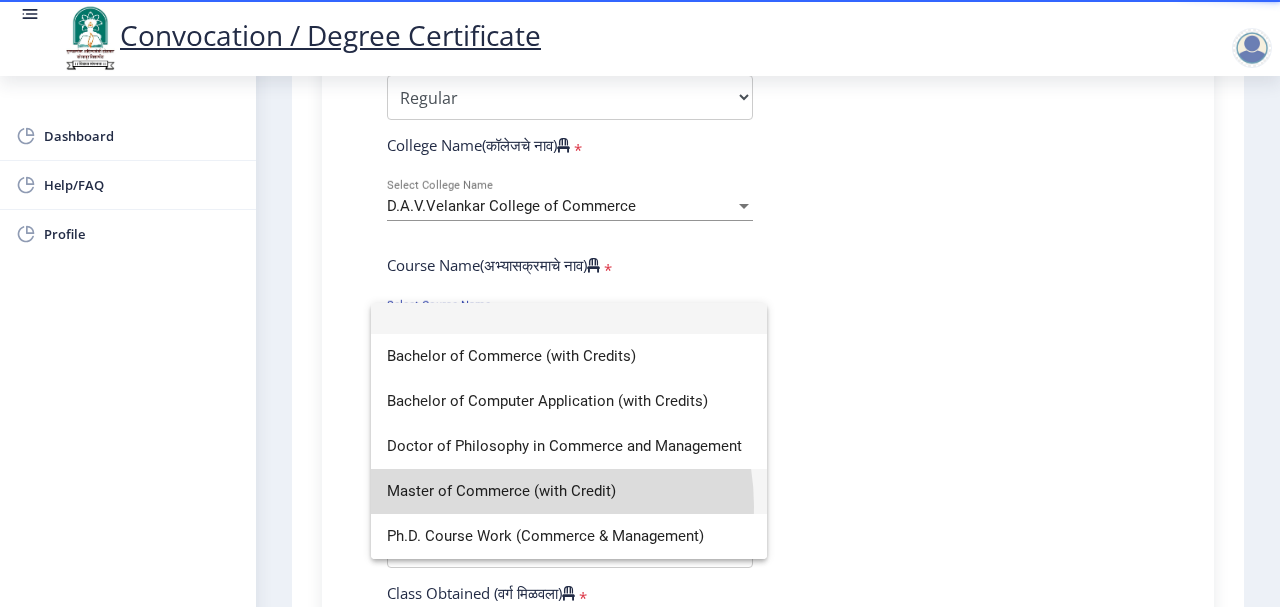 click on "Master of Commerce (with Credit)" at bounding box center [569, 491] 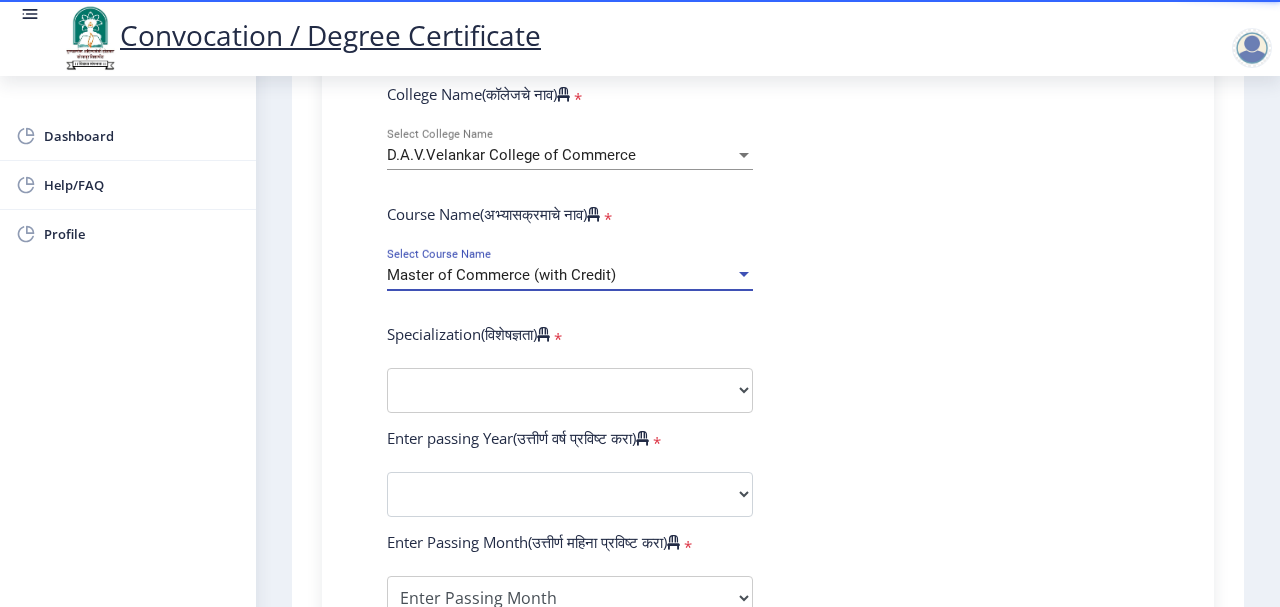 scroll, scrollTop: 800, scrollLeft: 0, axis: vertical 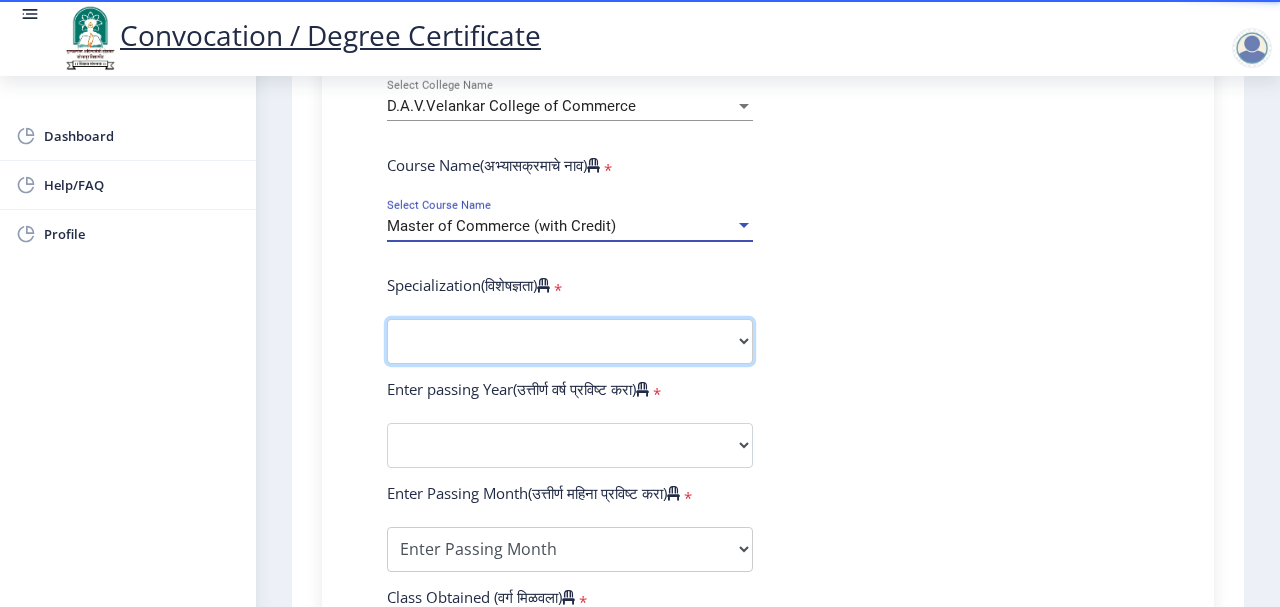 click on "Specialization Advanced Accountancy Advanced Costing Advanced Banking & Financial System Taxation Other" at bounding box center (570, 341) 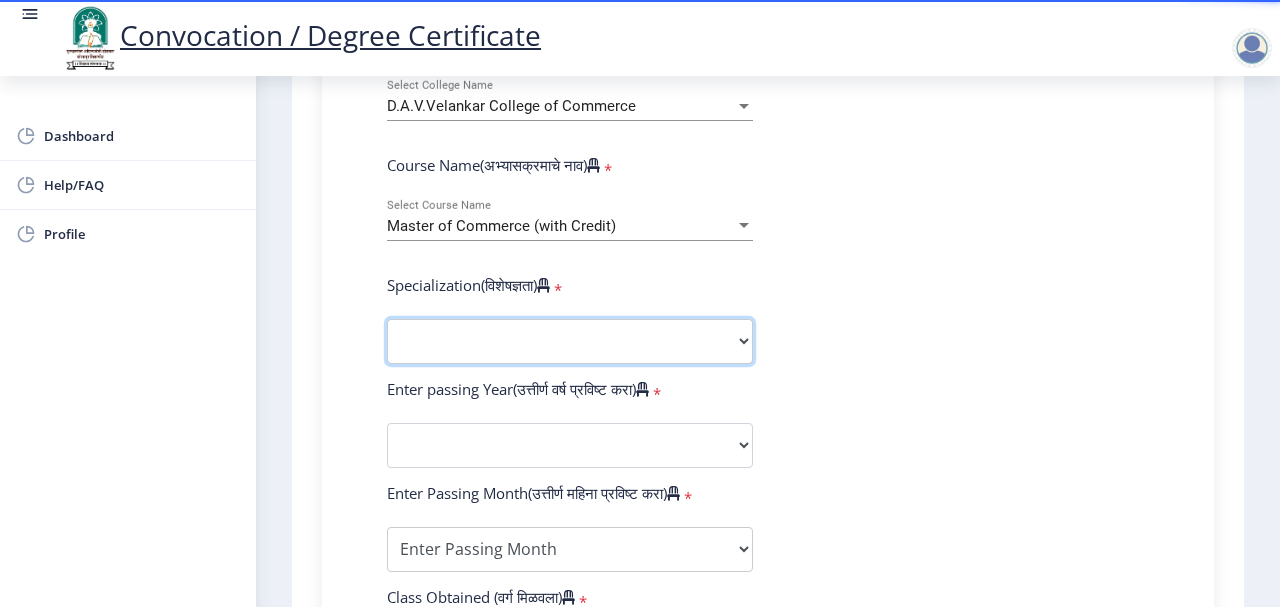 select on "Advanced Costing" 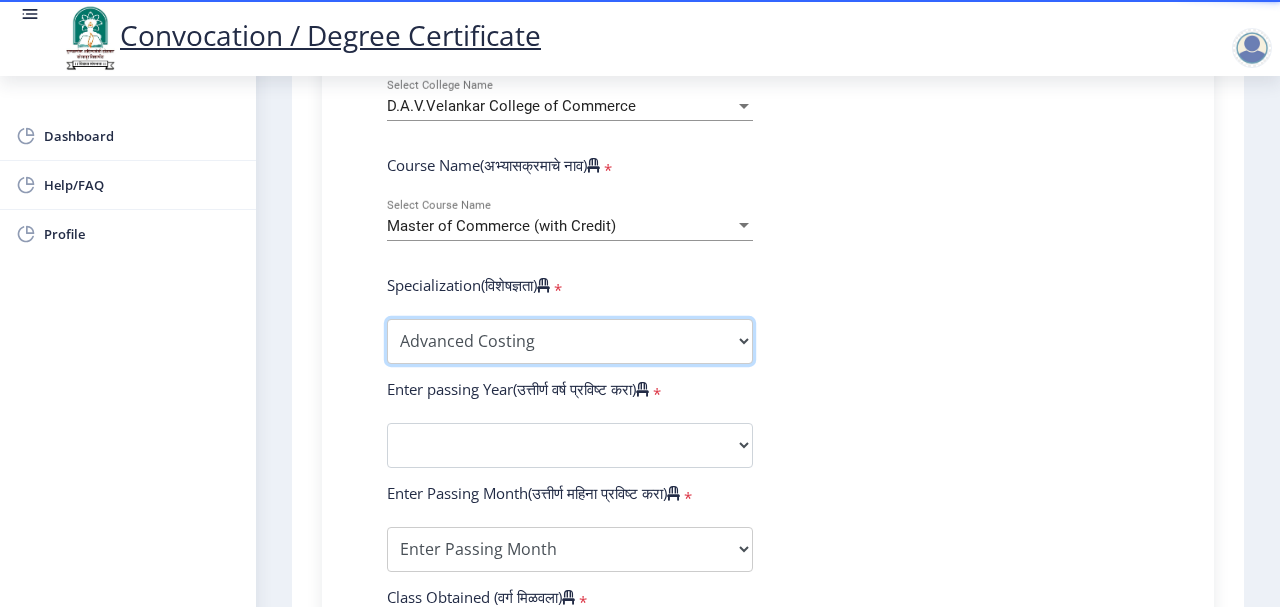 click on "Specialization Advanced Accountancy Advanced Costing Advanced Banking & Financial System Taxation Other" at bounding box center (570, 341) 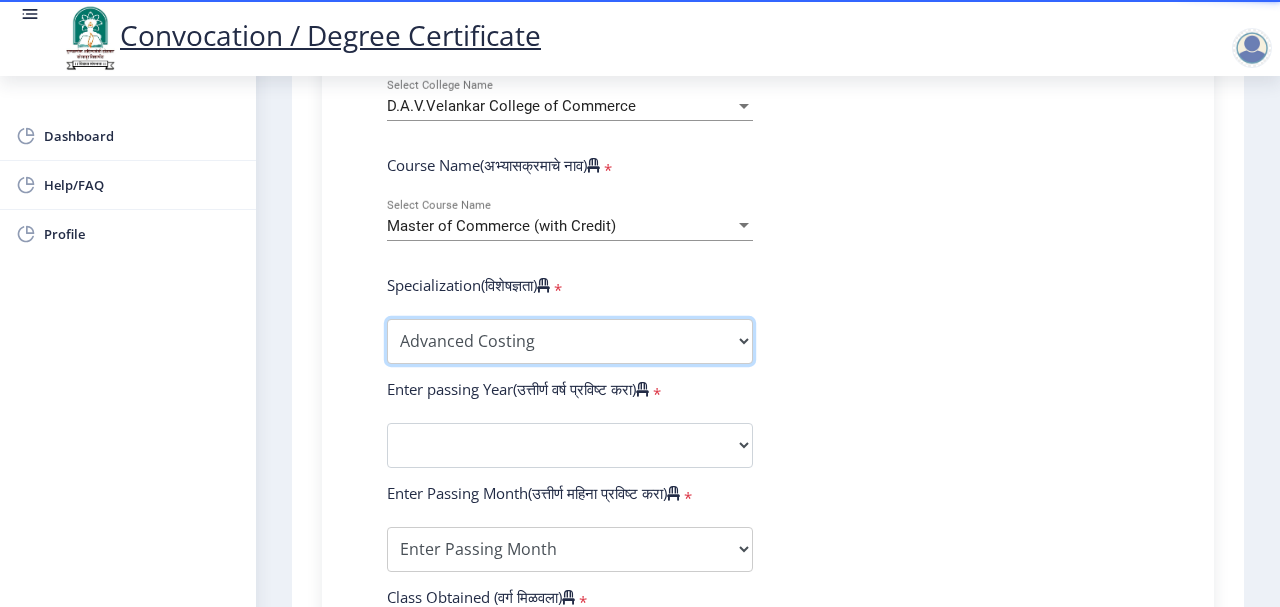 scroll, scrollTop: 900, scrollLeft: 0, axis: vertical 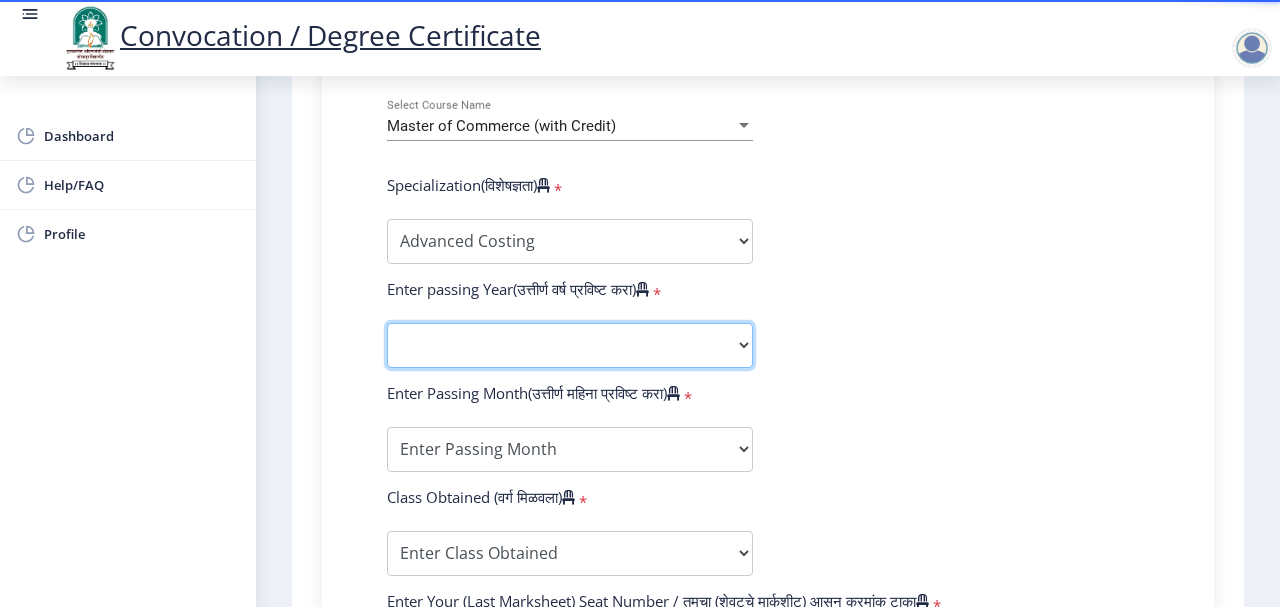click on "2025   2024   2023   2022   2021   2020   2019   2018   2017   2016   2015   2014   2013   2012   2011   2010   2009   2008   2007   2006   2005   2004   2003   2002   2001   2000   1999   1998   1997   1996   1995   1994   1993   1992   1991   1990   1989   1988   1987   1986   1985   1984   1983   1982   1981   1980   1979   1978   1977   1976" 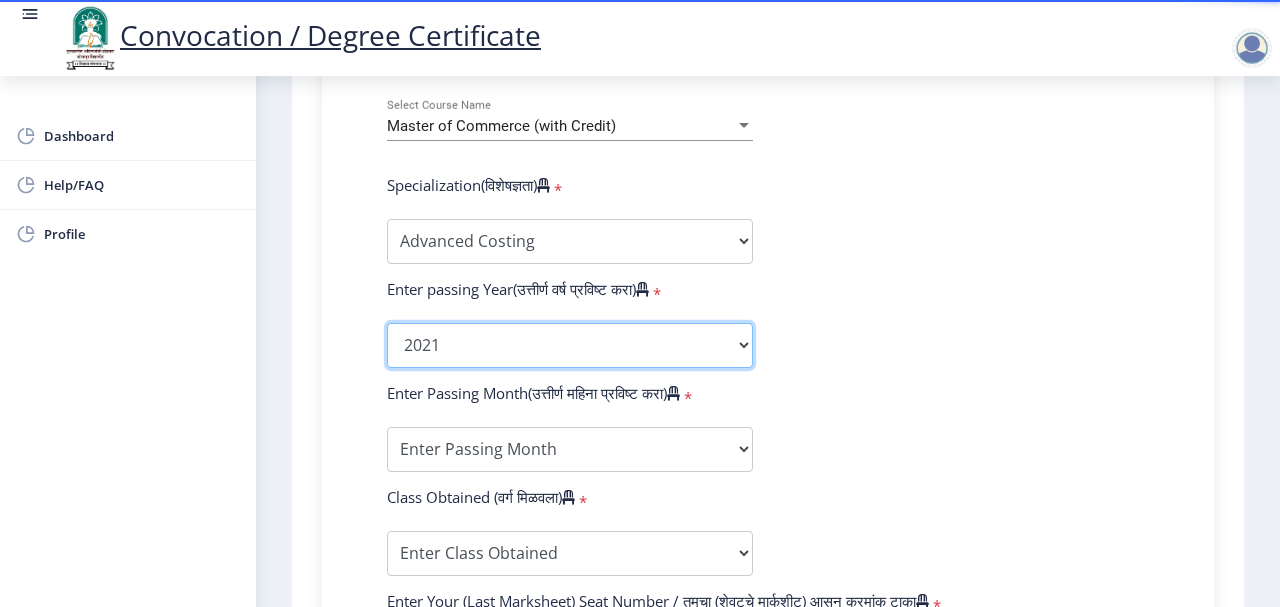 click on "2025   2024   2023   2022   2021   2020   2019   2018   2017   2016   2015   2014   2013   2012   2011   2010   2009   2008   2007   2006   2005   2004   2003   2002   2001   2000   1999   1998   1997   1996   1995   1994   1993   1992   1991   1990   1989   1988   1987   1986   1985   1984   1983   1982   1981   1980   1979   1978   1977   1976" 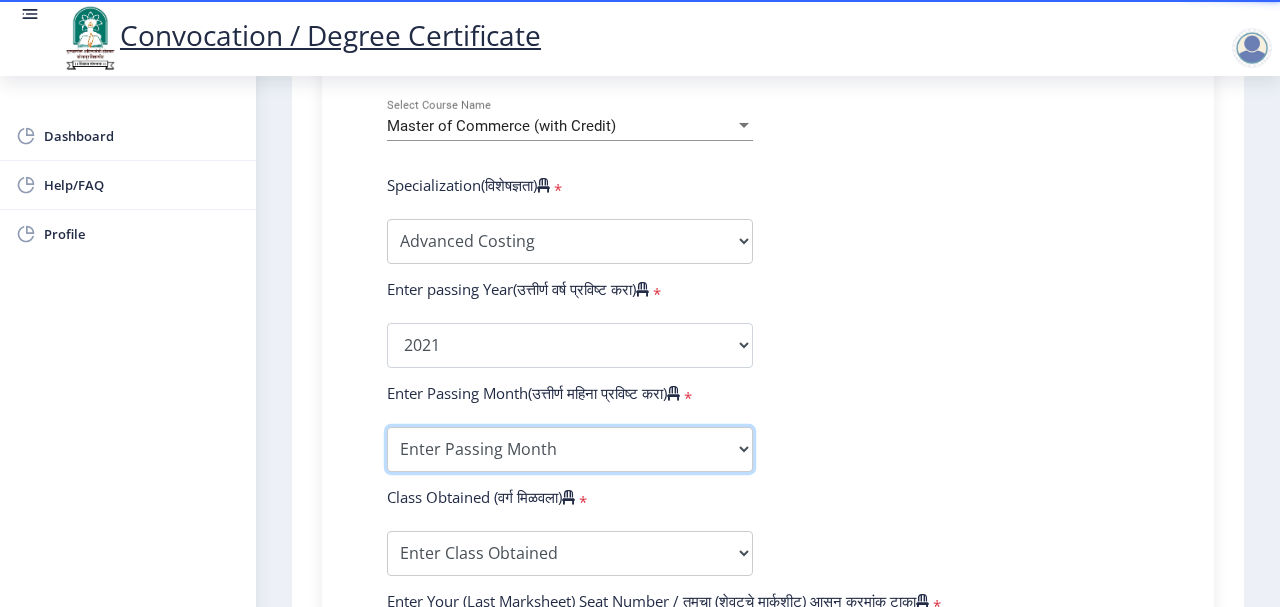 click on "Enter Passing Month March April May October November December" at bounding box center [570, 449] 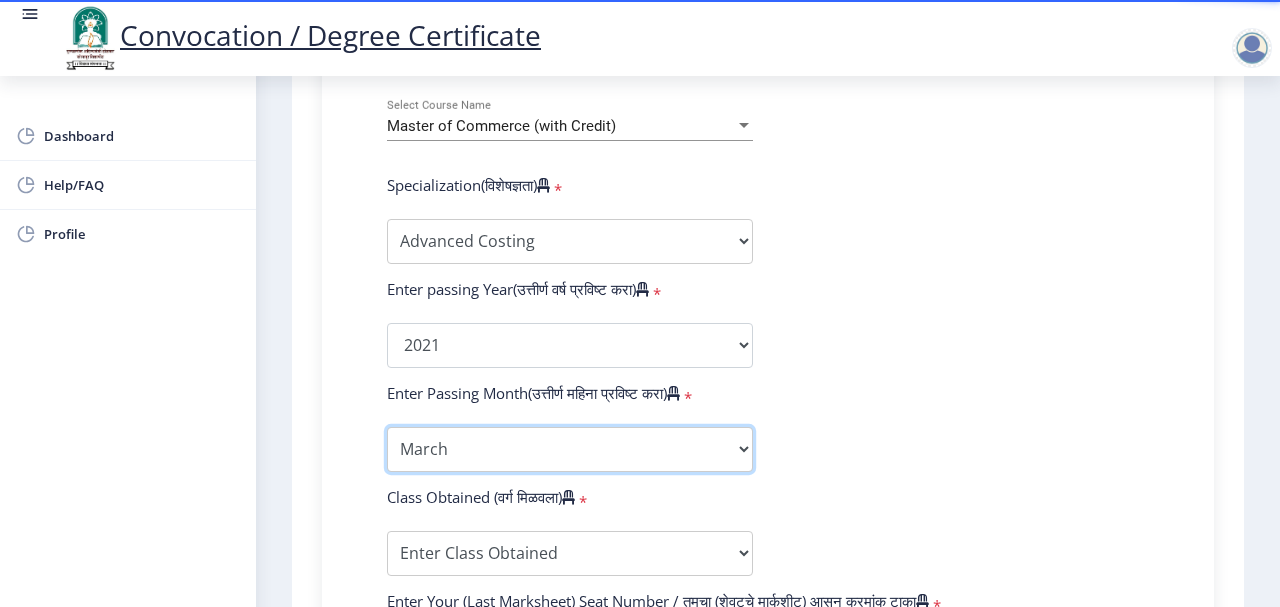 click on "Enter Passing Month March April May October November December" at bounding box center [570, 449] 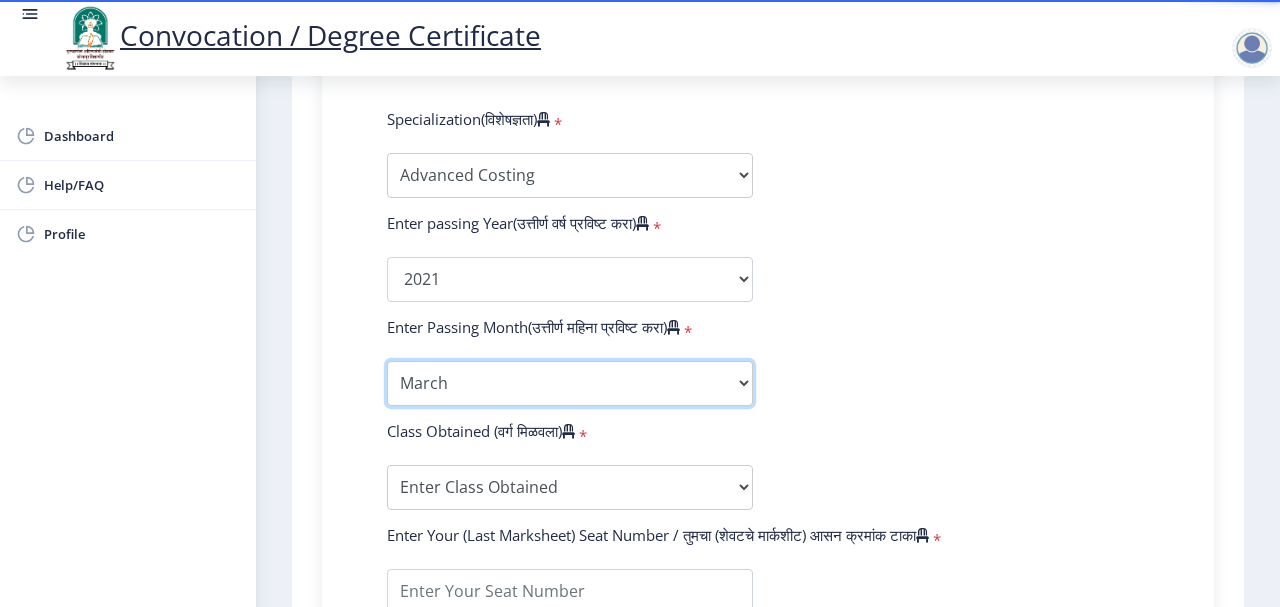 scroll, scrollTop: 1000, scrollLeft: 0, axis: vertical 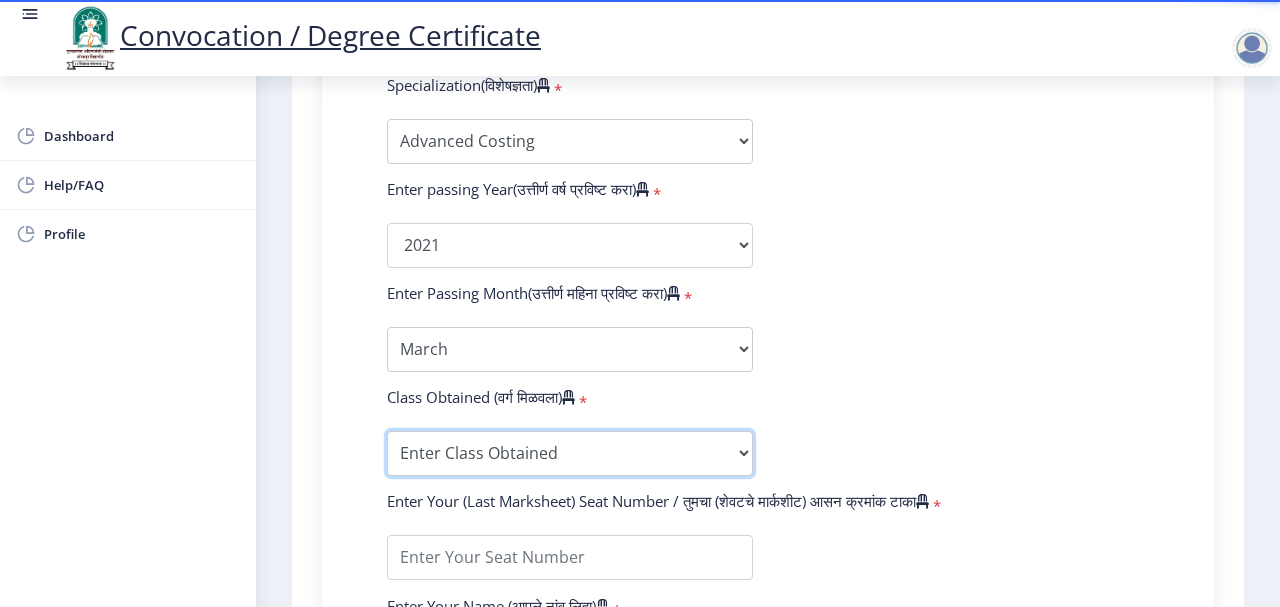 click on "Enter Class Obtained FIRST CLASS WITH DISTINCTION FIRST CLASS HIGHER SECOND CLASS SECOND CLASS PASS CLASS Grade O Grade A+ Grade A Grade B+ Grade B Grade C+ Grade C Grade D Grade E" at bounding box center [570, 453] 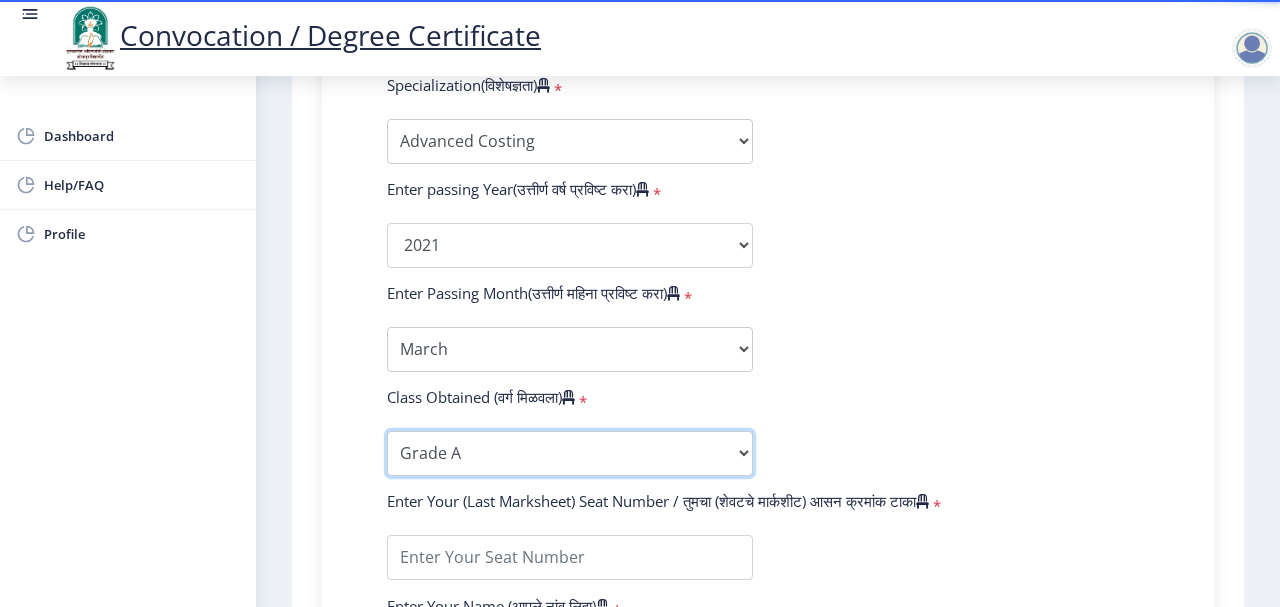 click on "Enter Class Obtained FIRST CLASS WITH DISTINCTION FIRST CLASS HIGHER SECOND CLASS SECOND CLASS PASS CLASS Grade O Grade A+ Grade A Grade B+ Grade B Grade C+ Grade C Grade D Grade E" at bounding box center (570, 453) 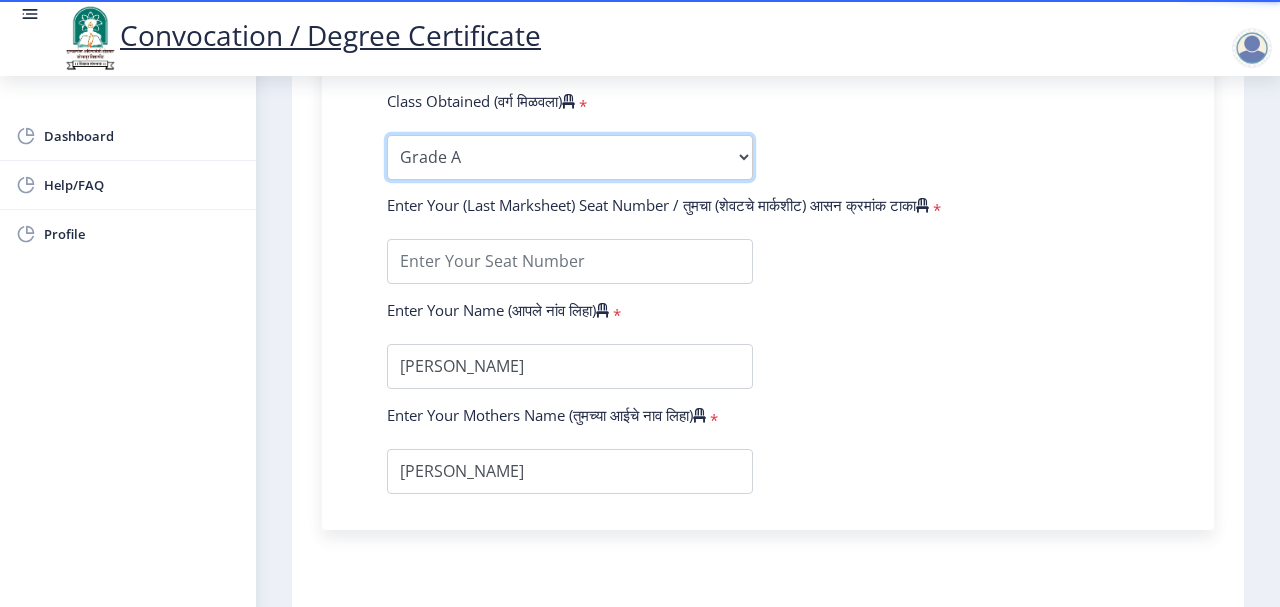 scroll, scrollTop: 1300, scrollLeft: 0, axis: vertical 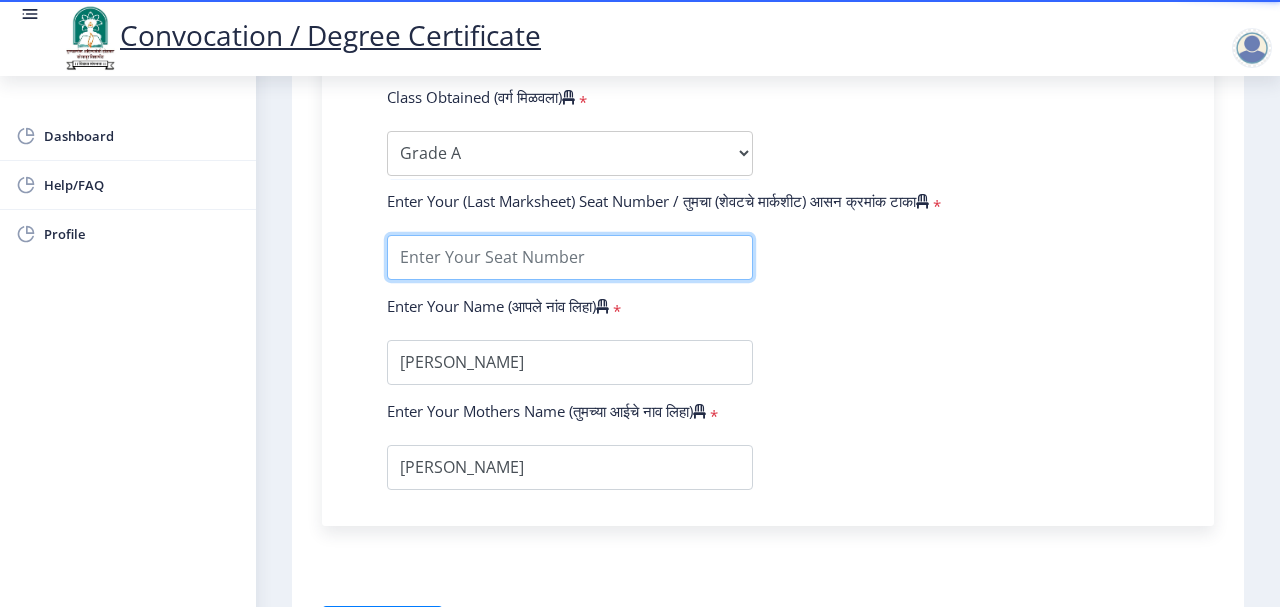click at bounding box center [570, 257] 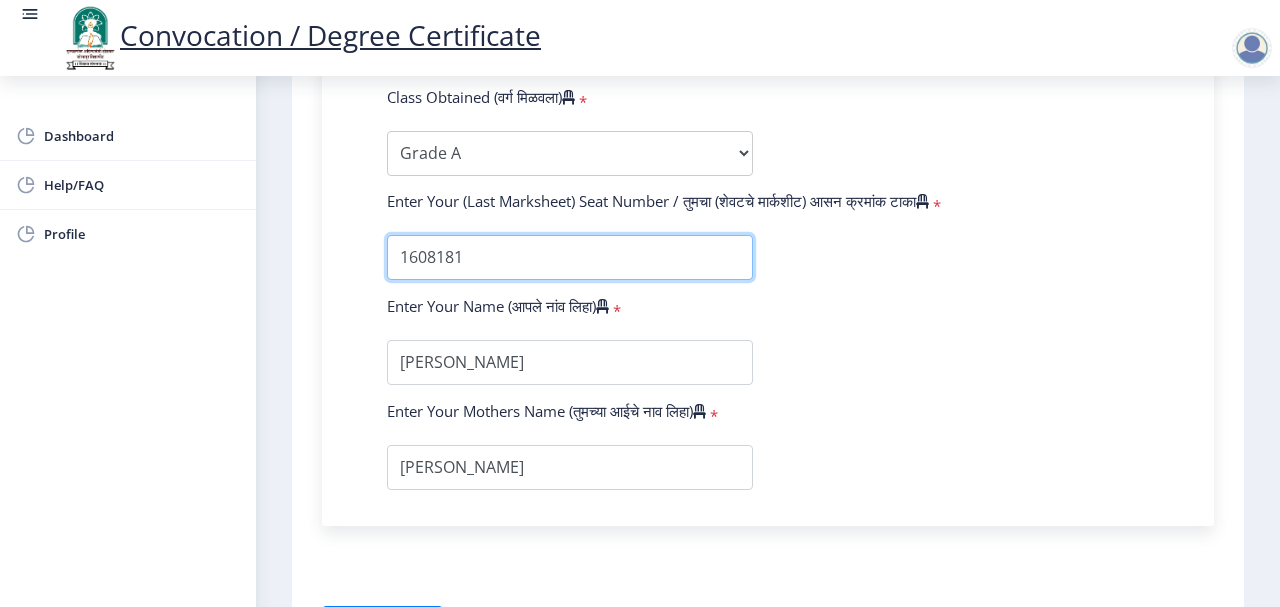 type on "1608181" 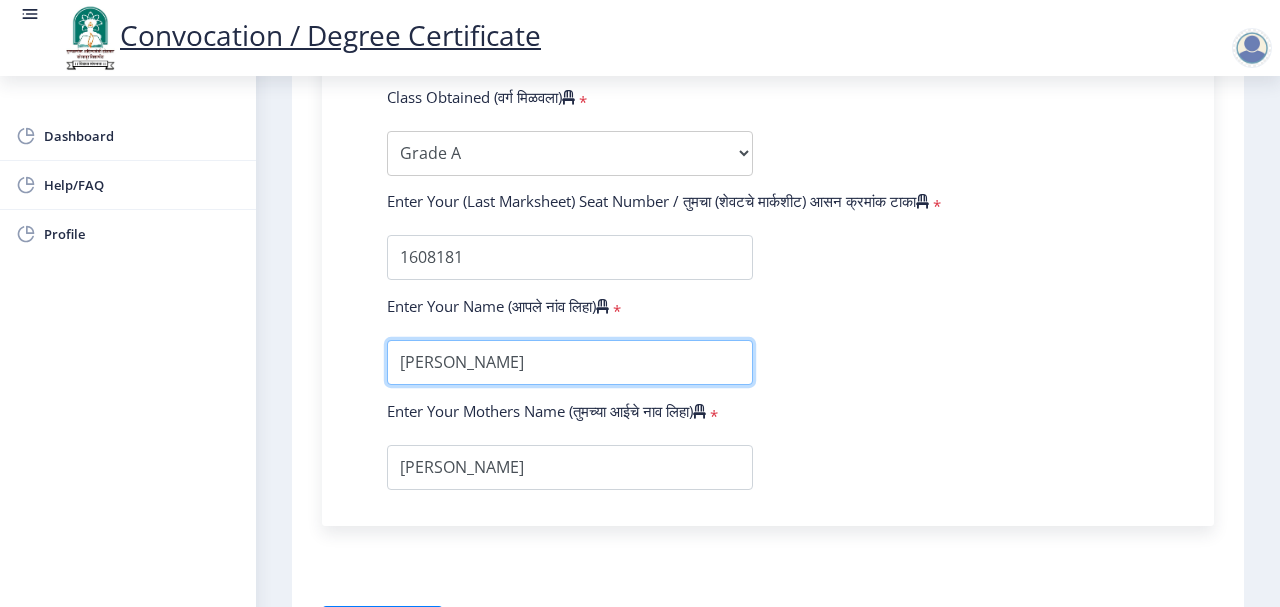 click at bounding box center (570, 362) 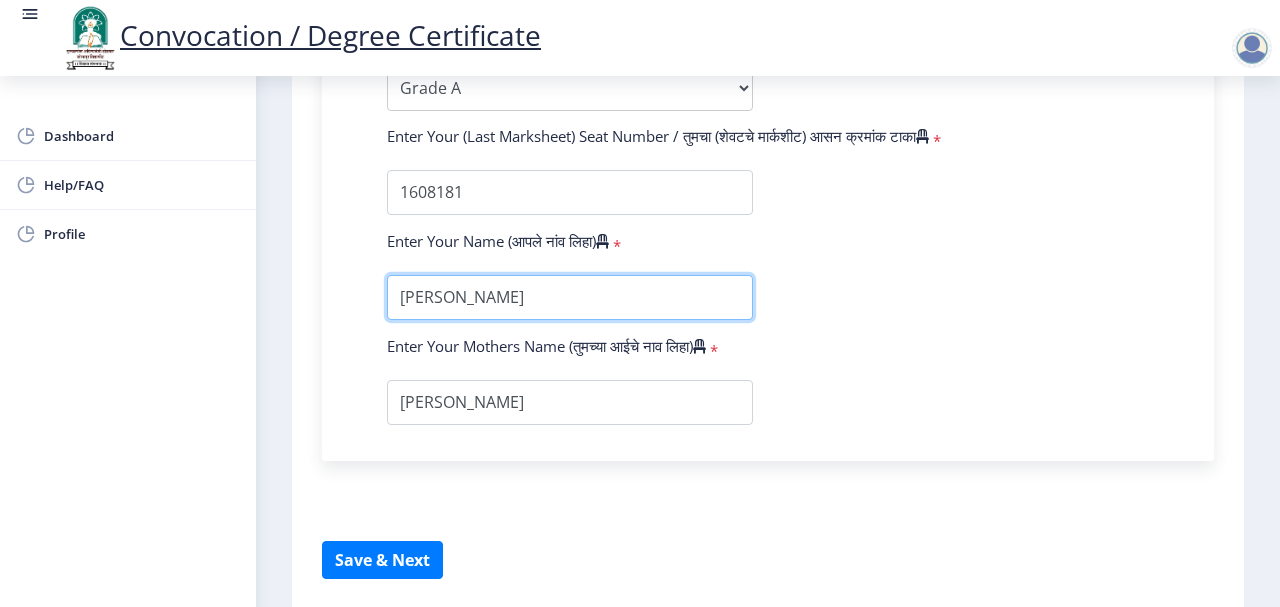 scroll, scrollTop: 1400, scrollLeft: 0, axis: vertical 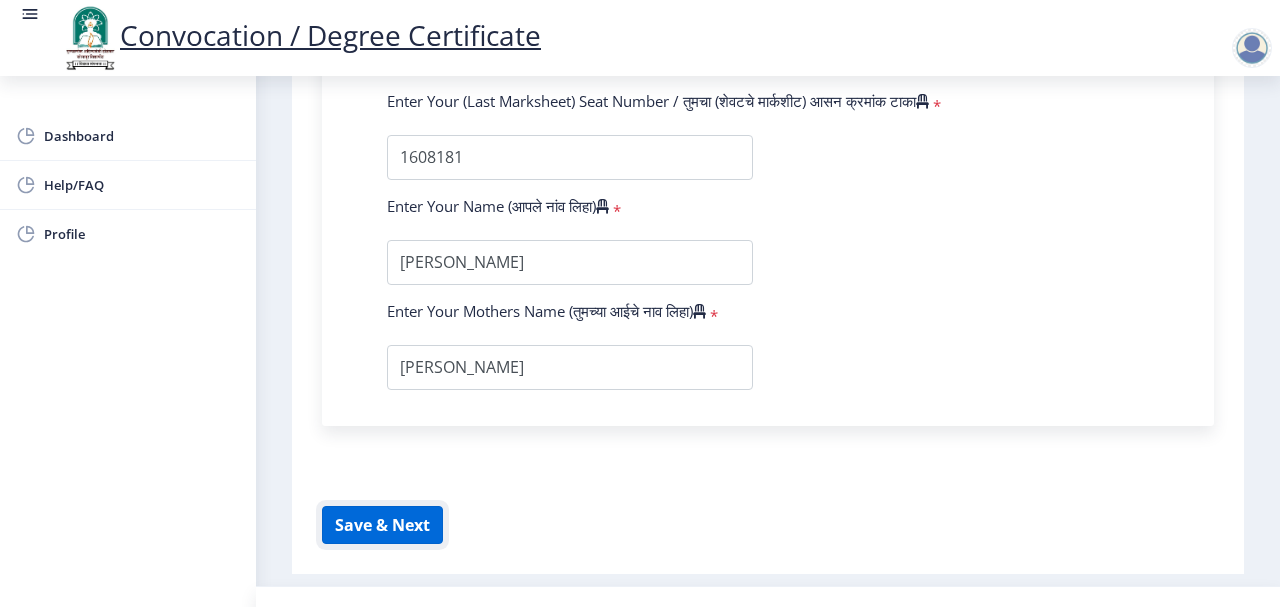 click on "Save & Next" 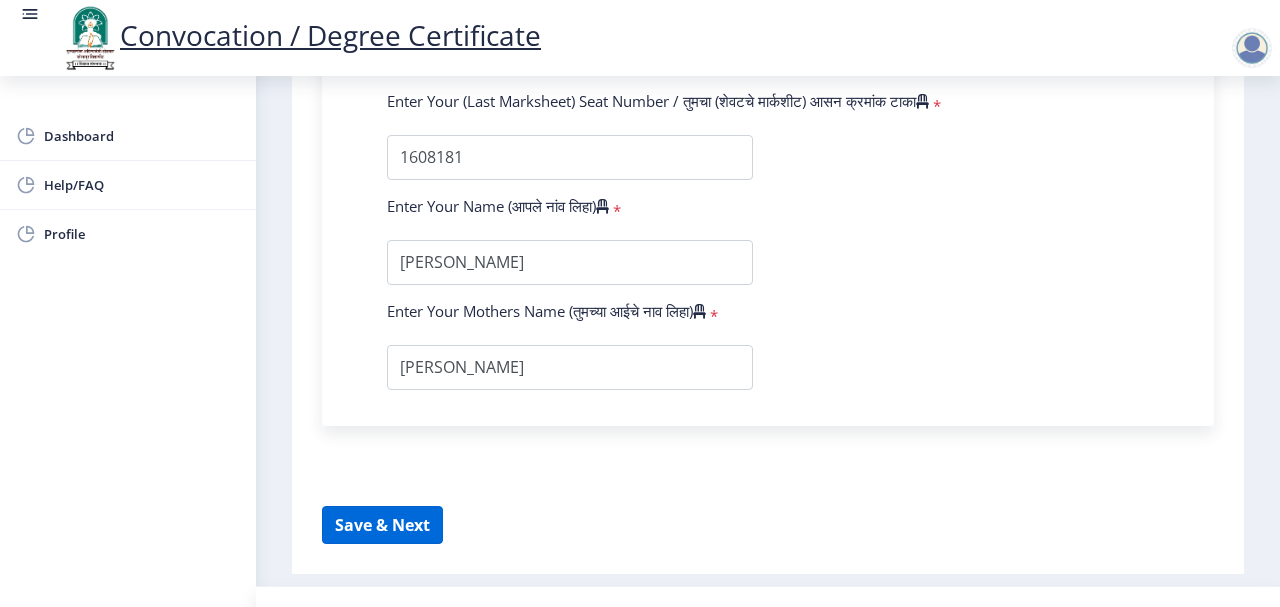 select 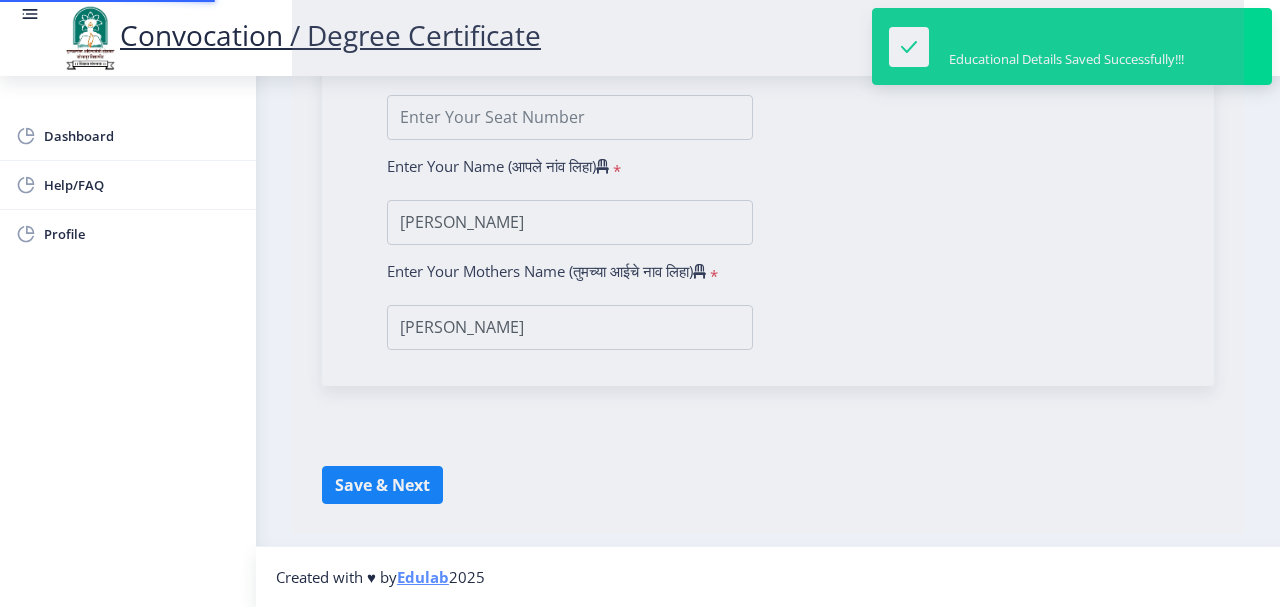 type on "2016032500081812" 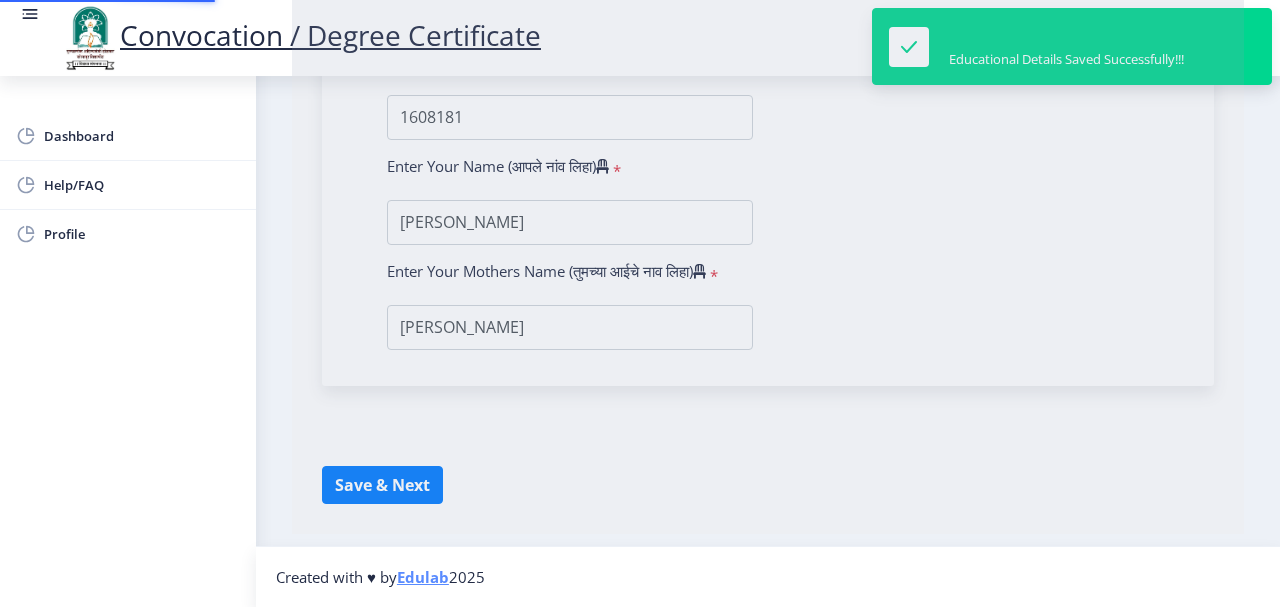 scroll, scrollTop: 0, scrollLeft: 0, axis: both 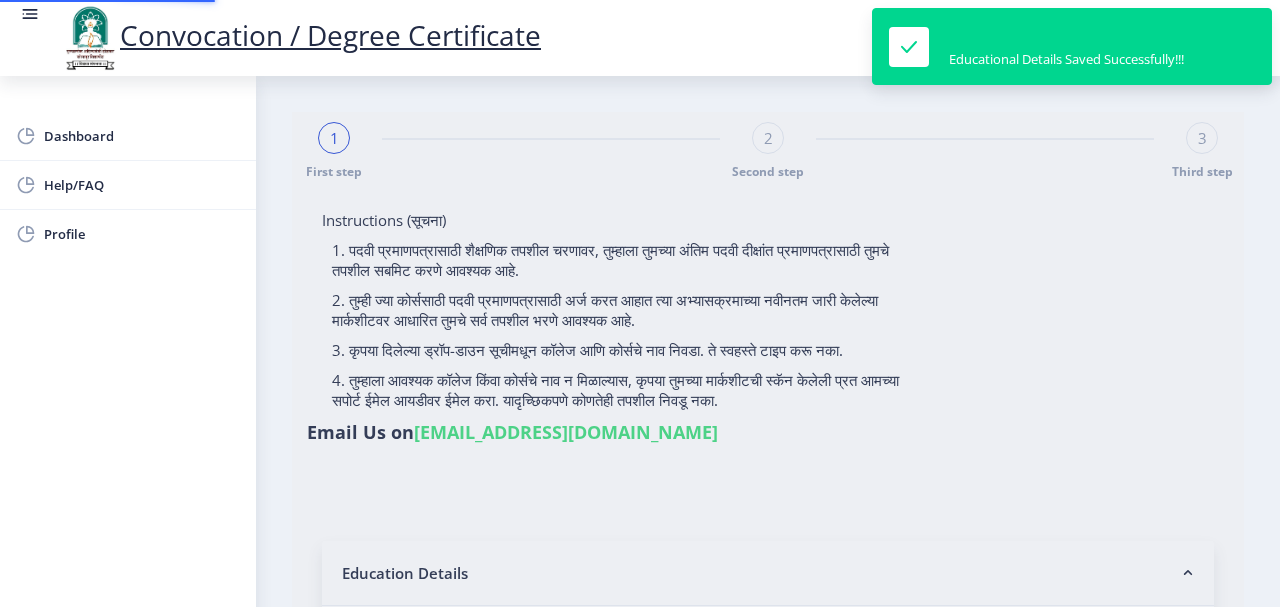 select on "Advanced Costing" 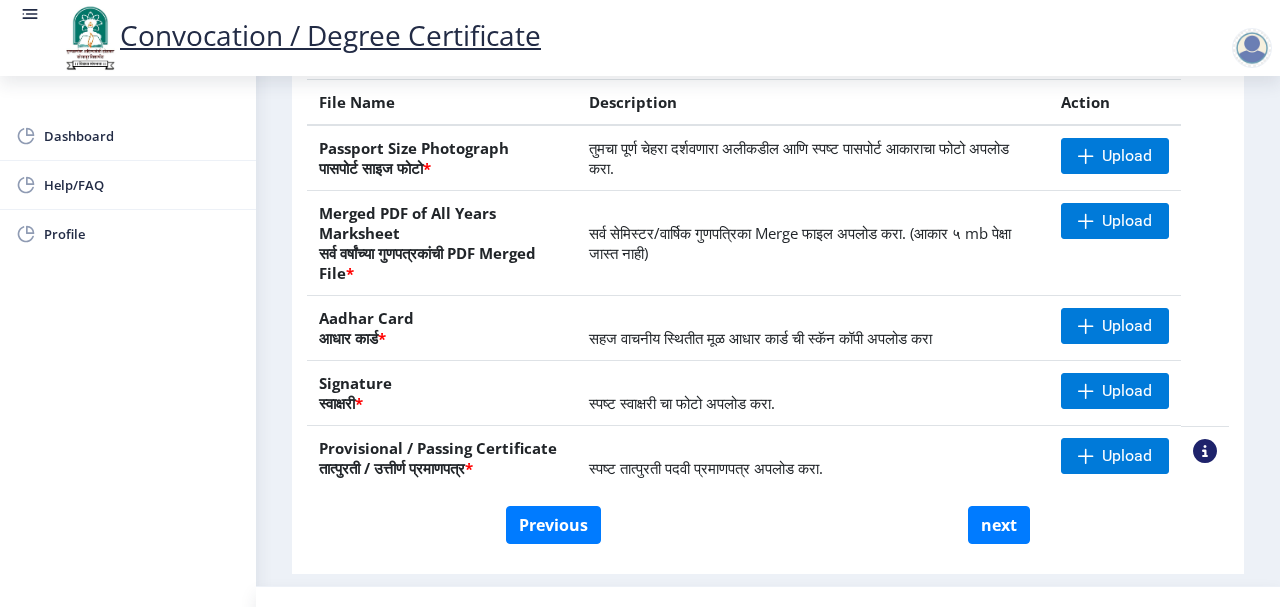 scroll, scrollTop: 400, scrollLeft: 0, axis: vertical 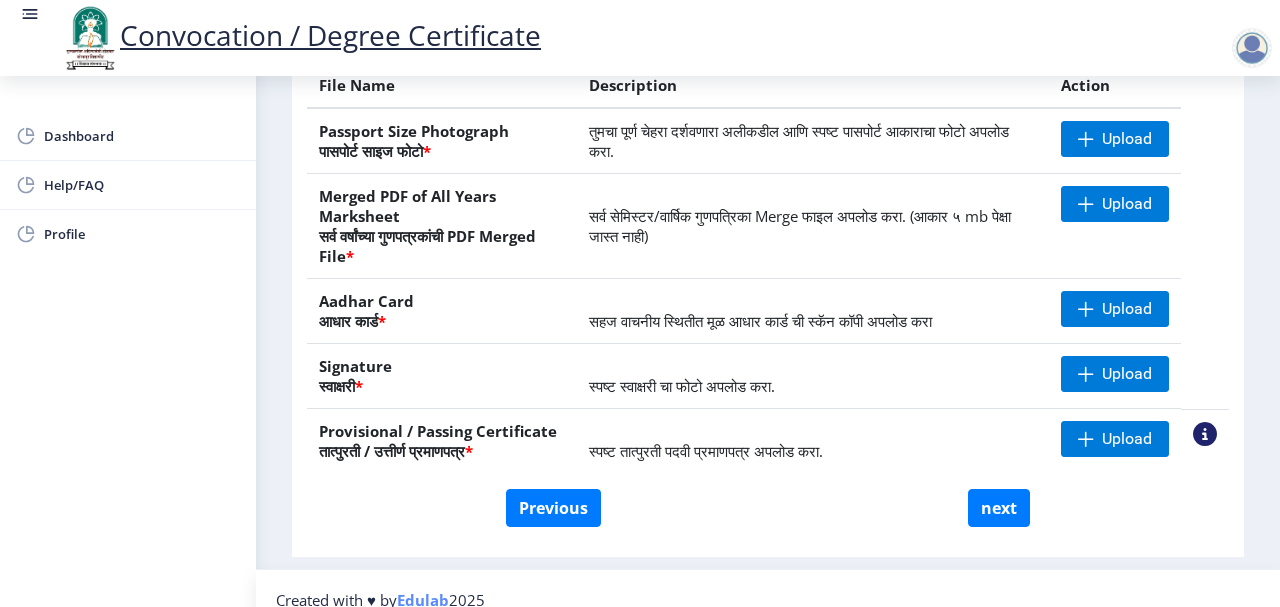 click on "Dashboard Help/FAQ Profile" 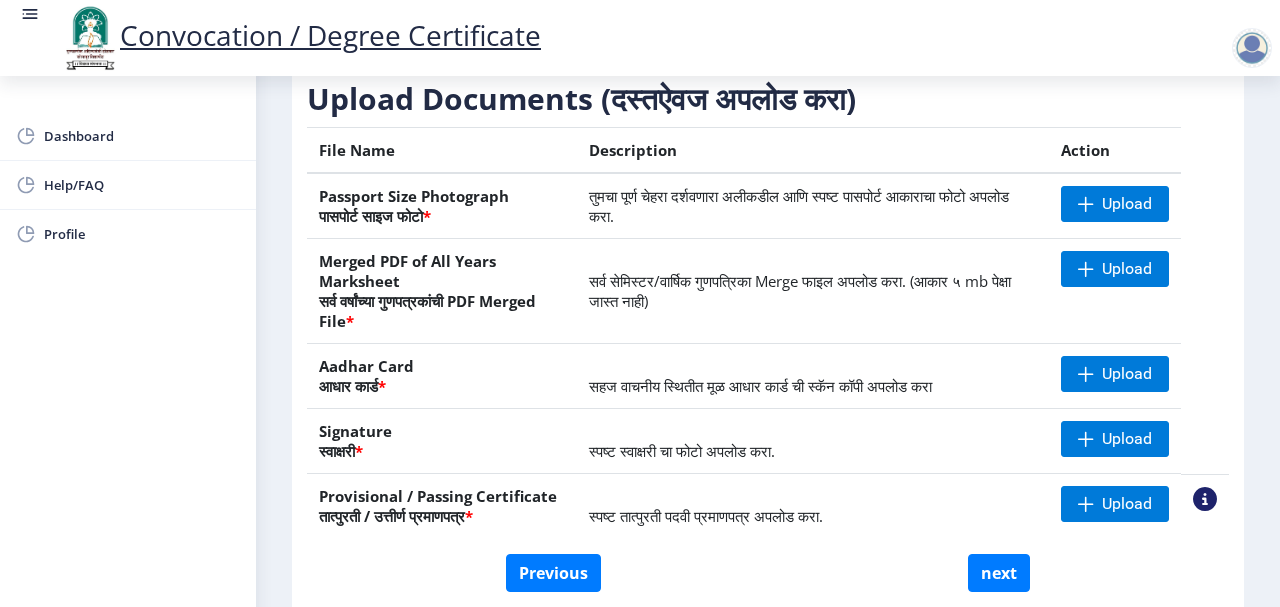 scroll, scrollTop: 300, scrollLeft: 0, axis: vertical 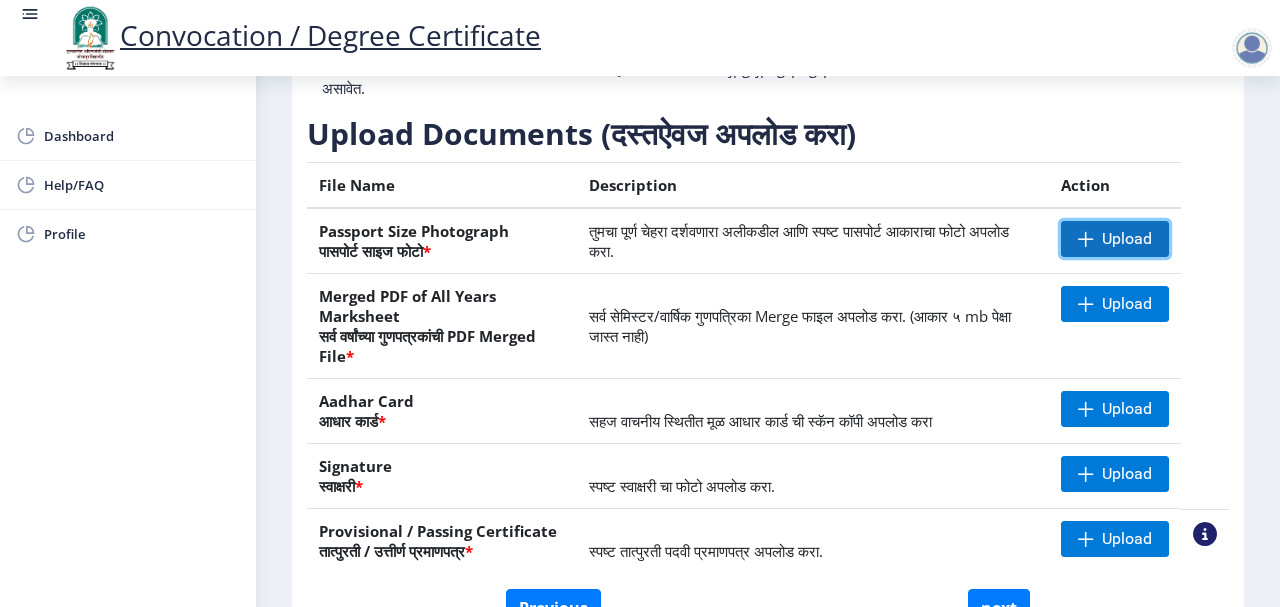 click on "Upload" 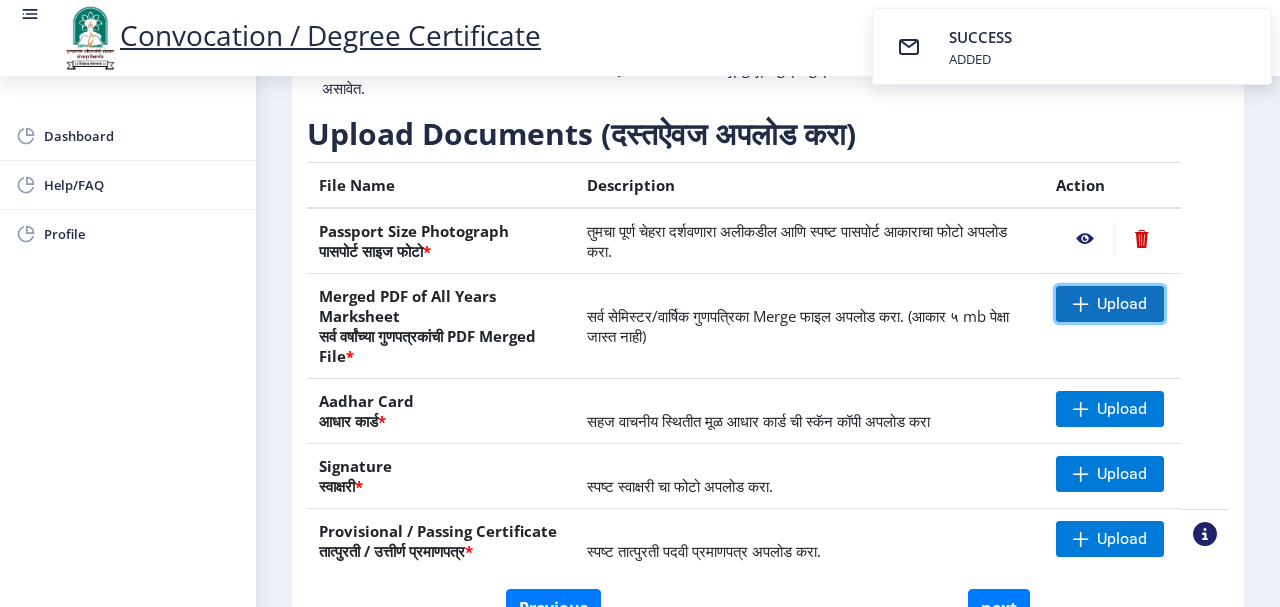 click on "Upload" 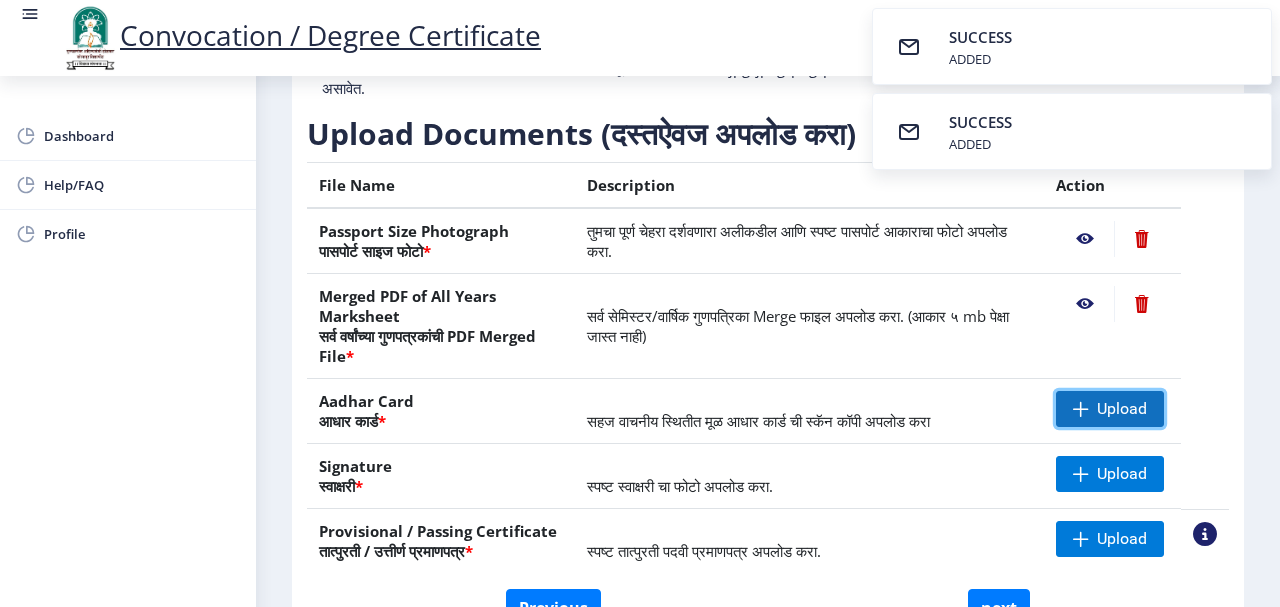 click on "Upload" 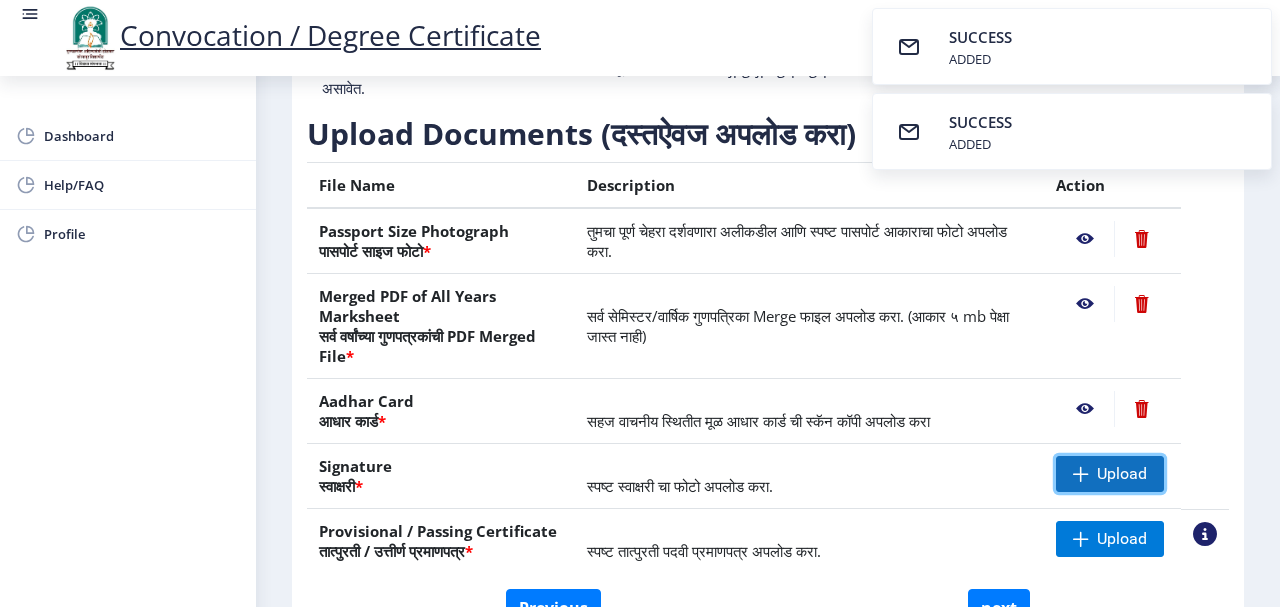 click on "Upload" 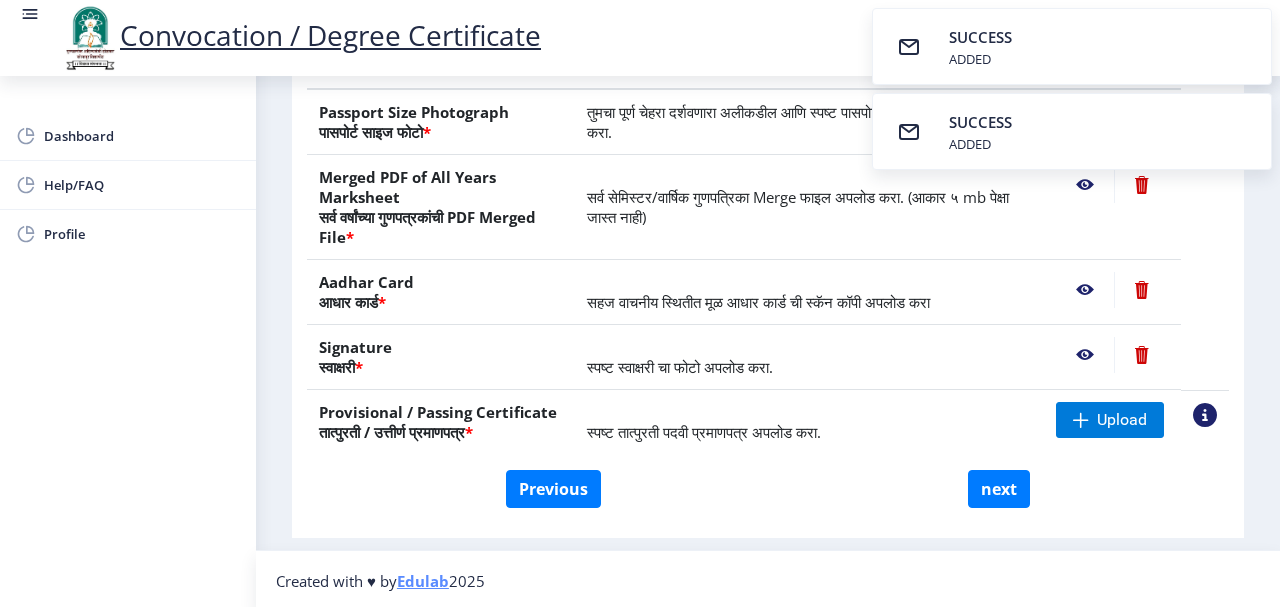 scroll, scrollTop: 423, scrollLeft: 0, axis: vertical 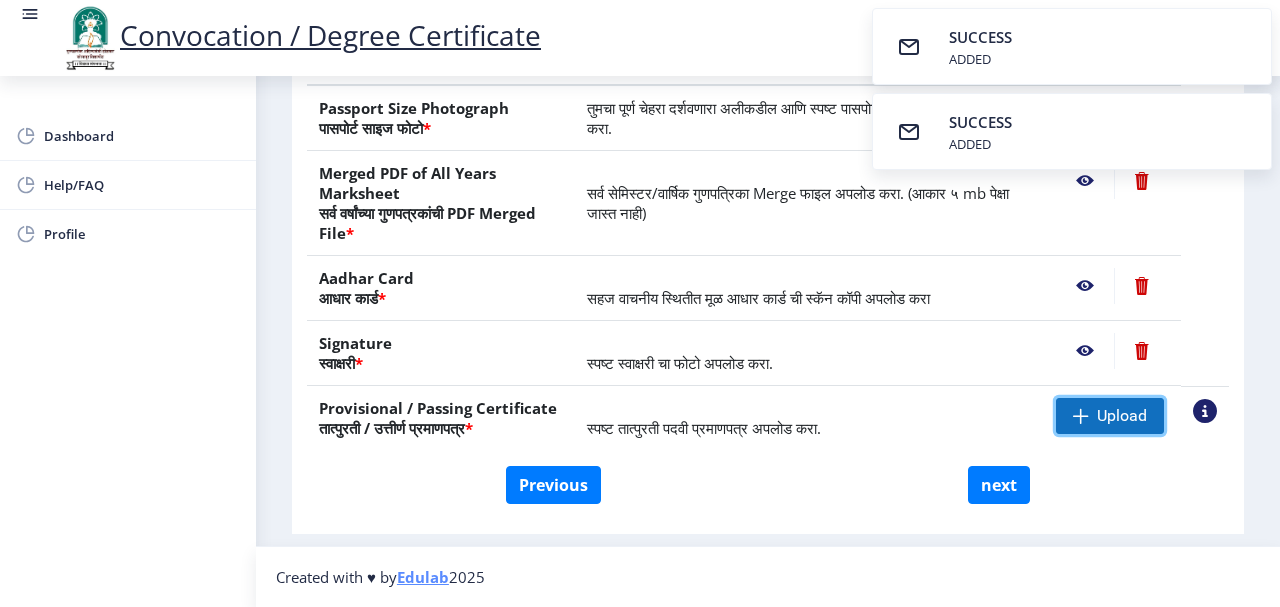 click on "Upload" 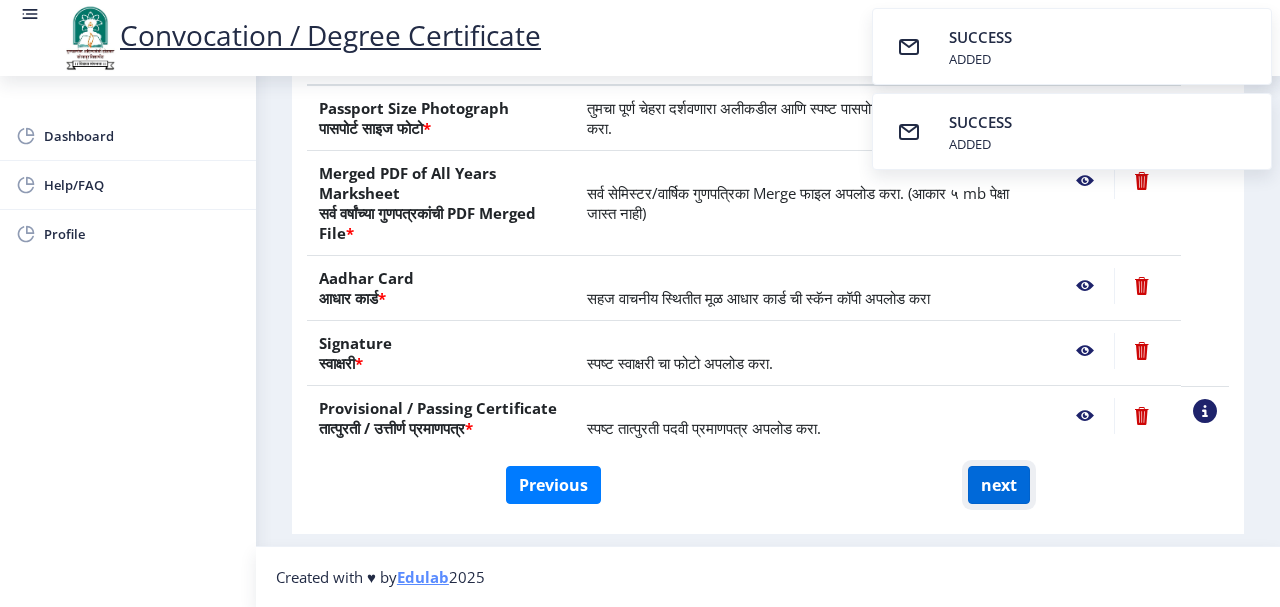 click on "next" 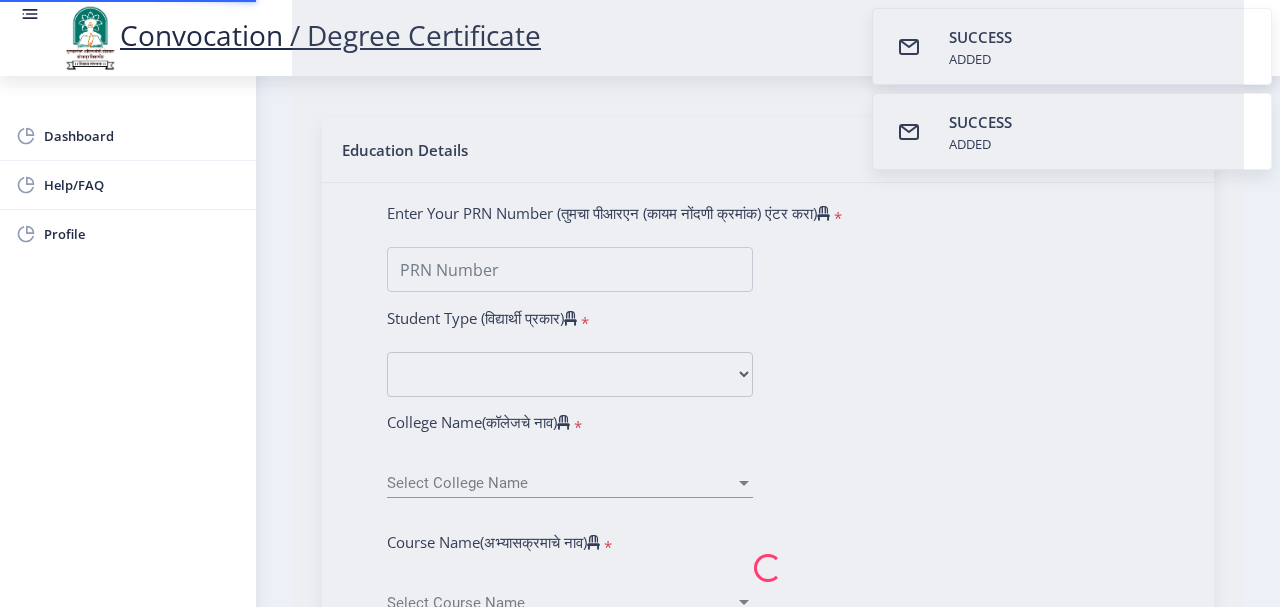 select 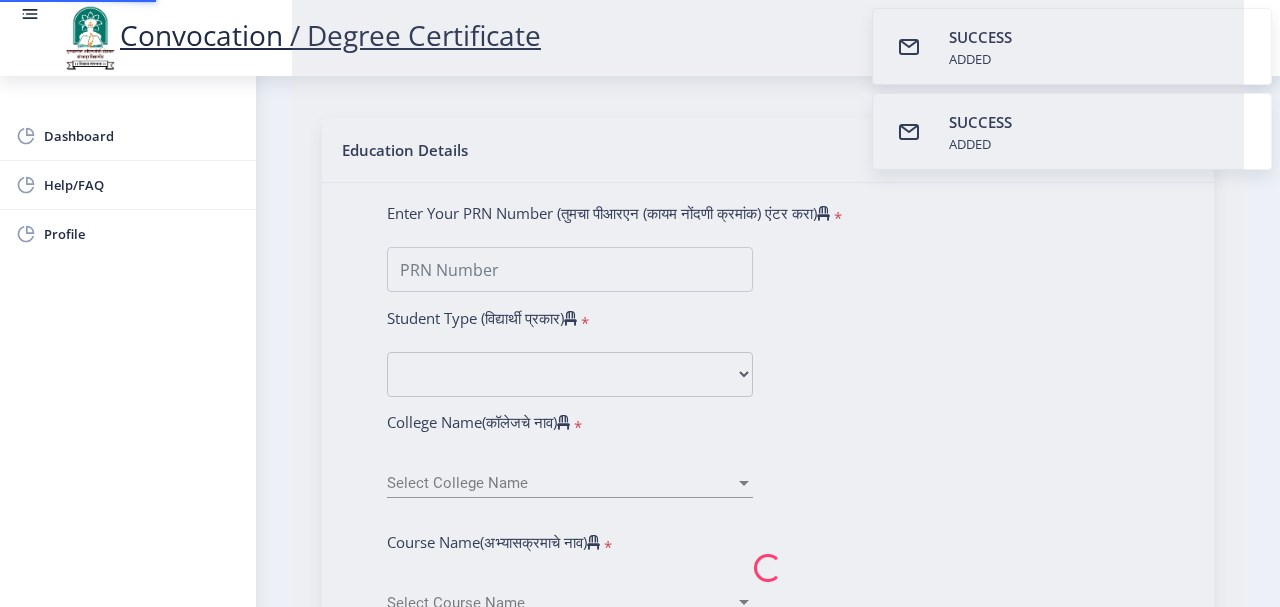 scroll, scrollTop: 0, scrollLeft: 0, axis: both 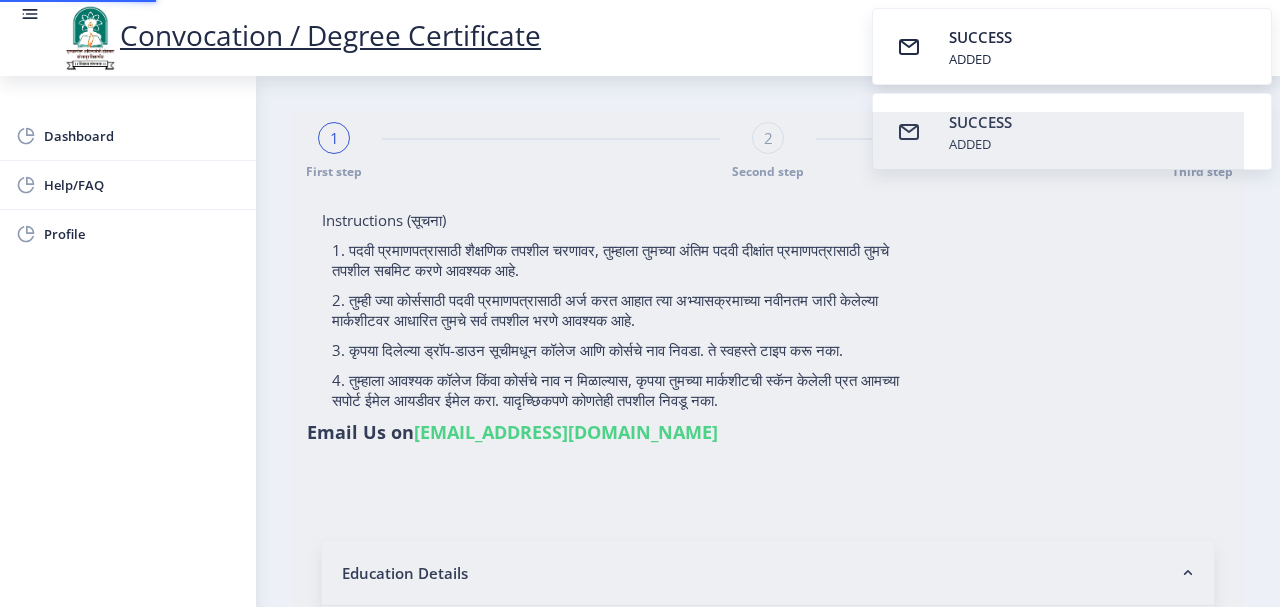 type on "[PERSON_NAME]" 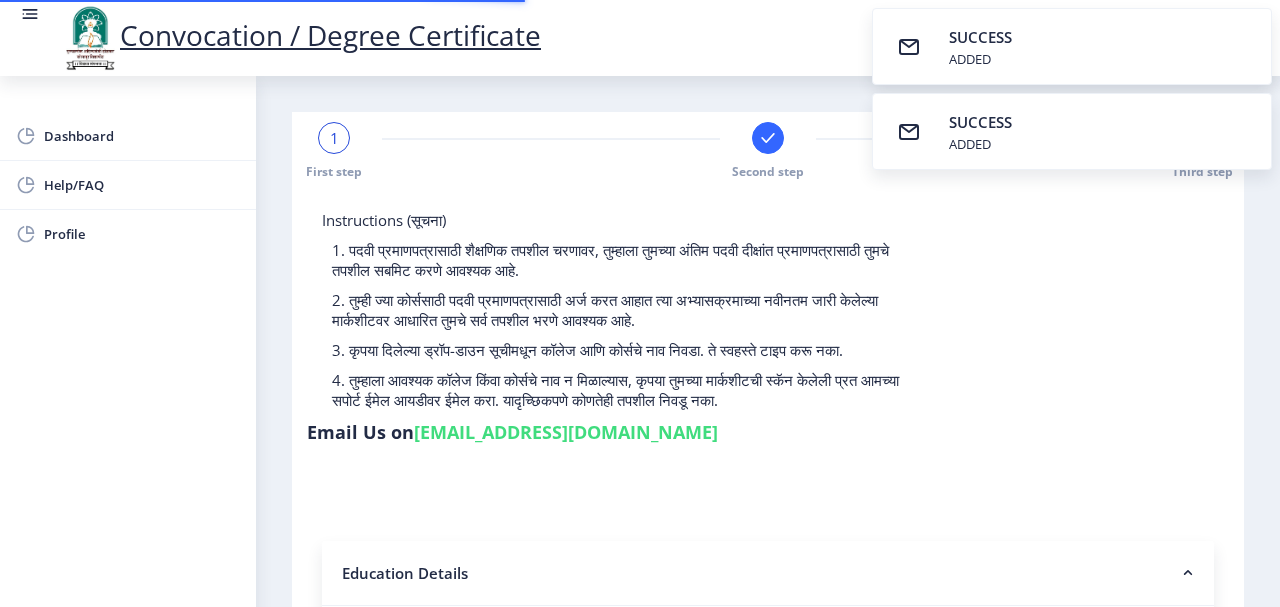 select 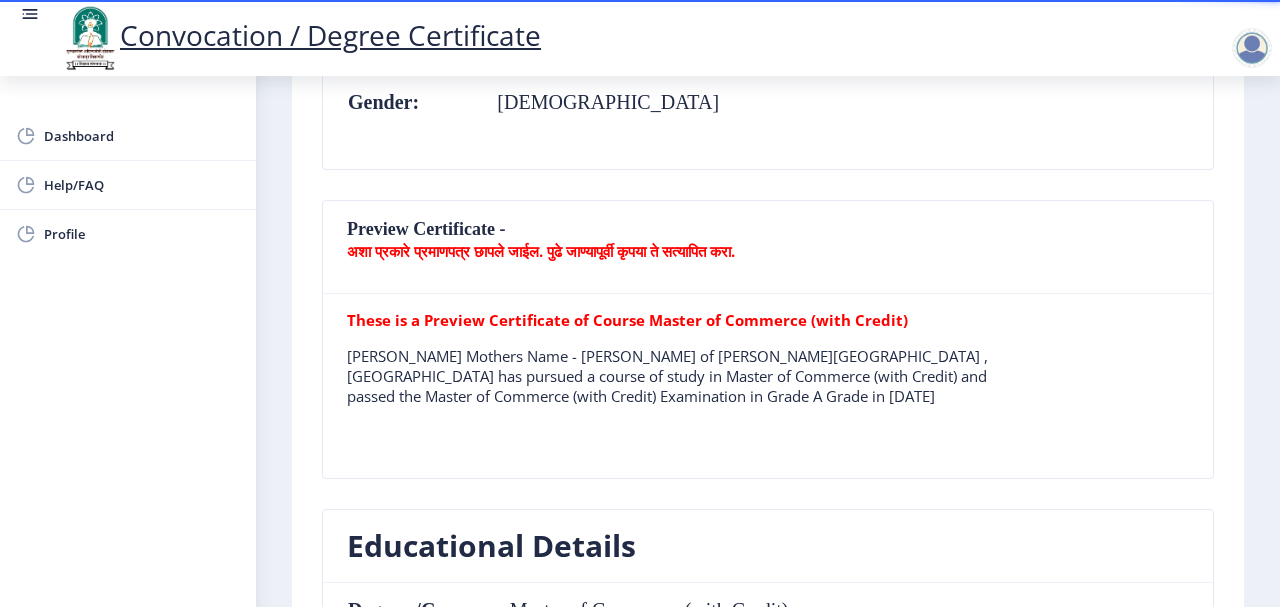 scroll, scrollTop: 500, scrollLeft: 0, axis: vertical 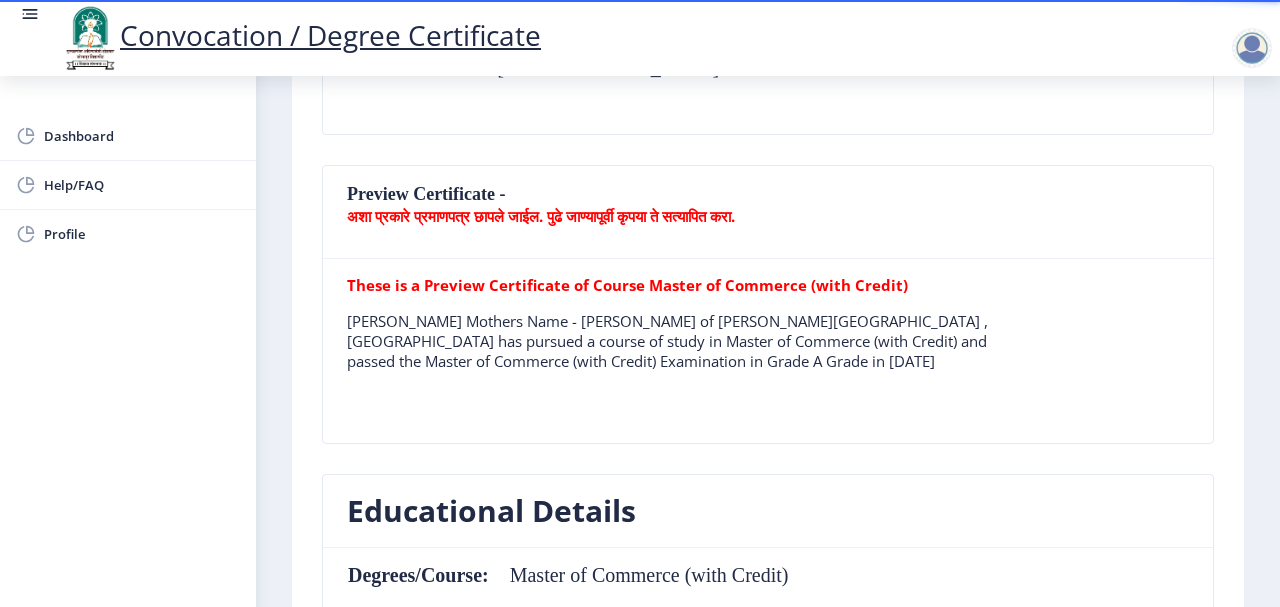 click on "Preview Certificate -  अशा प्रकारे प्रमाणपत्र छापले जाईल. पुढे जाण्यापूर्वी कृपया ते सत्यापित करा." 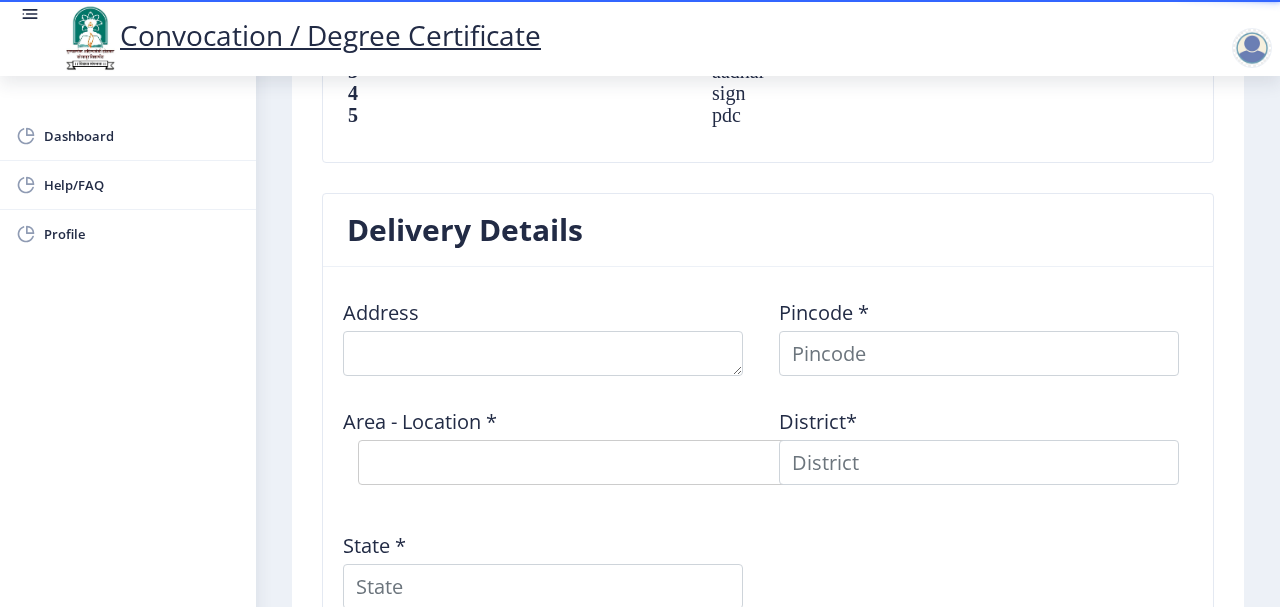 scroll, scrollTop: 1500, scrollLeft: 0, axis: vertical 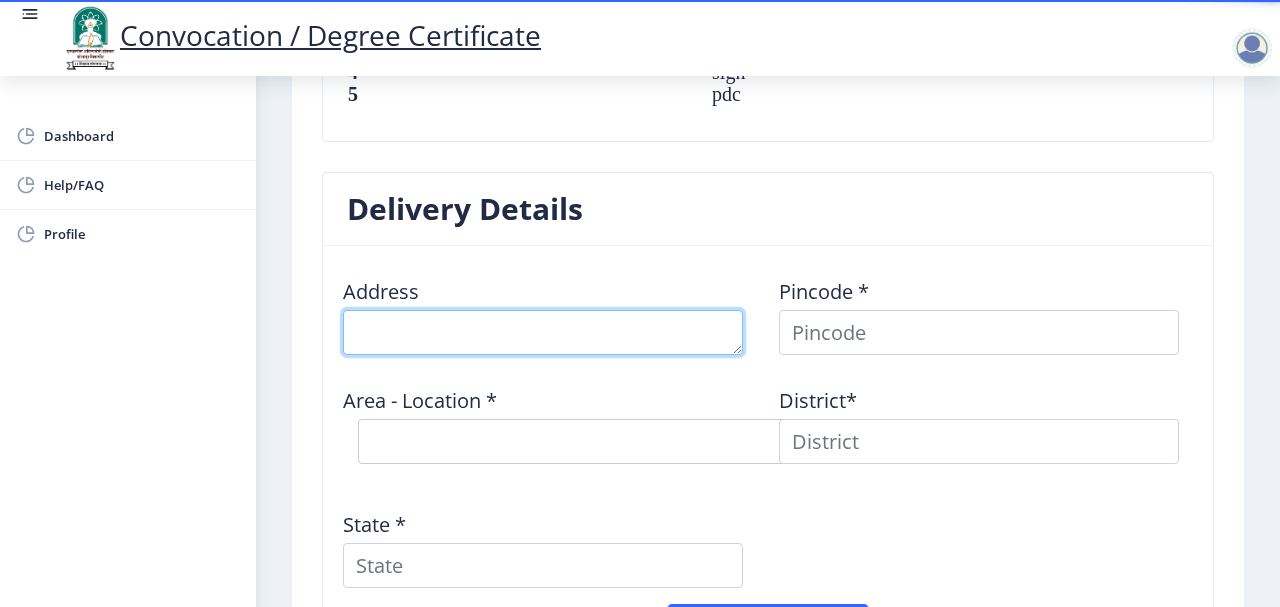 click at bounding box center [543, 332] 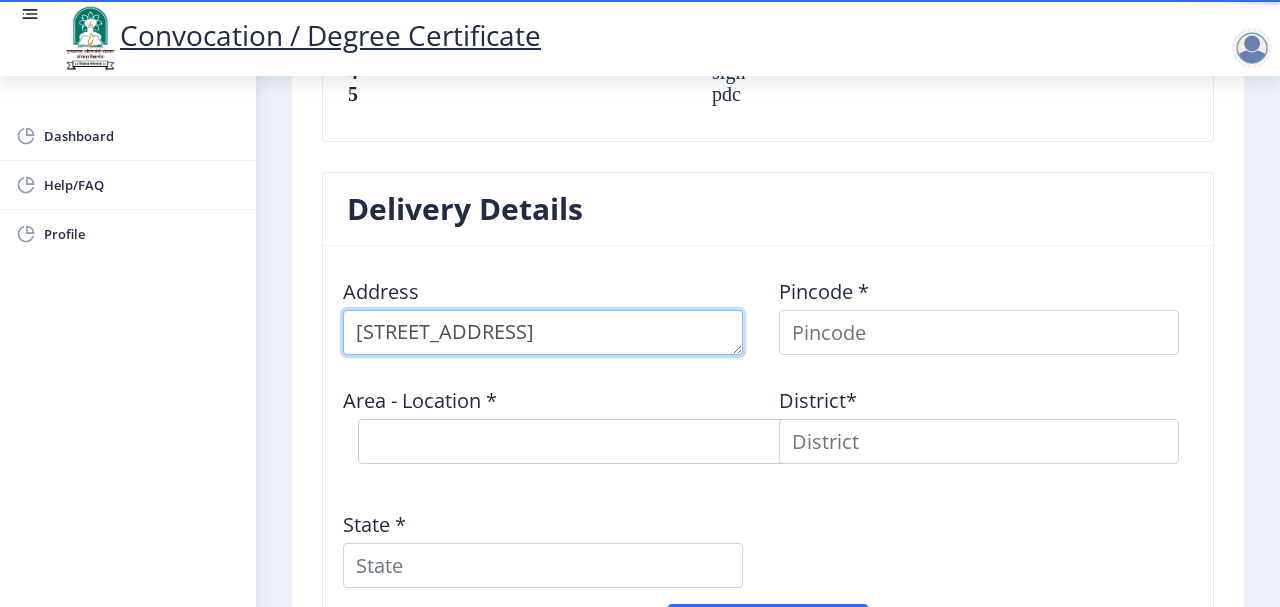 scroll, scrollTop: 21, scrollLeft: 0, axis: vertical 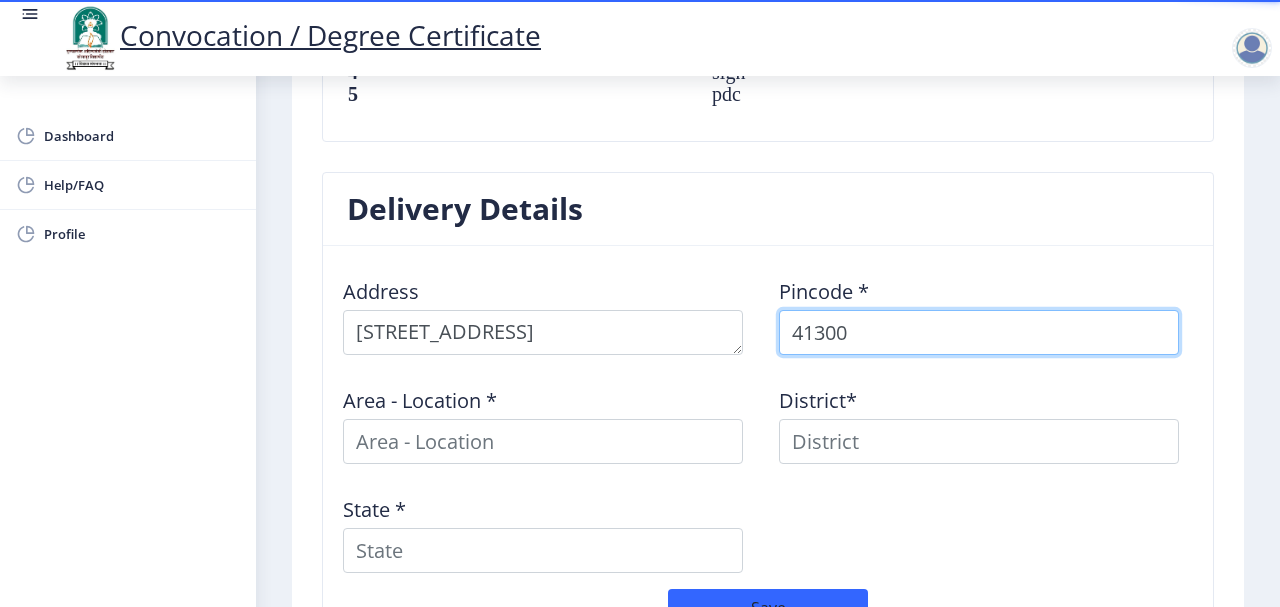 type on "413006" 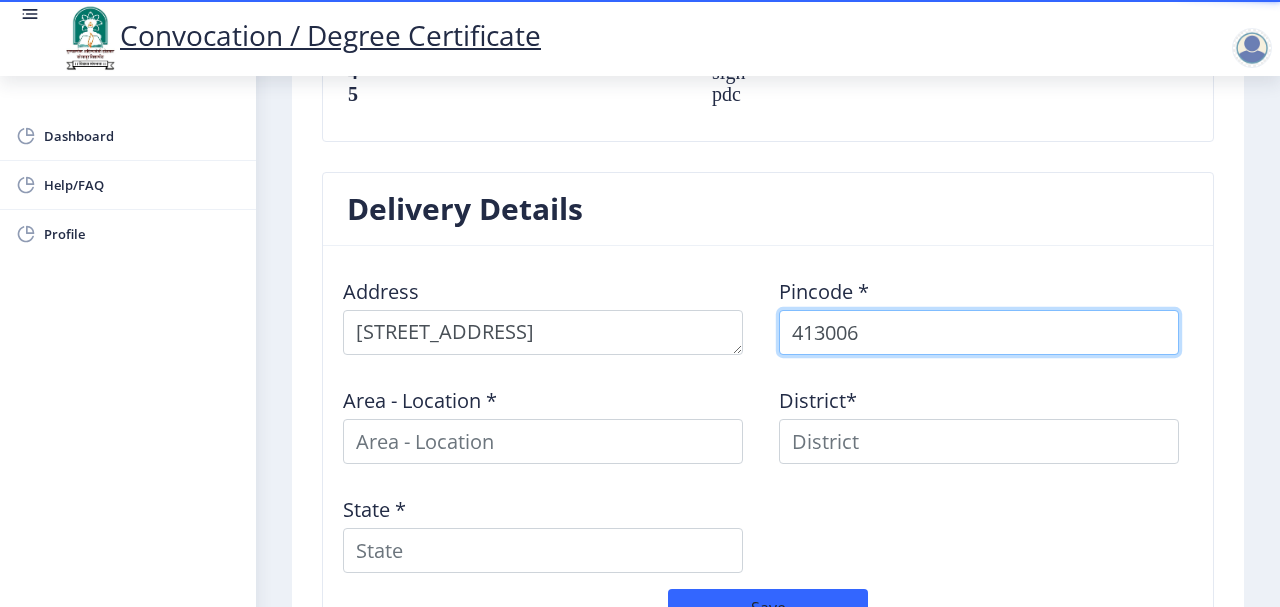 select 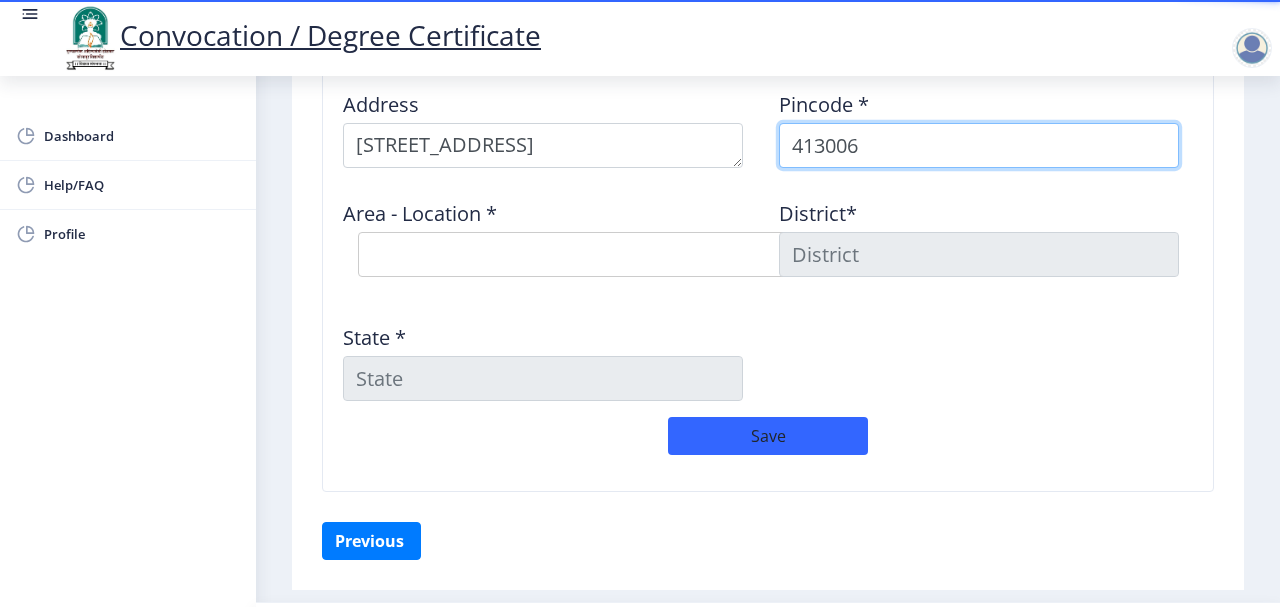 scroll, scrollTop: 1700, scrollLeft: 0, axis: vertical 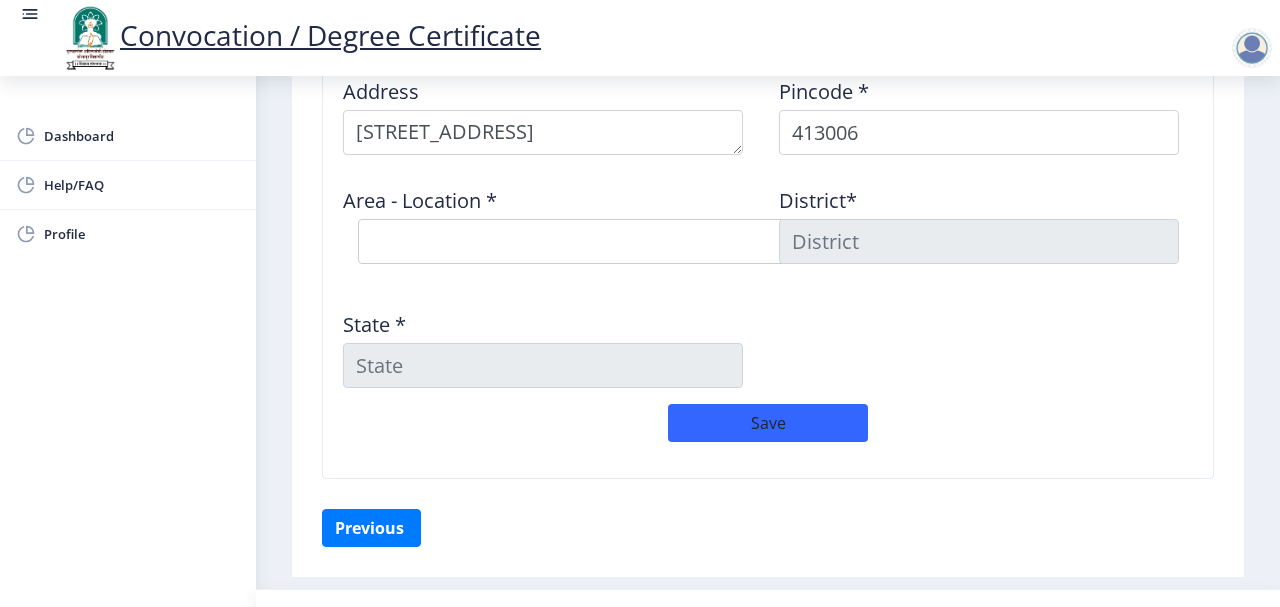 click on "State *" 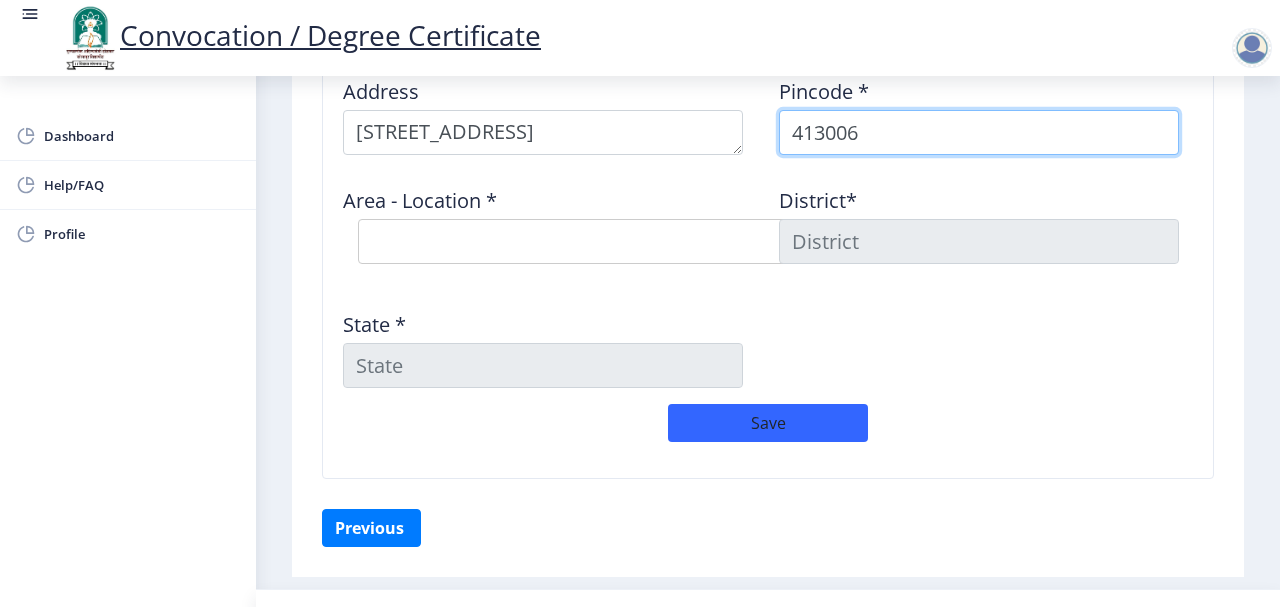 click on "413006" at bounding box center (979, 132) 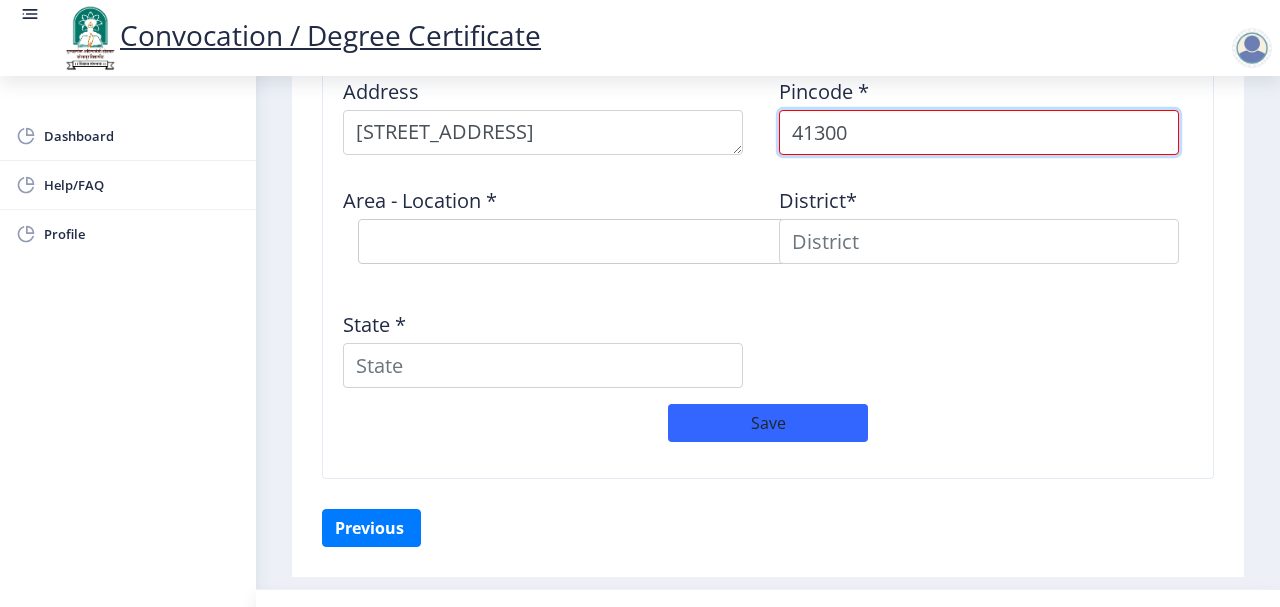 type on "413005" 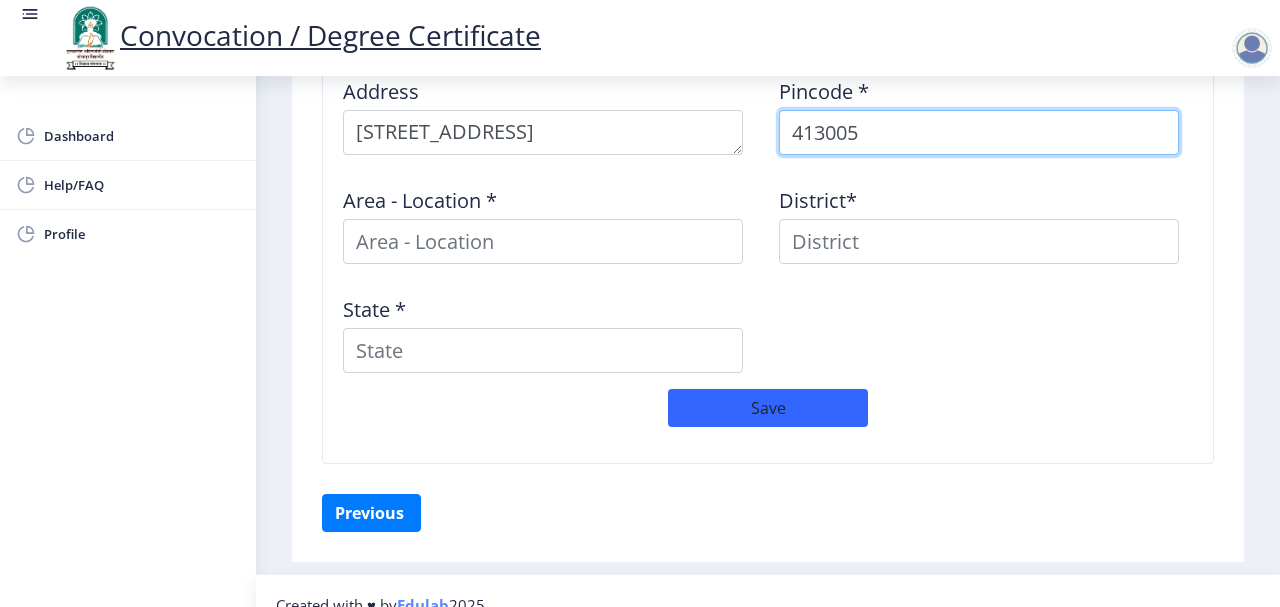 select 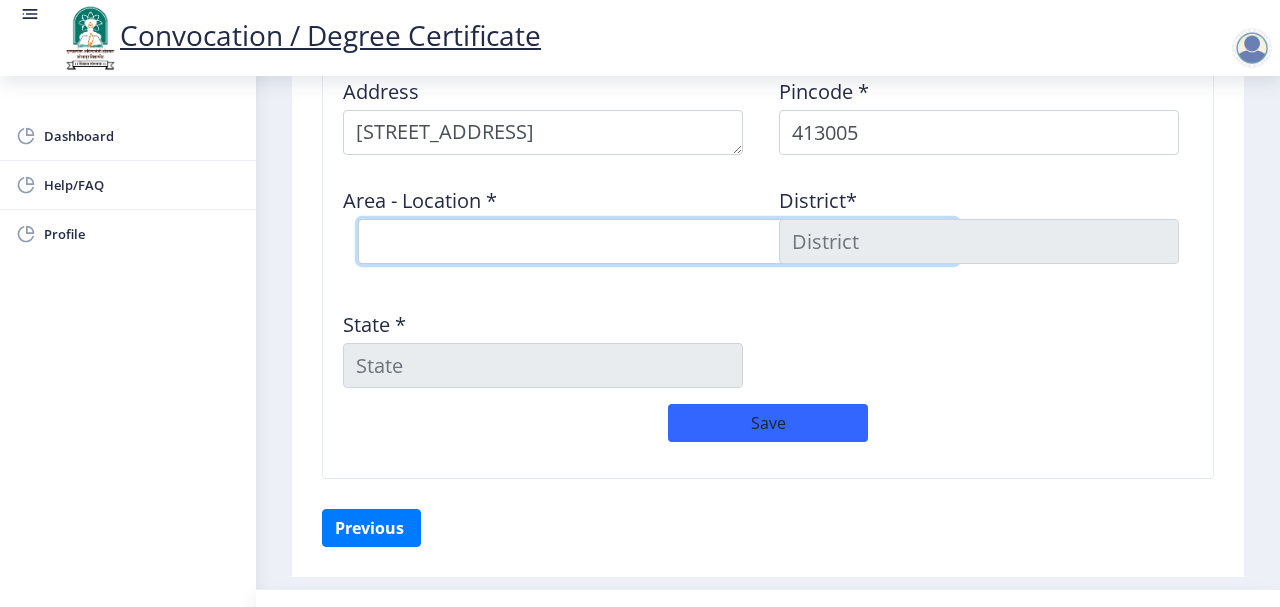click on "Select Area Location Daji Peth S.O Market Yard Solapur S.O Sakhar Peth S.O" at bounding box center [658, 241] 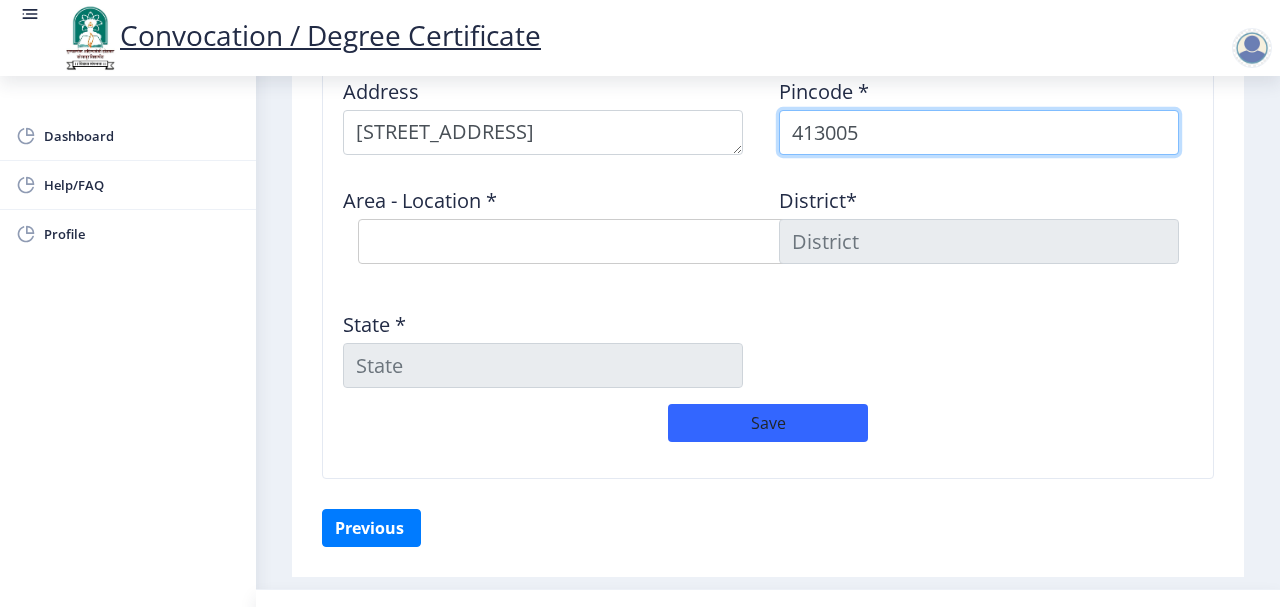 click on "413005" at bounding box center (979, 132) 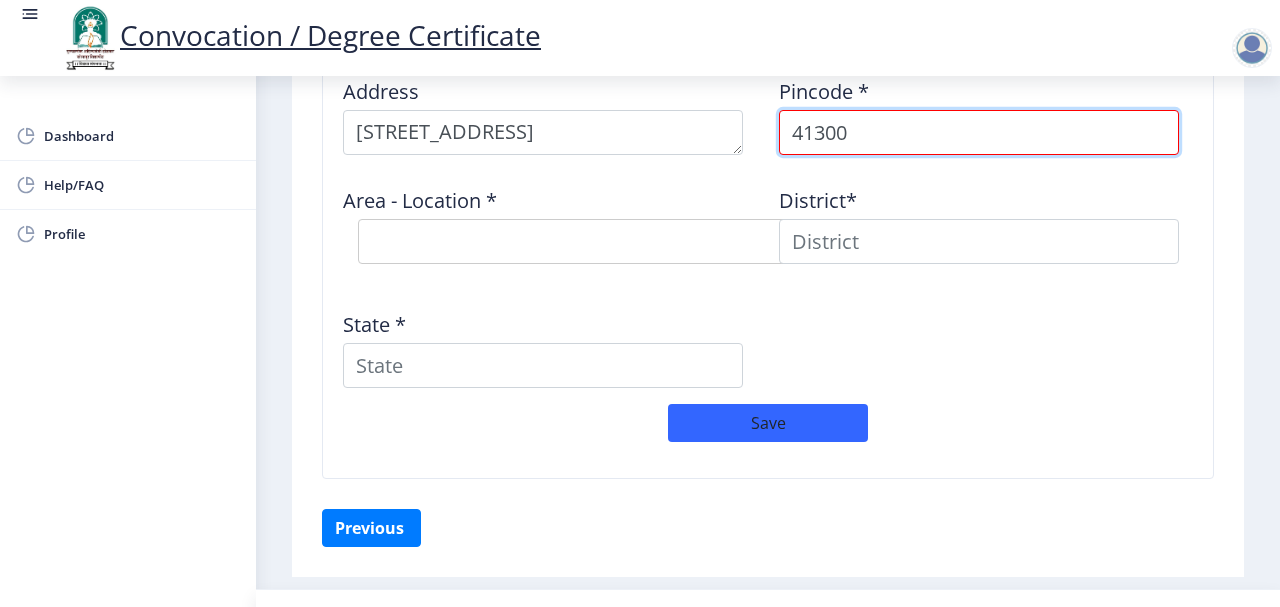 type on "413006" 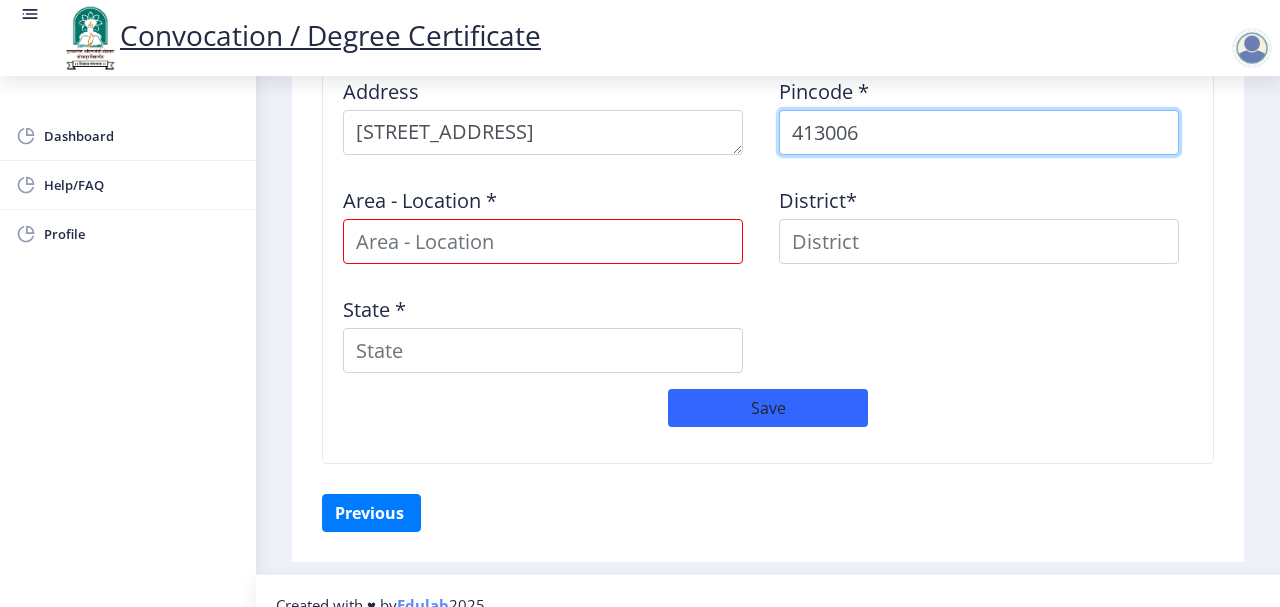 select 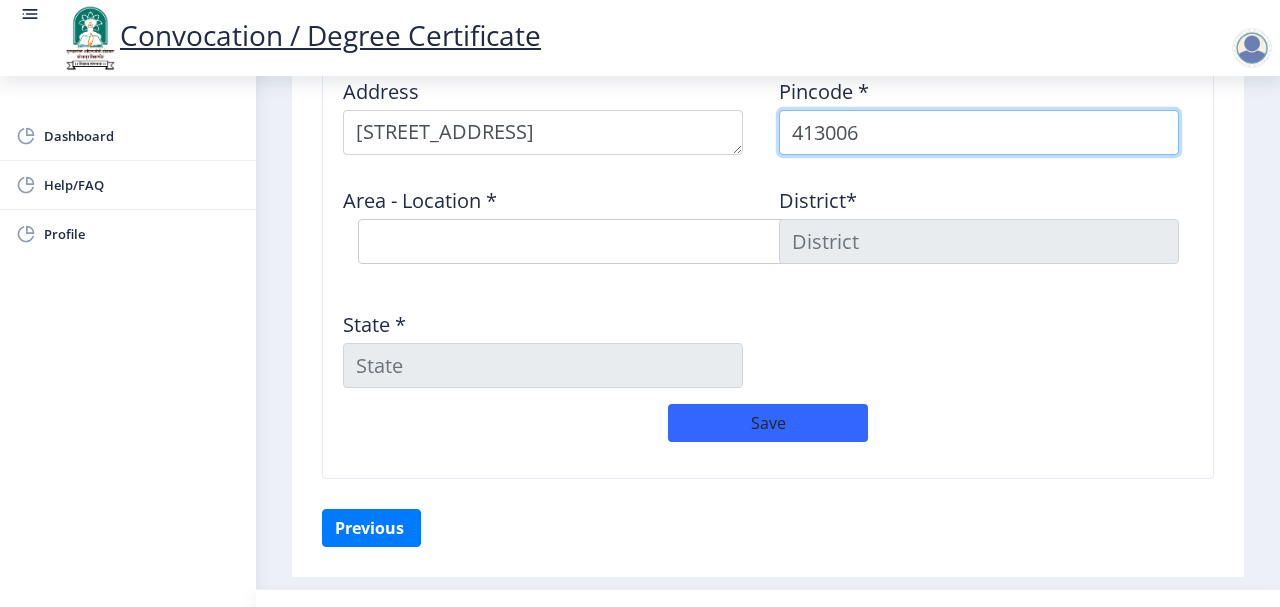 type on "413006" 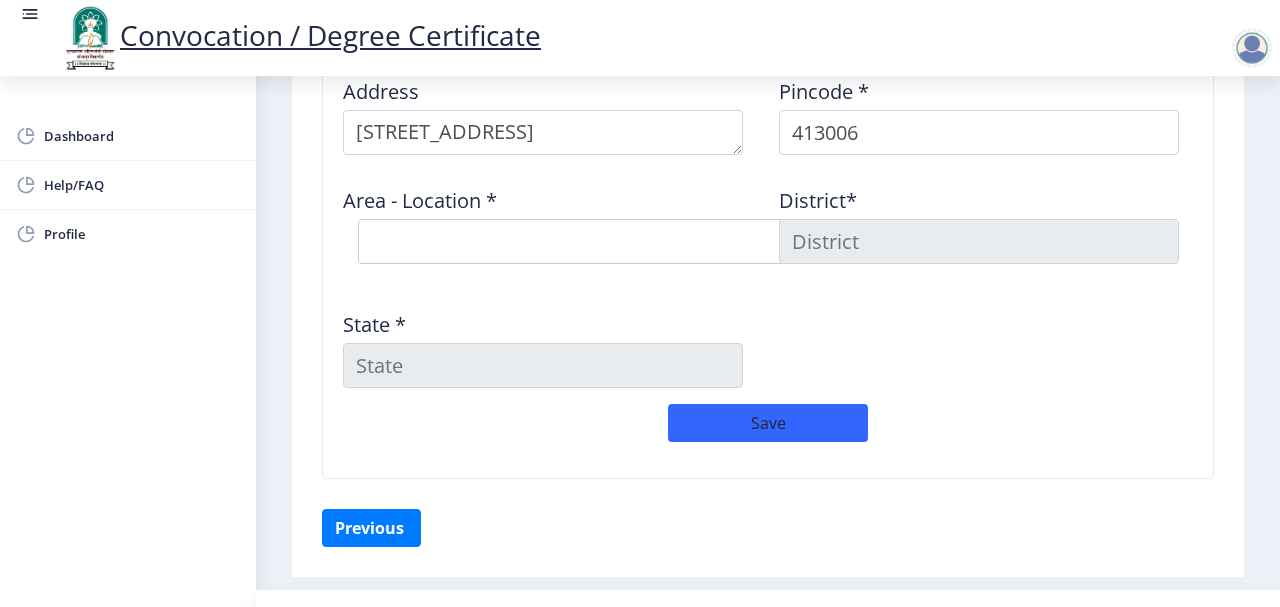 drag, startPoint x: 549, startPoint y: 269, endPoint x: 537, endPoint y: 261, distance: 14.422205 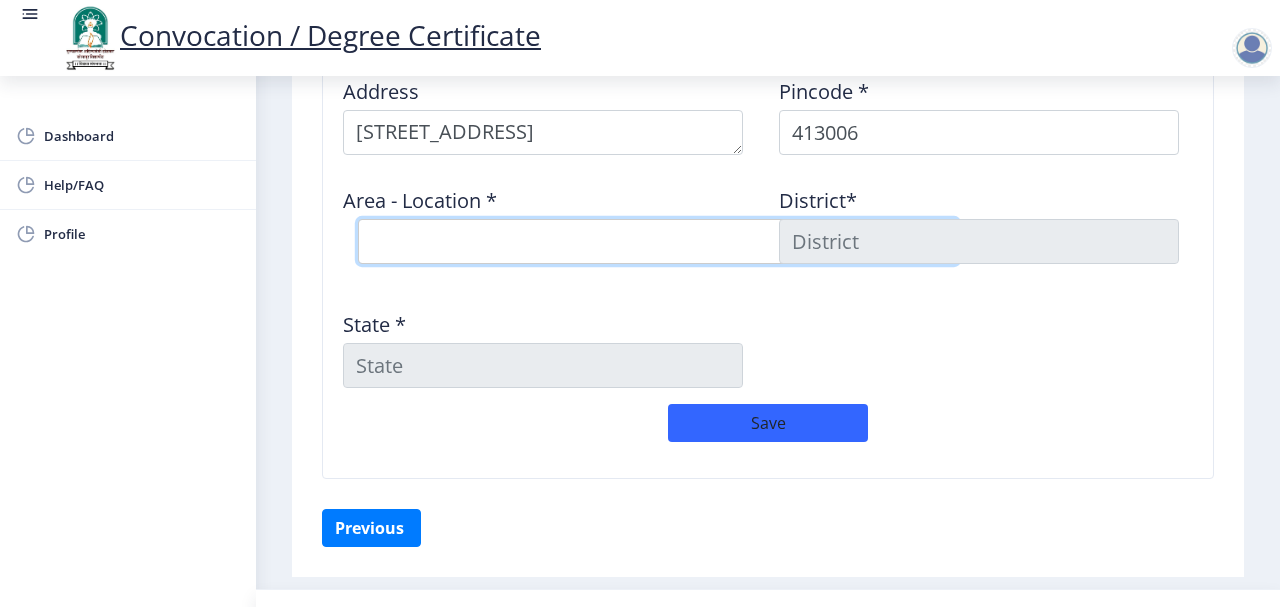 click on "Select Area Location Ashok Chowk S.O Kardehalli B.O Kumbhari B.O Midc Solapur S.O Mulegaon B.O" at bounding box center [658, 241] 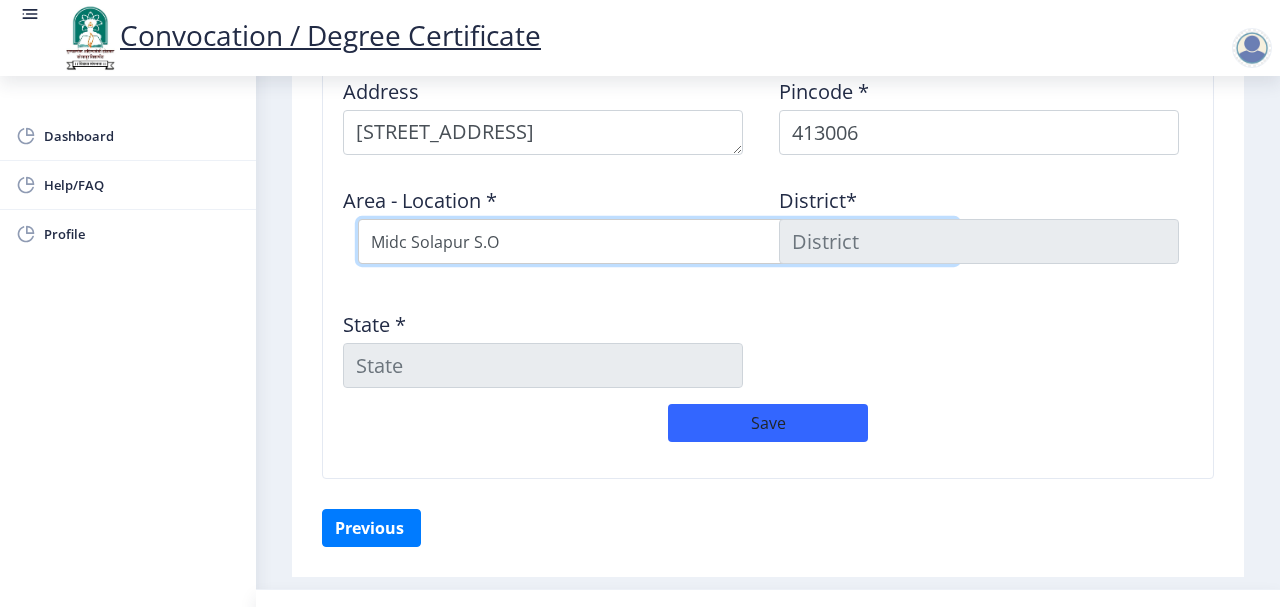click on "Select Area Location Ashok Chowk S.O Kardehalli B.O Kumbhari B.O Midc Solapur S.O Mulegaon B.O" at bounding box center [658, 241] 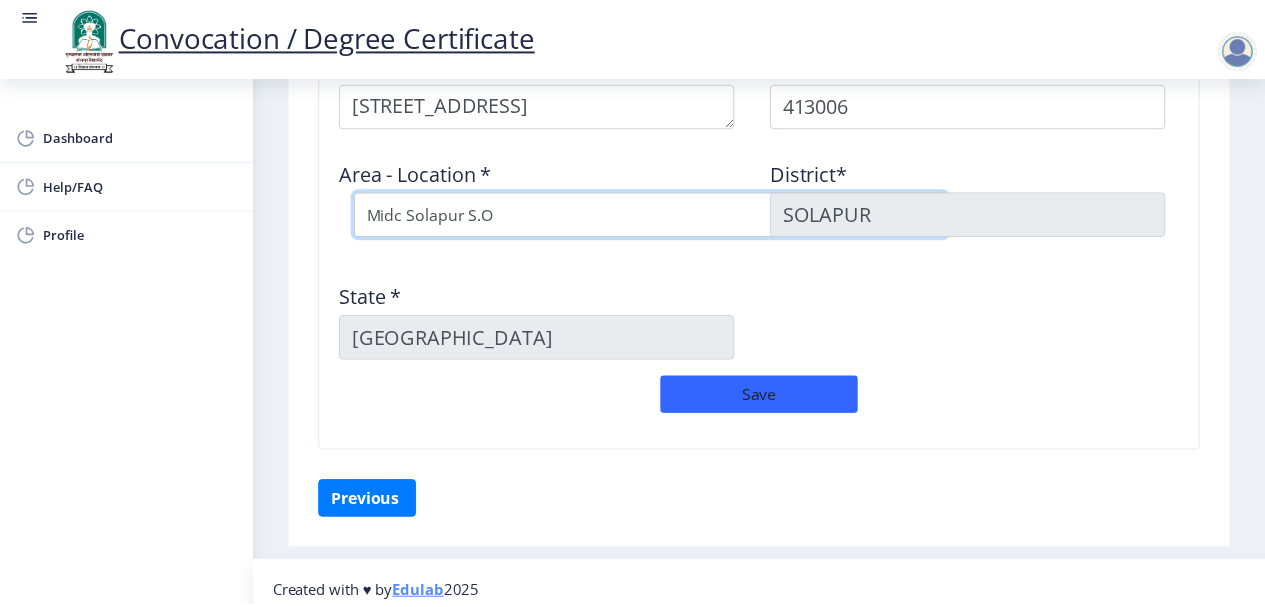 scroll, scrollTop: 1743, scrollLeft: 0, axis: vertical 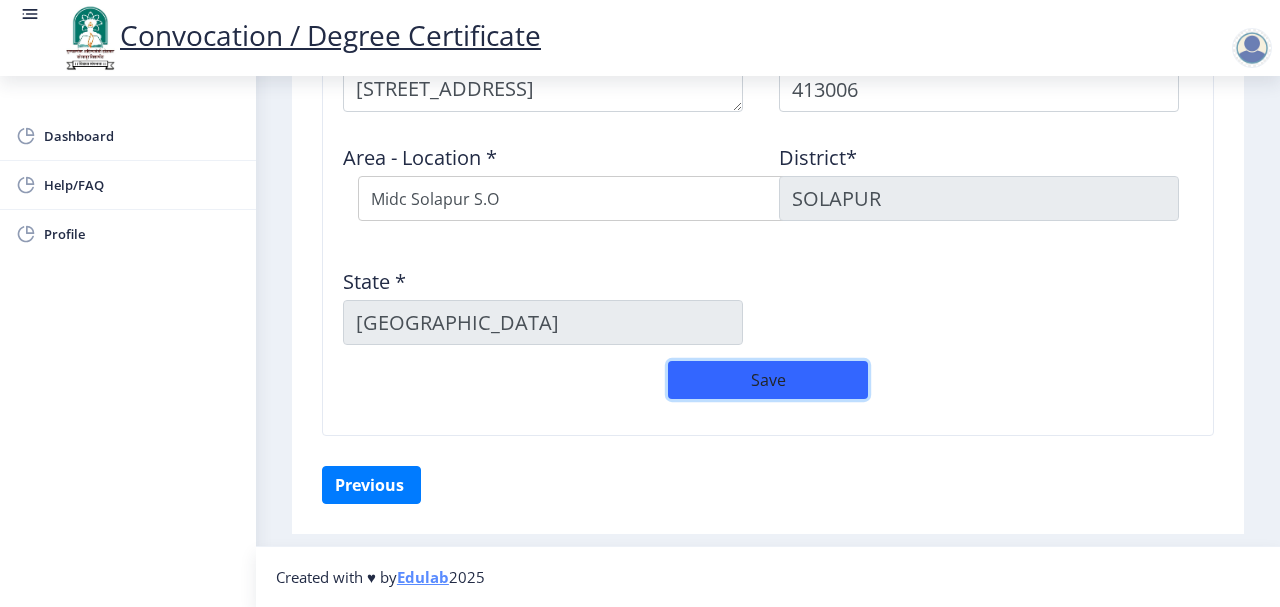 click on "Save" 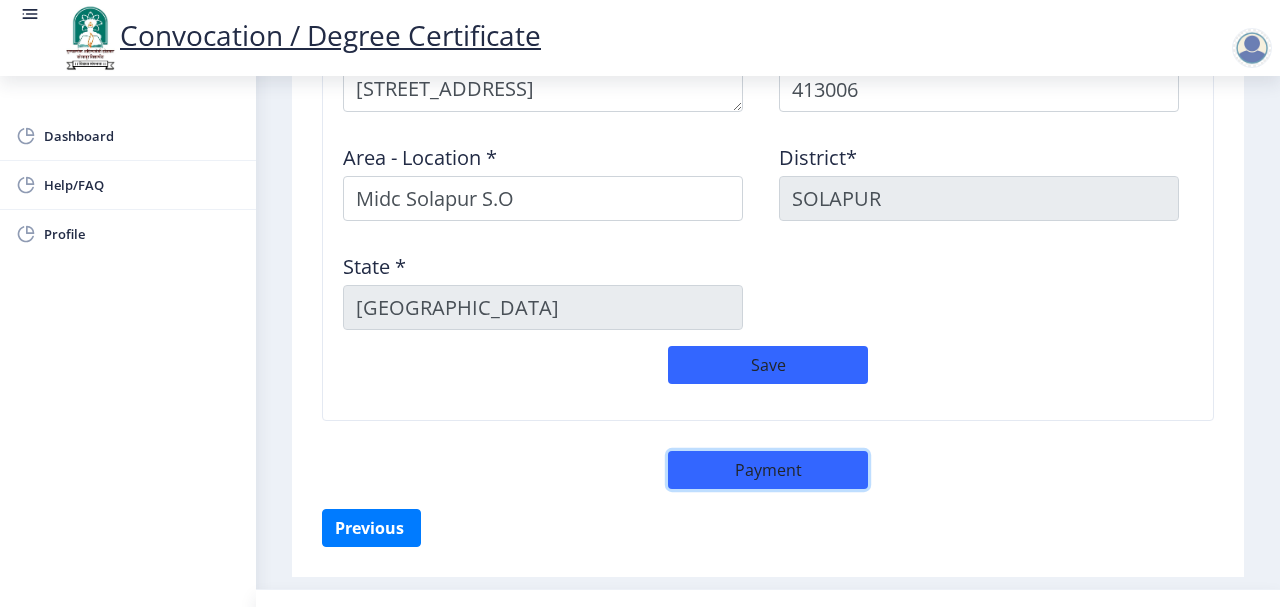 click on "Payment" 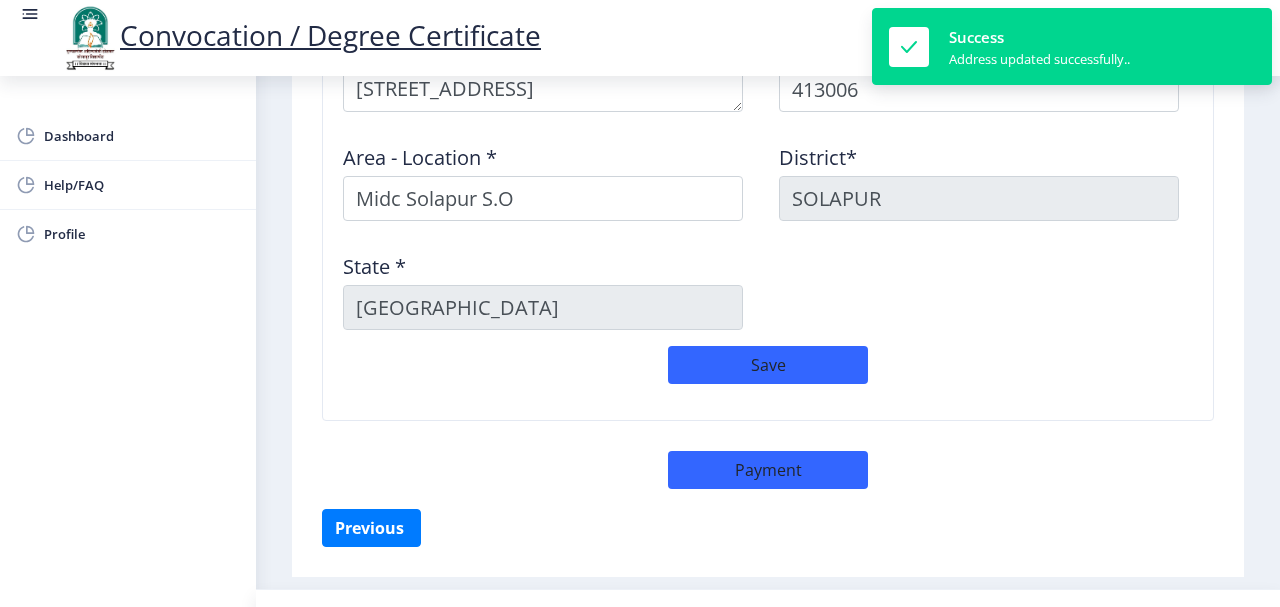 select on "sealed" 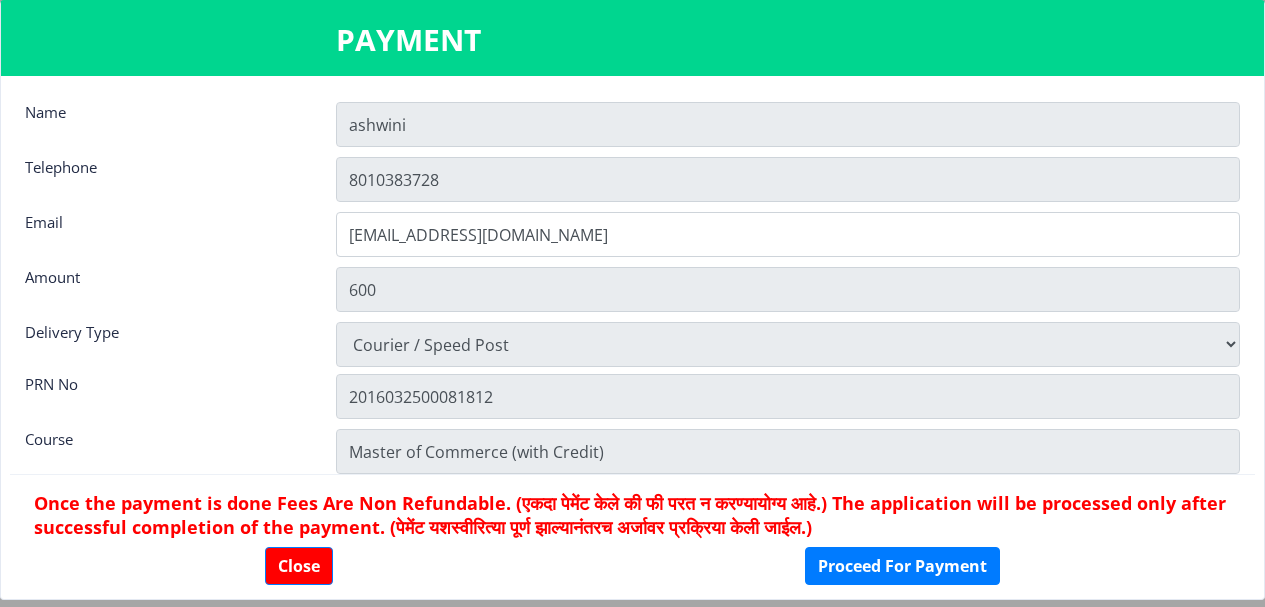 scroll, scrollTop: 28, scrollLeft: 0, axis: vertical 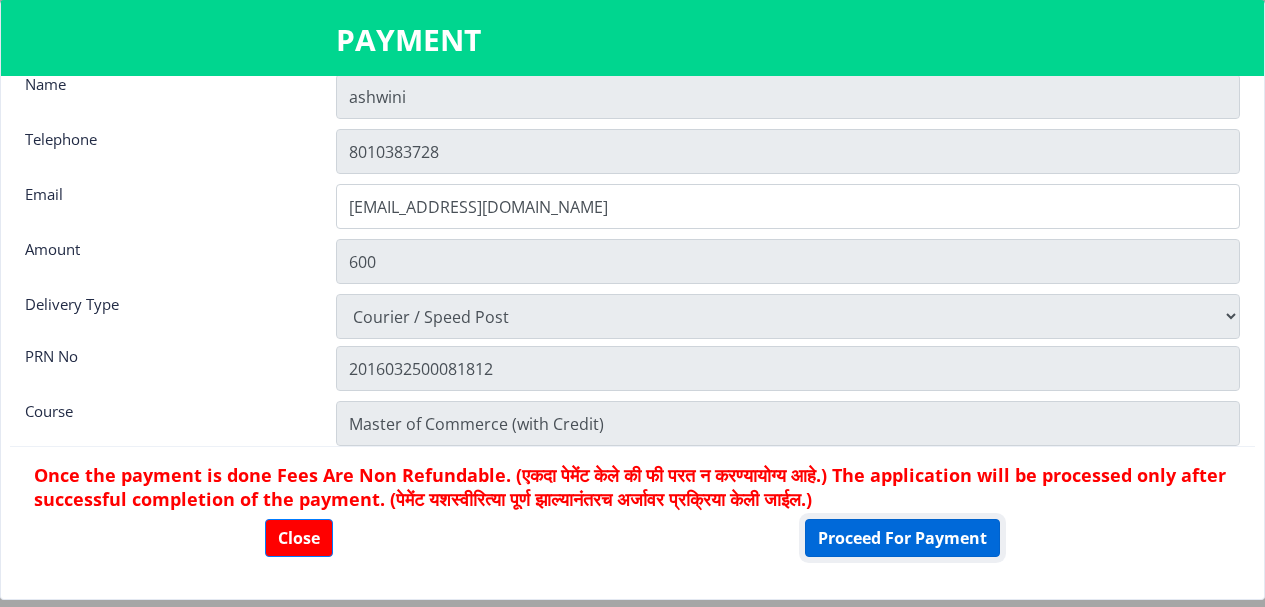 click on "Proceed For Payment" 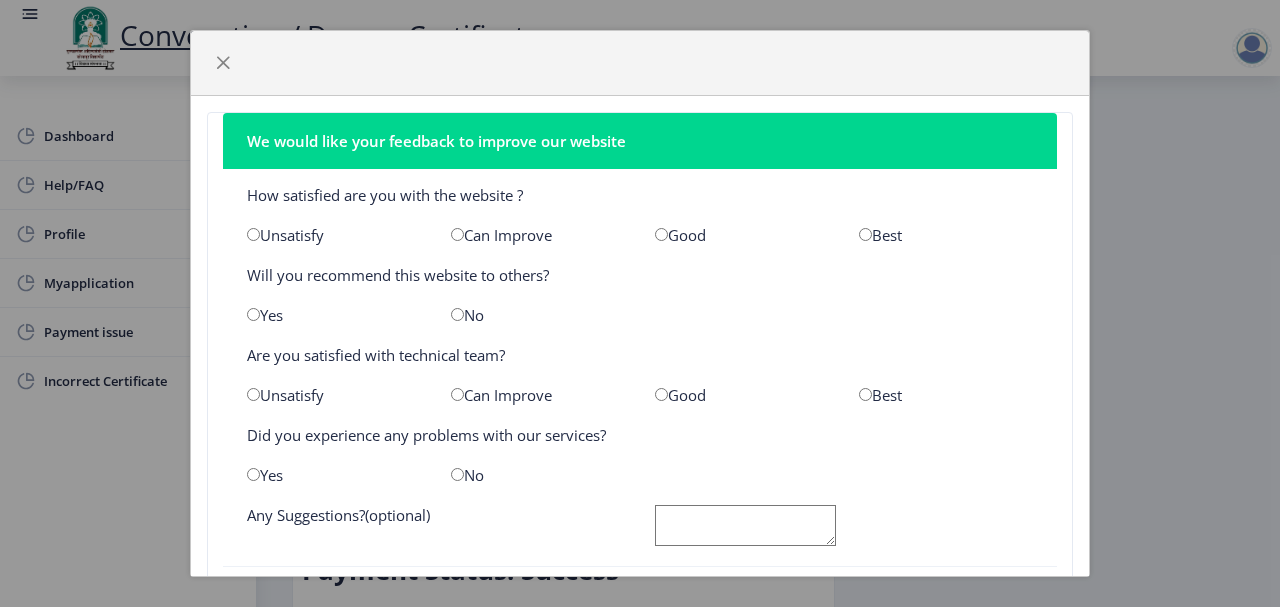 scroll, scrollTop: 0, scrollLeft: 0, axis: both 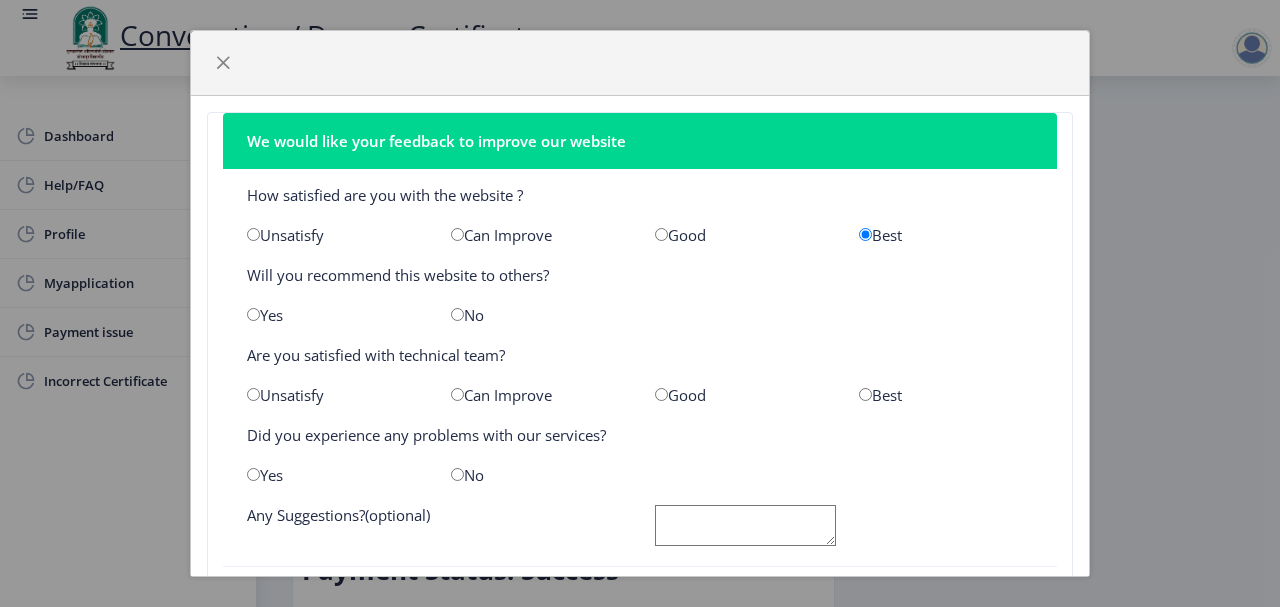 click at bounding box center [865, 394] 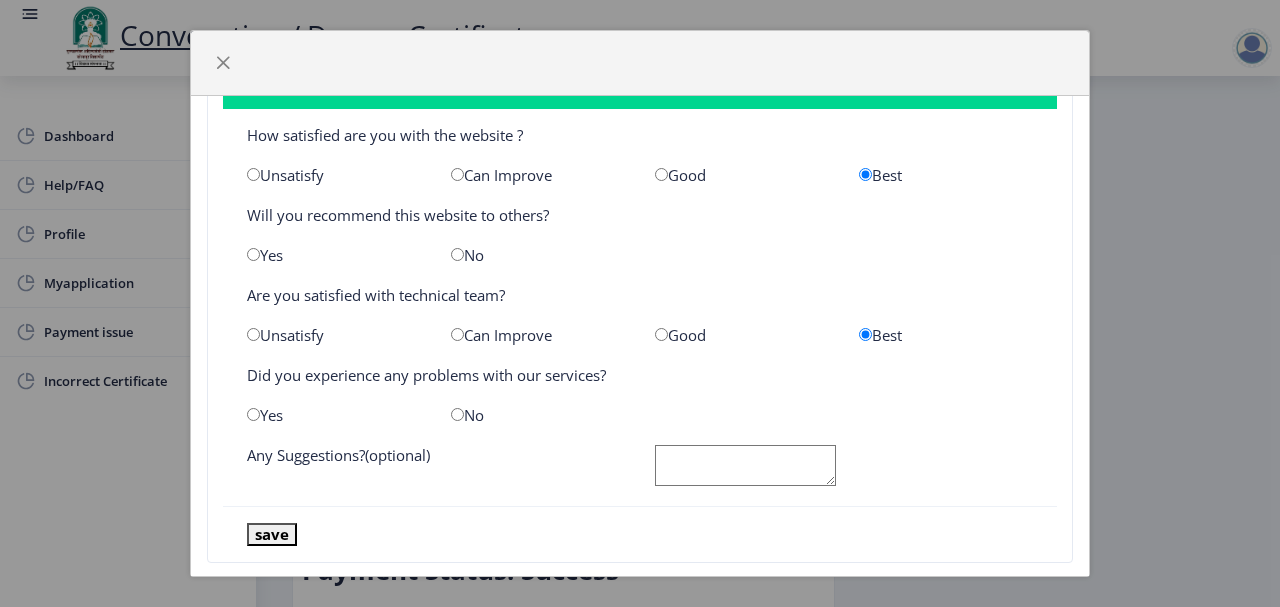 scroll, scrollTop: 93, scrollLeft: 0, axis: vertical 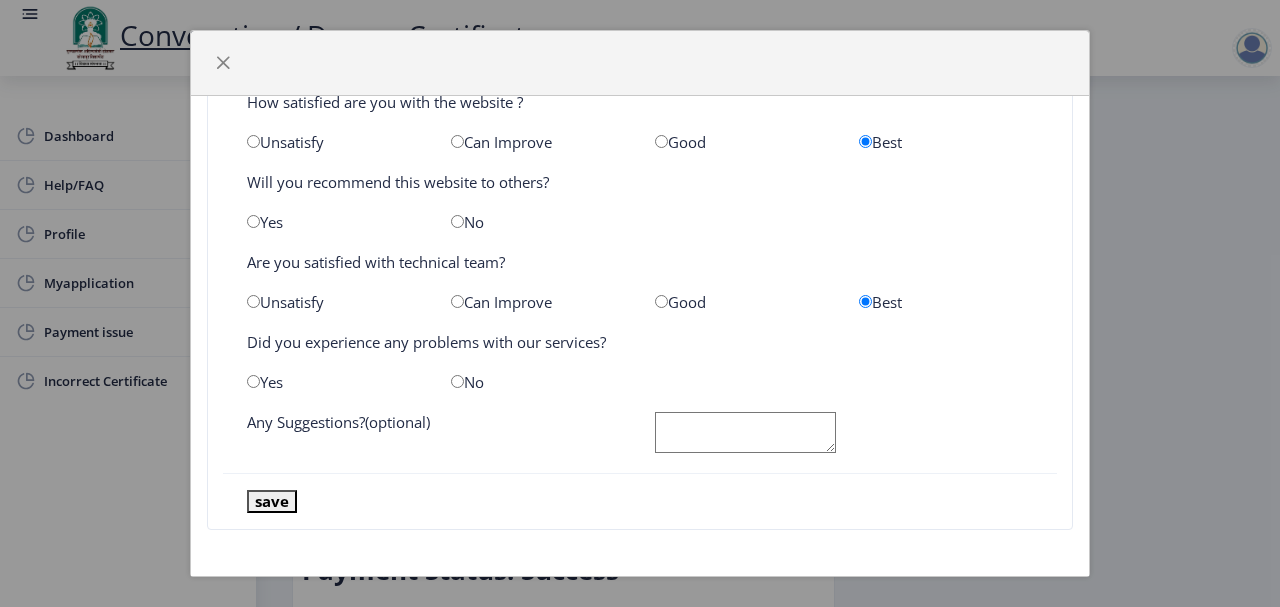 click on "Yes" 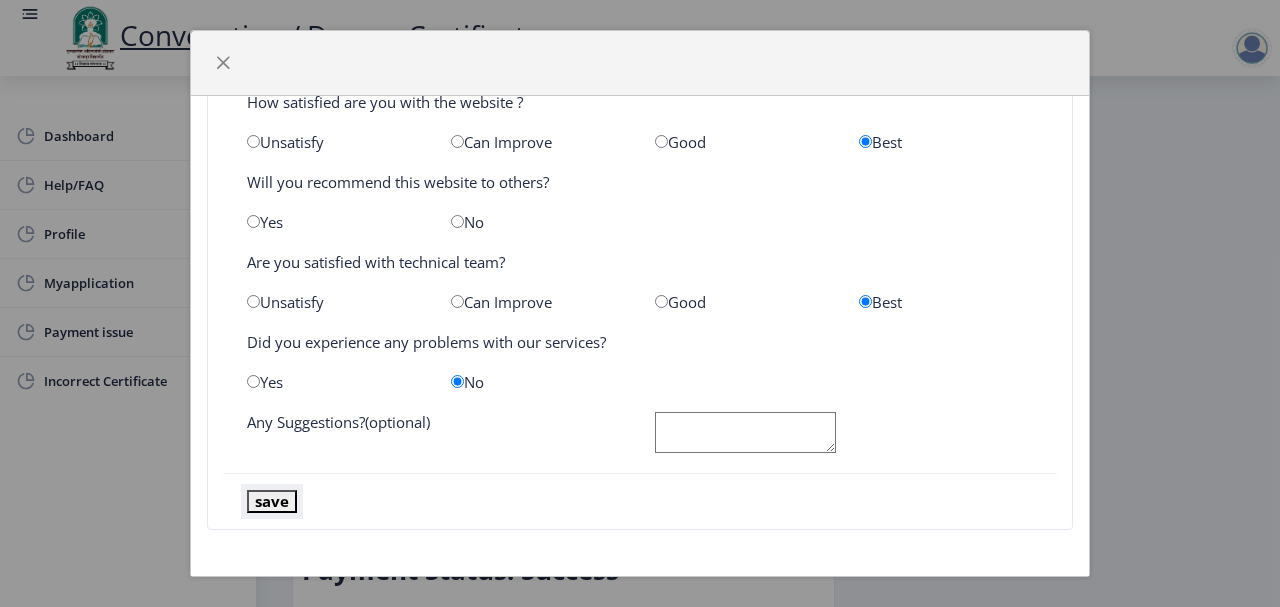 click on "save" 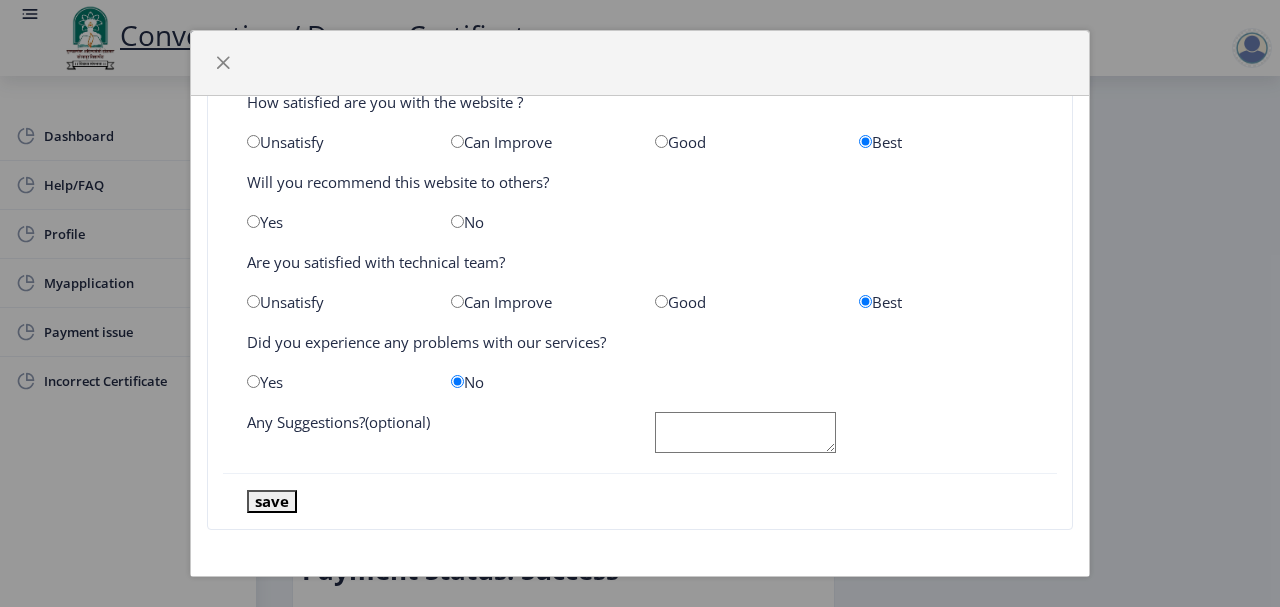 click 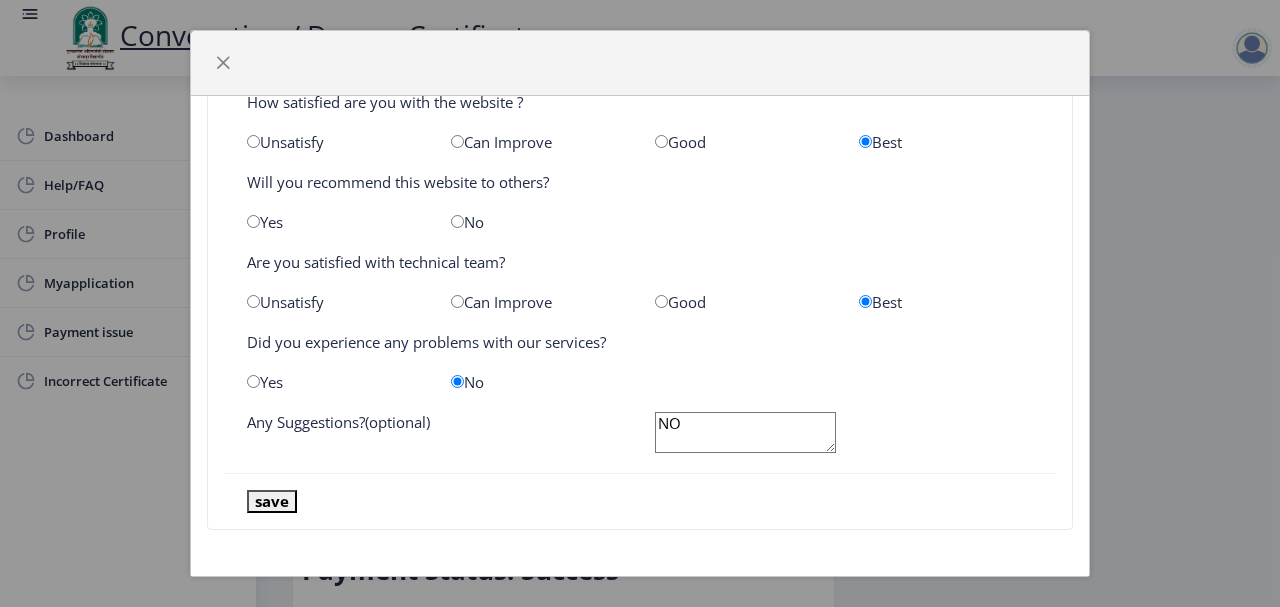 type on "NO" 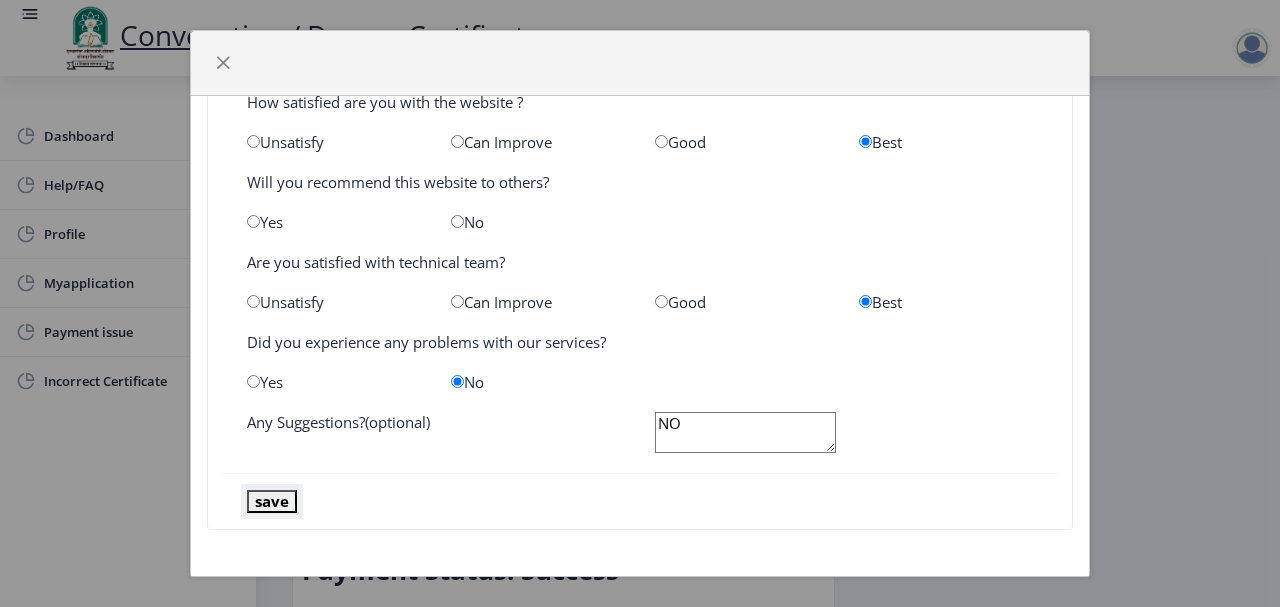 click on "save" 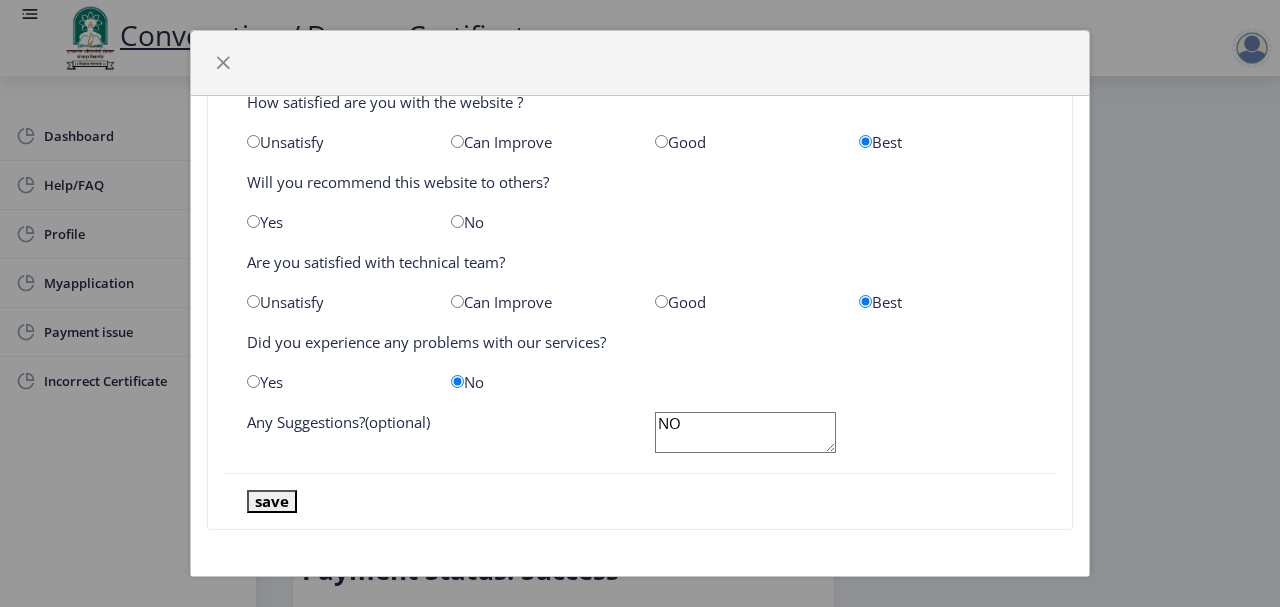 click at bounding box center [457, 221] 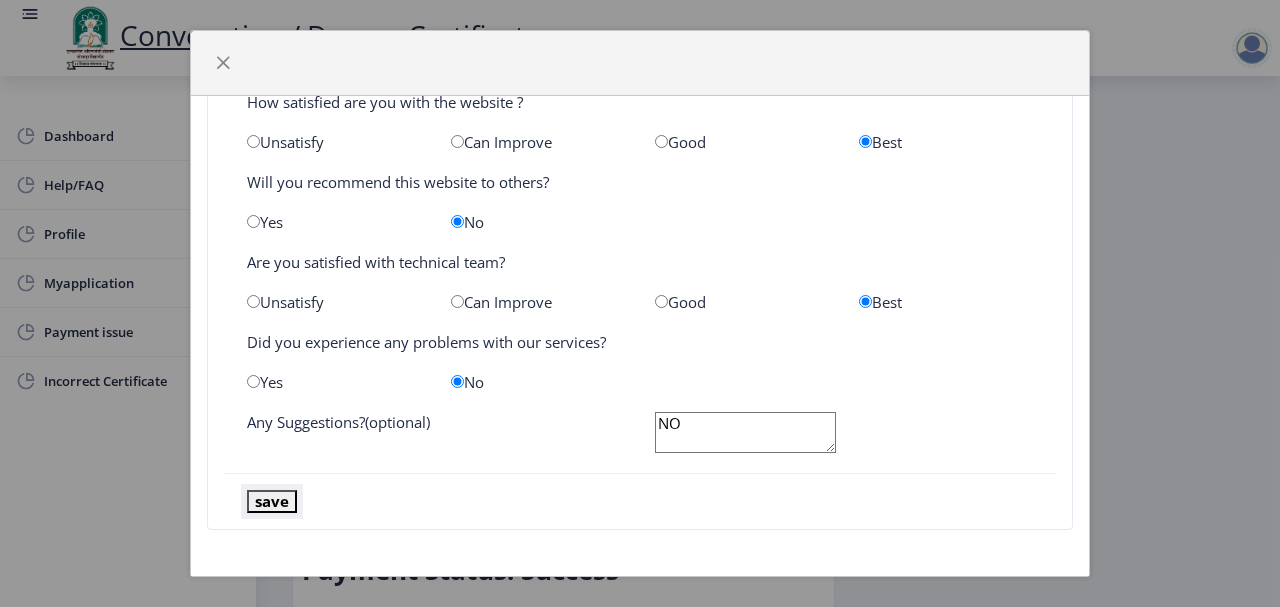 click on "save" 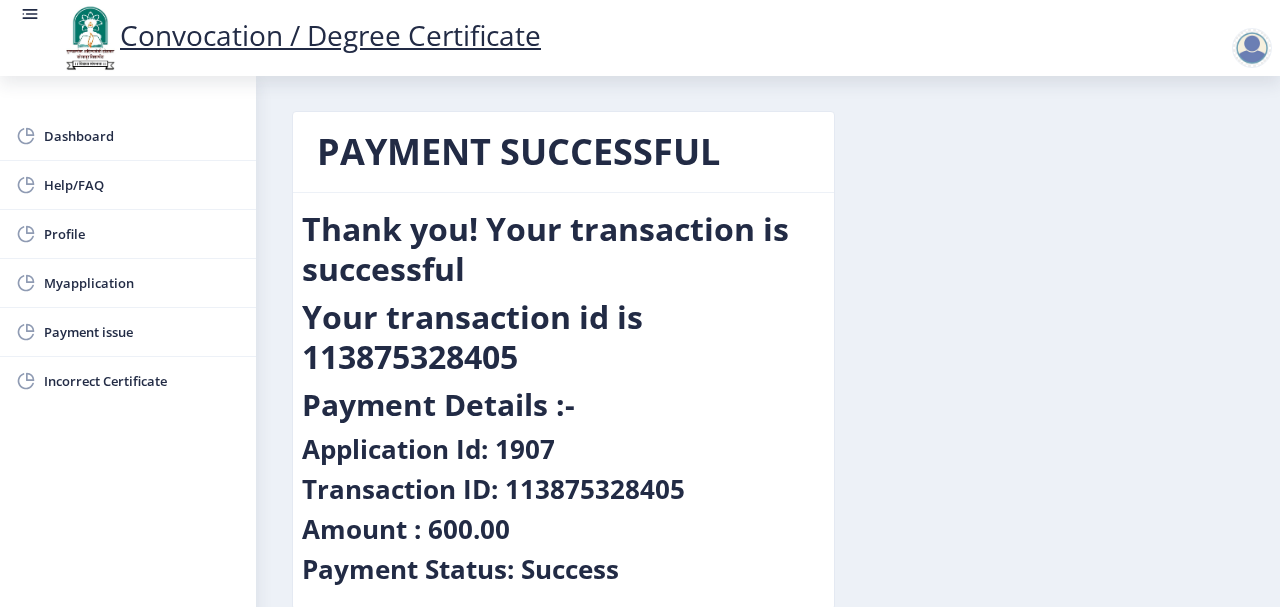 scroll, scrollTop: 0, scrollLeft: 0, axis: both 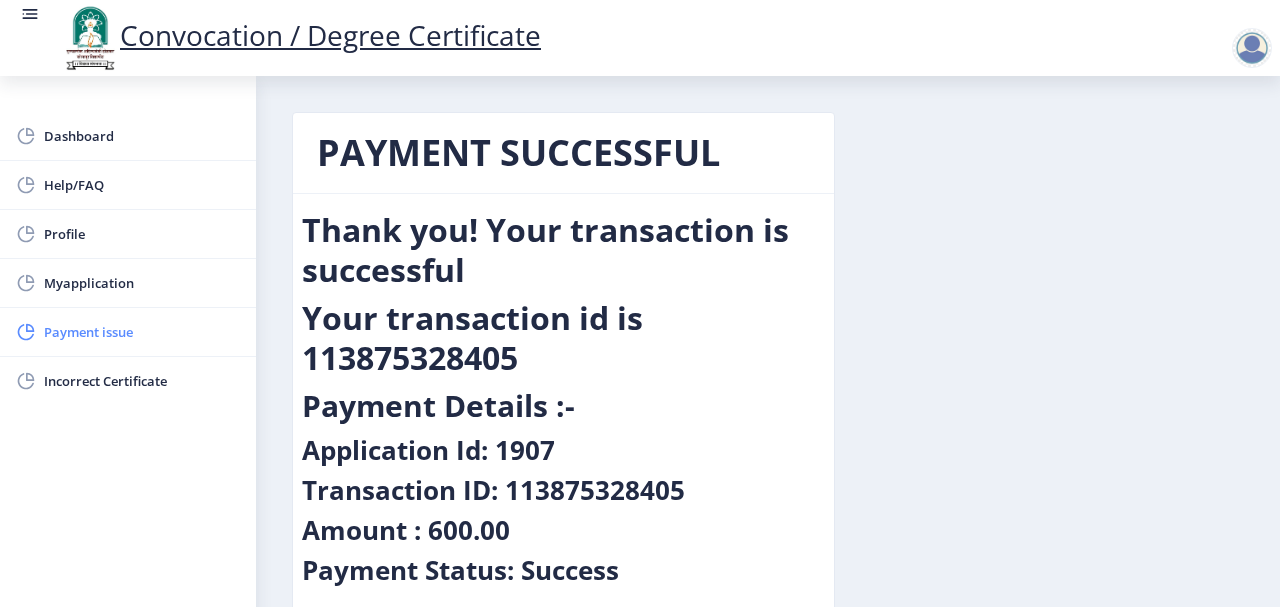 click on "Payment issue" 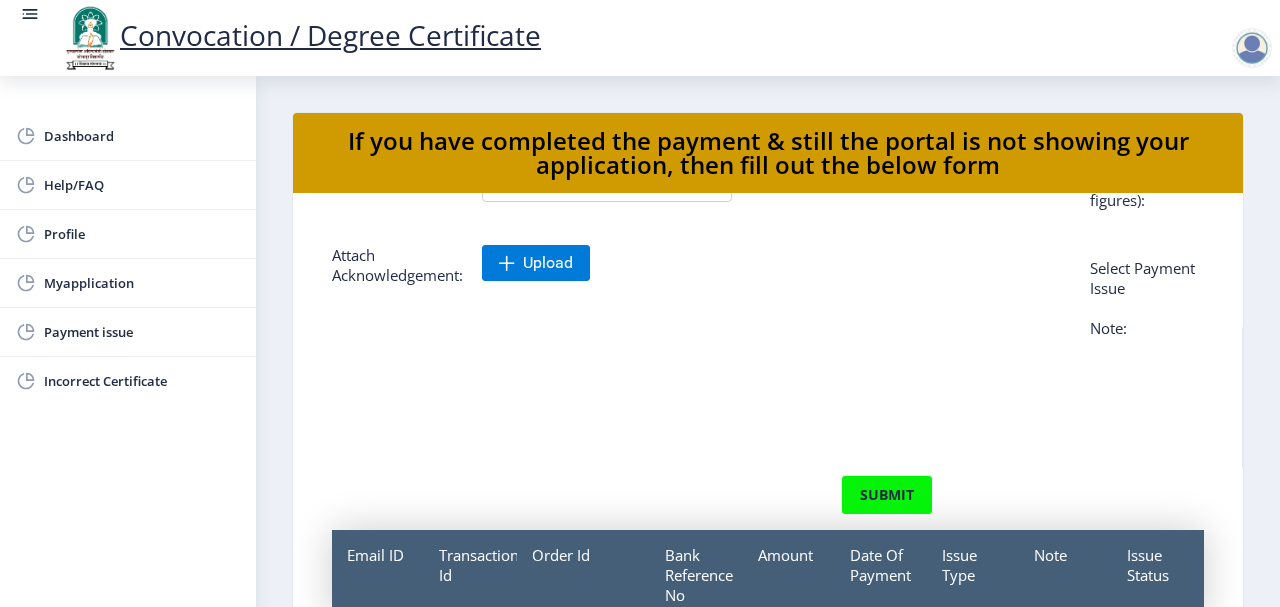 scroll, scrollTop: 189, scrollLeft: 0, axis: vertical 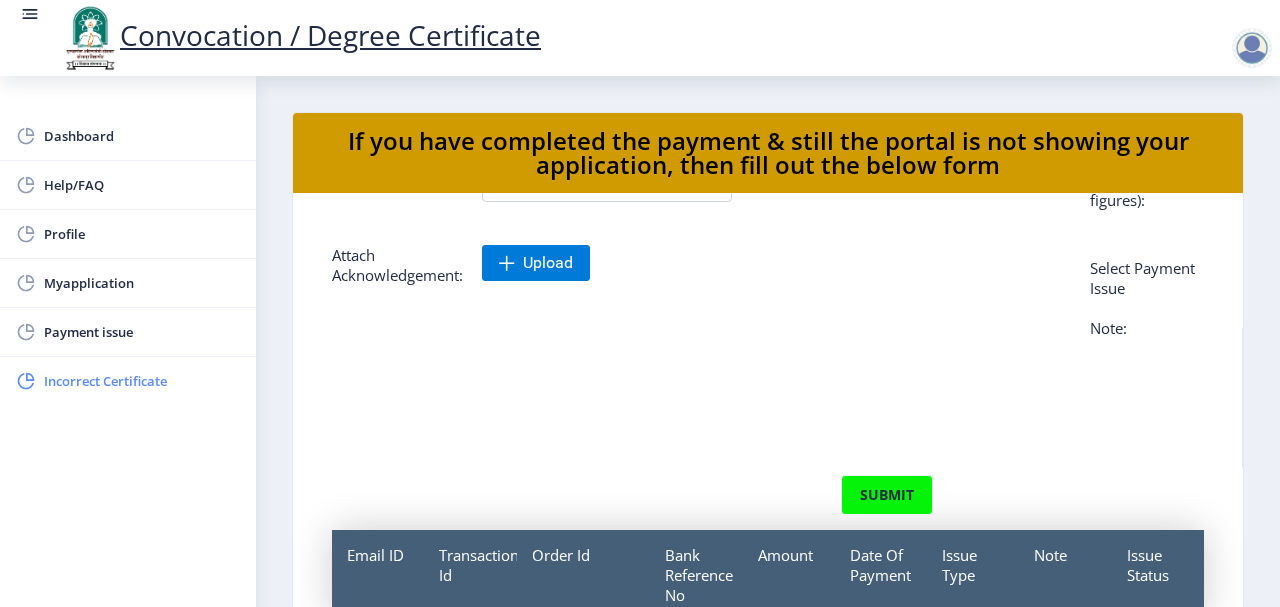 click on "Incorrect Certificate" 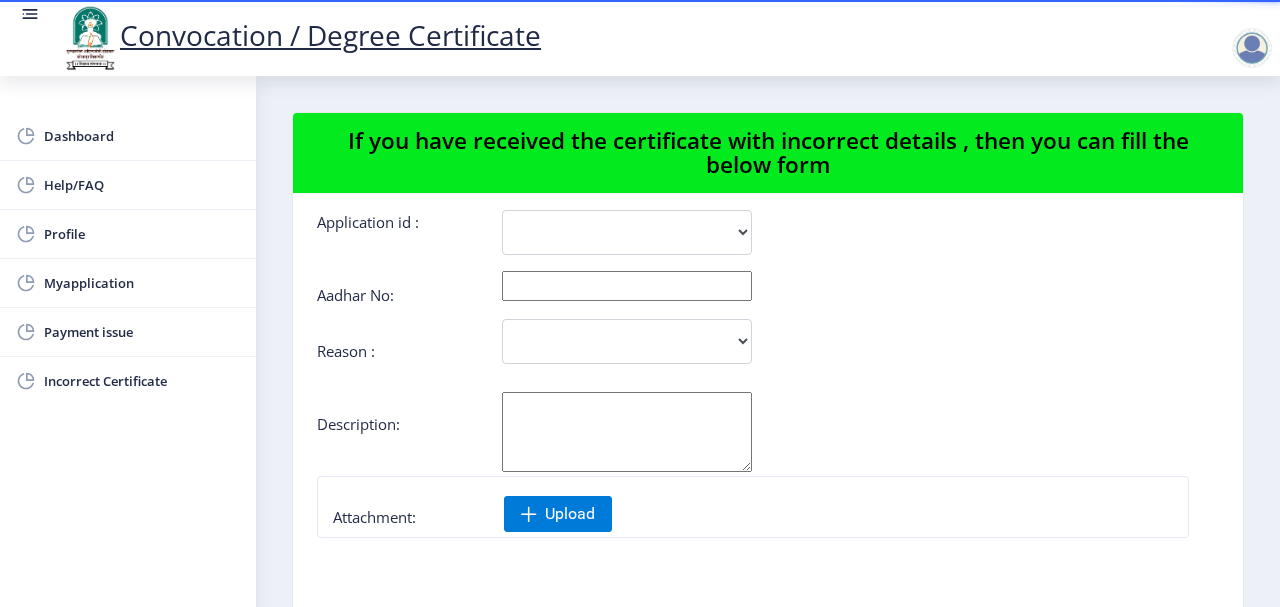 scroll, scrollTop: 257, scrollLeft: 0, axis: vertical 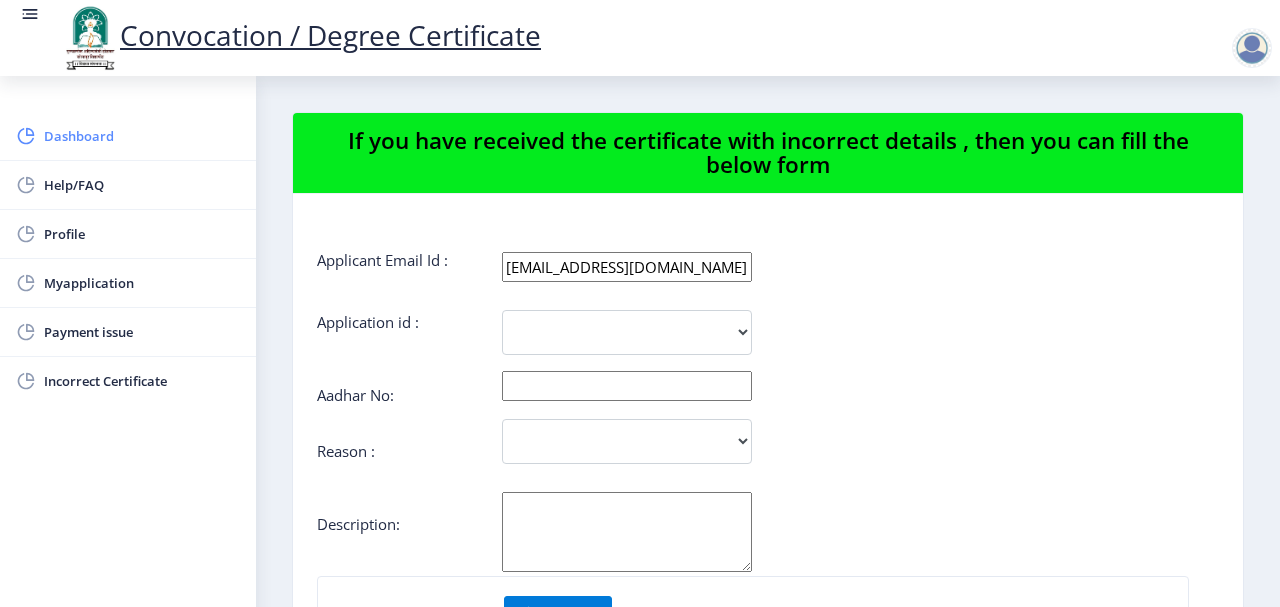 click on "Dashboard" 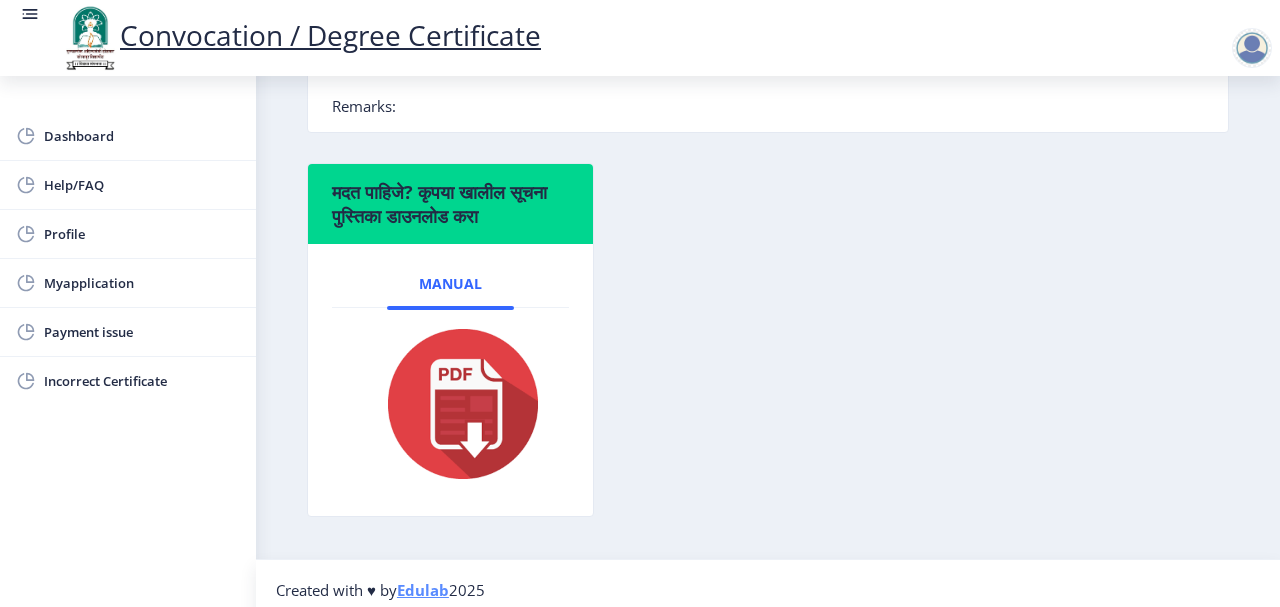 scroll, scrollTop: 691, scrollLeft: 0, axis: vertical 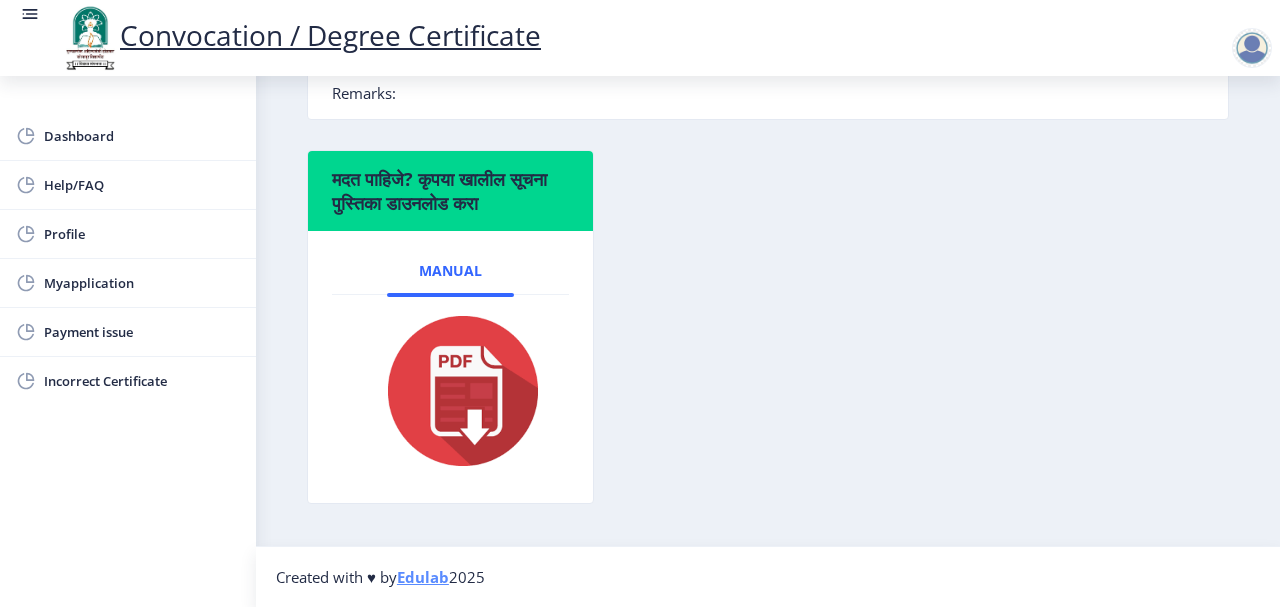 click 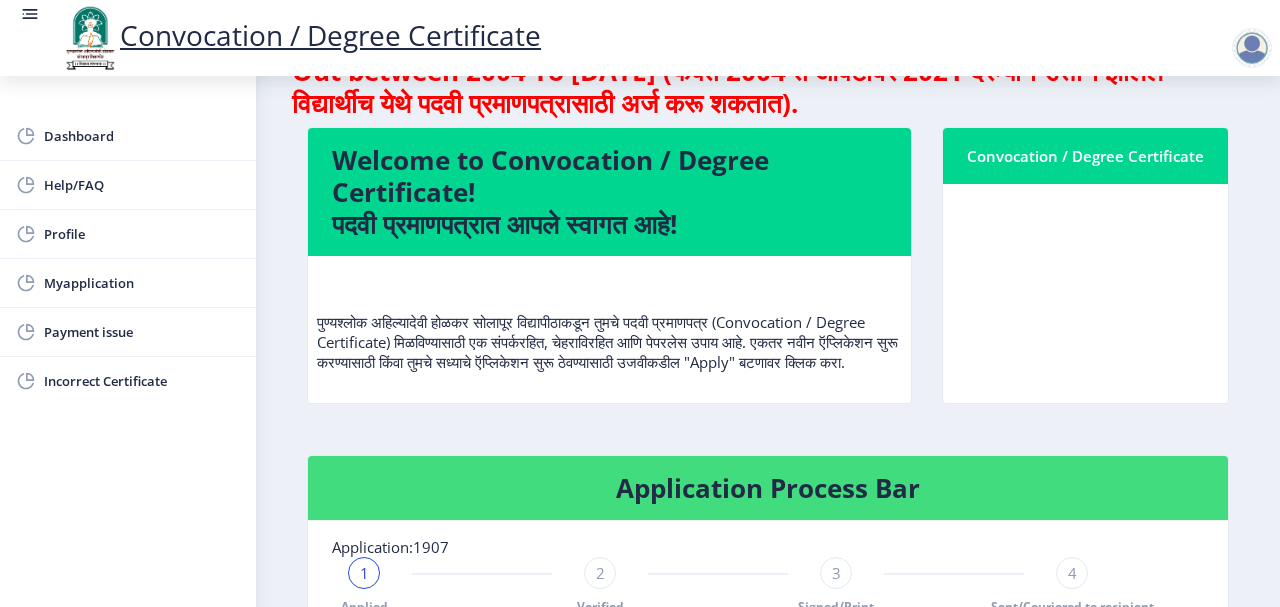 scroll, scrollTop: 0, scrollLeft: 0, axis: both 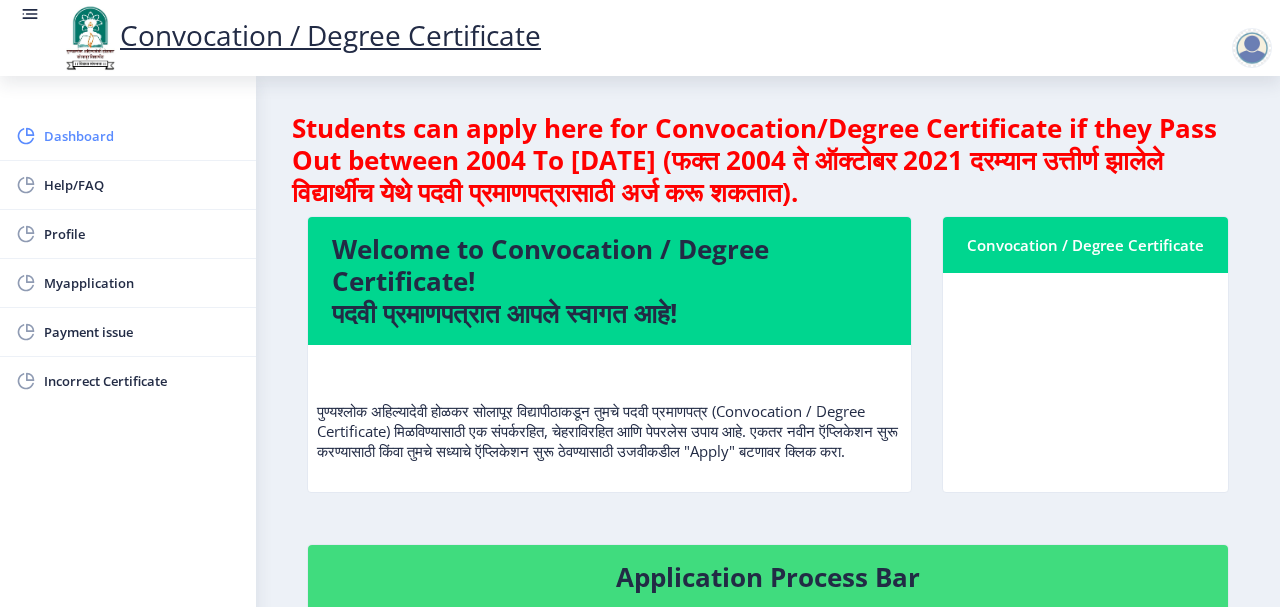 click on "Dashboard" 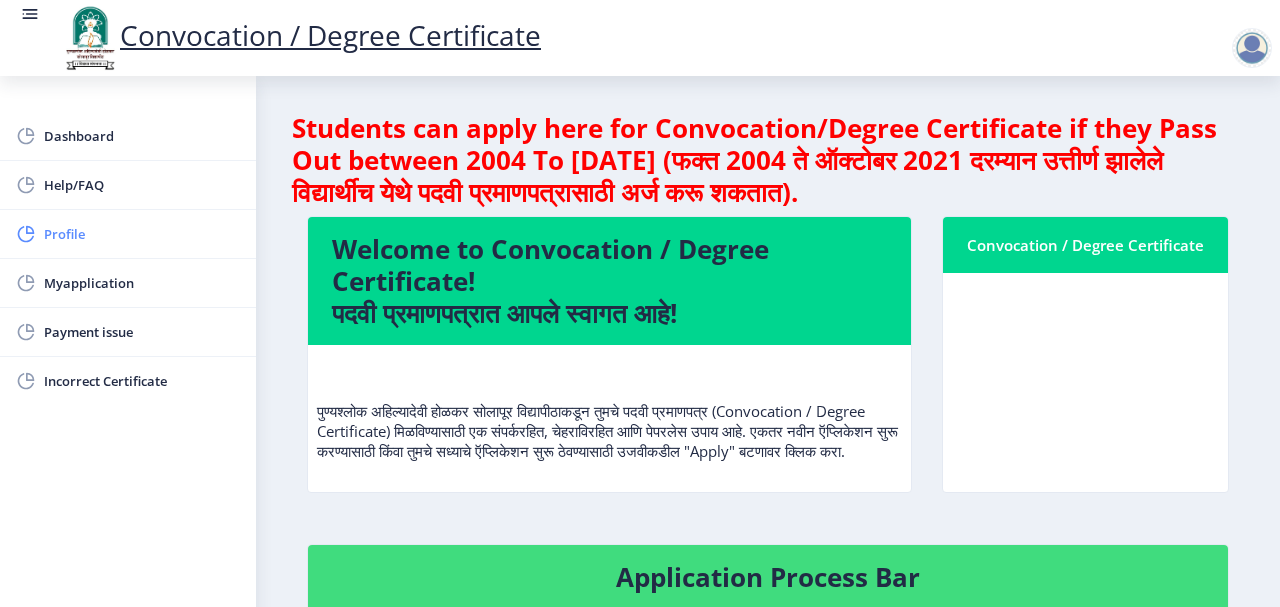 click on "Profile" 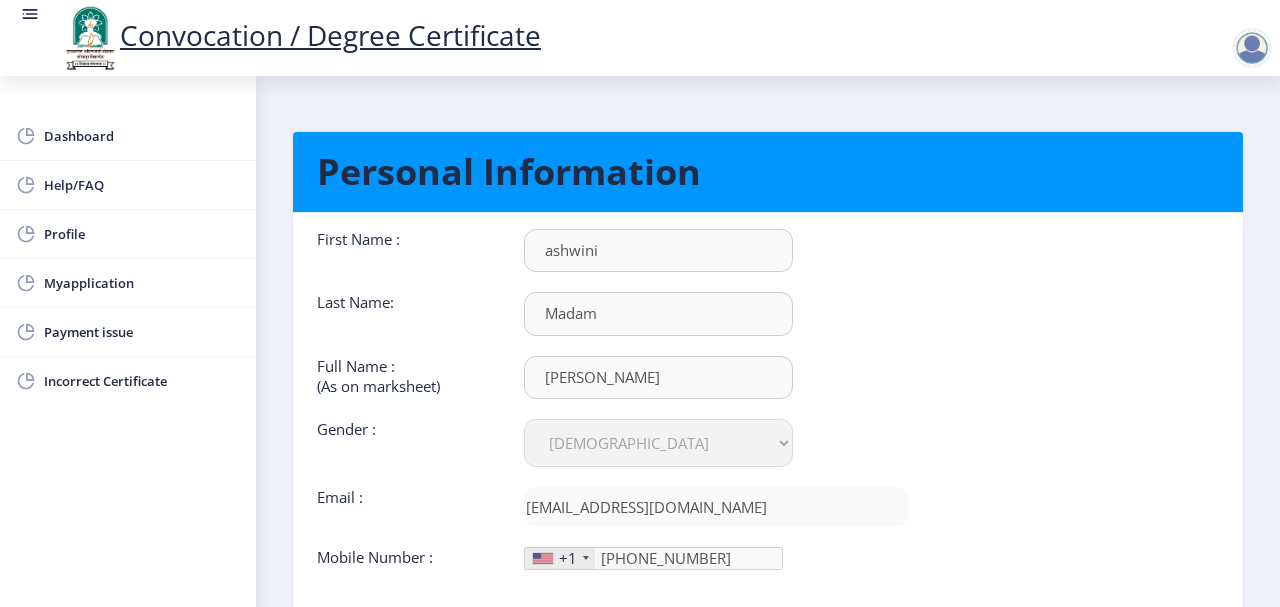 scroll, scrollTop: 0, scrollLeft: 0, axis: both 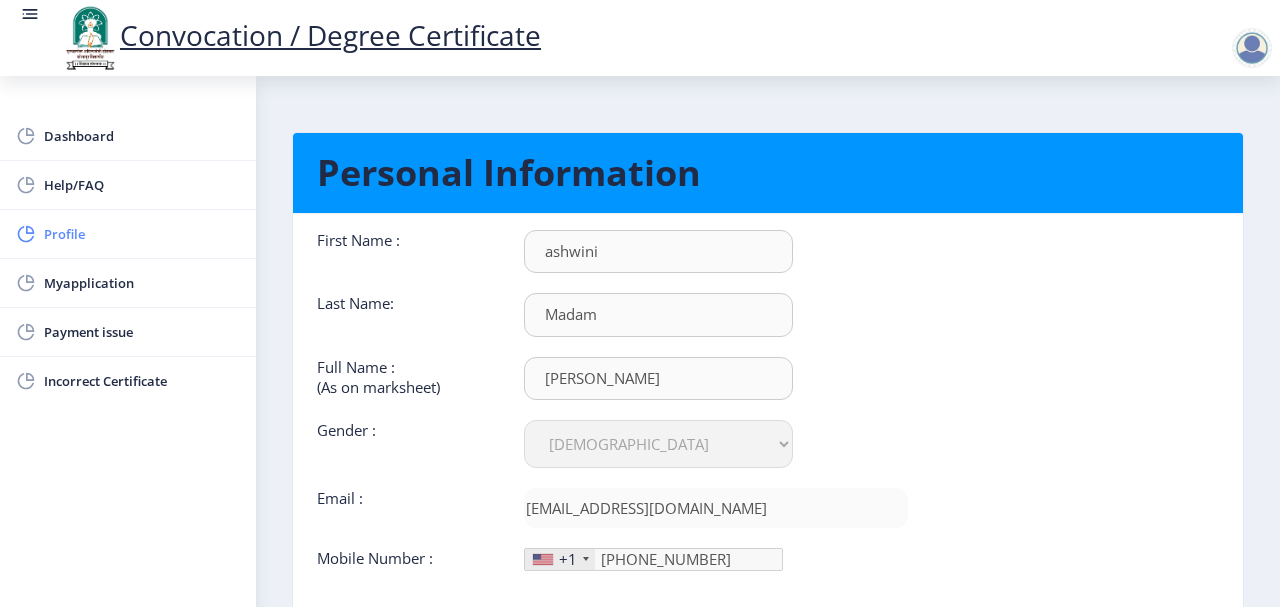 click on "Profile" 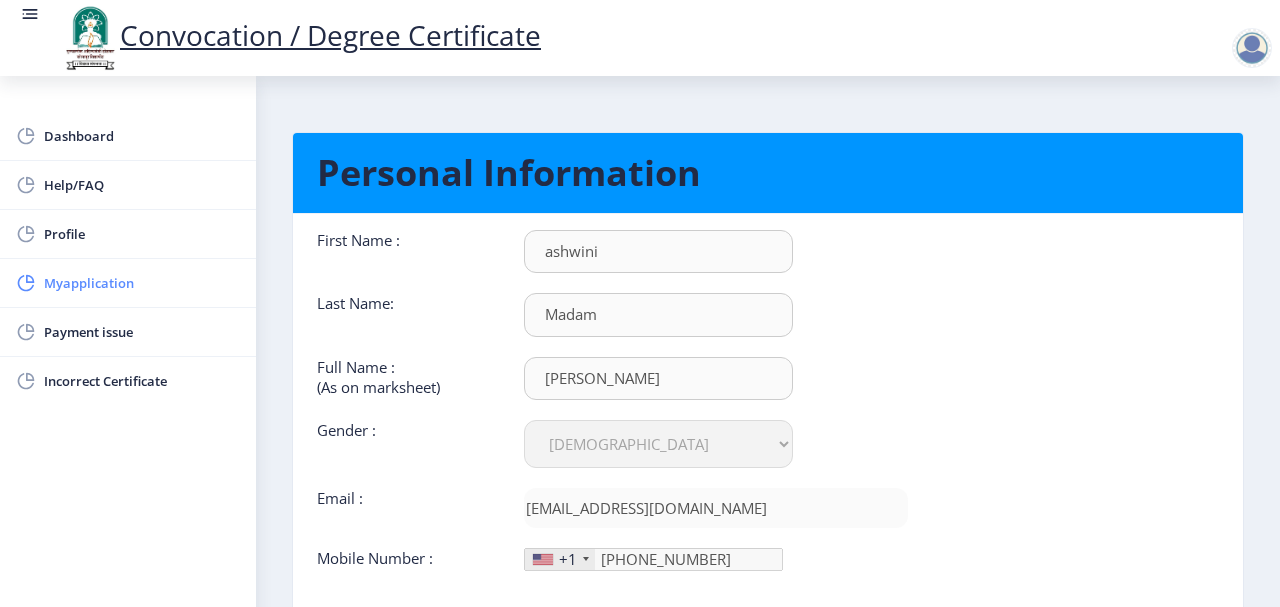 click on "Myapplication" 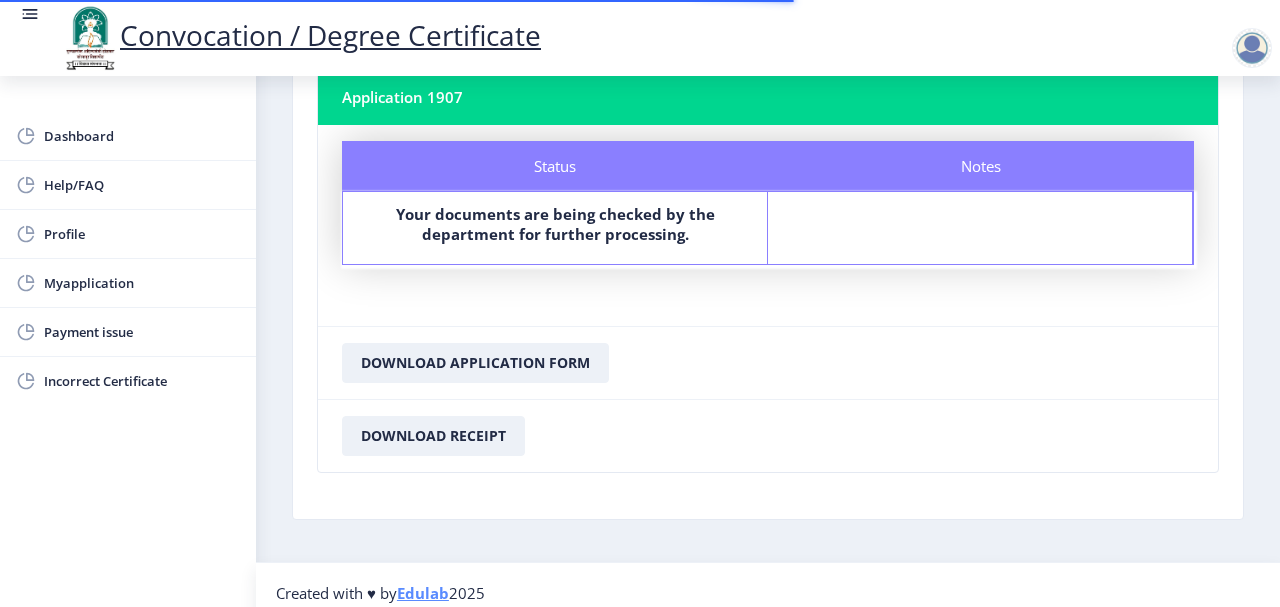 scroll, scrollTop: 149, scrollLeft: 0, axis: vertical 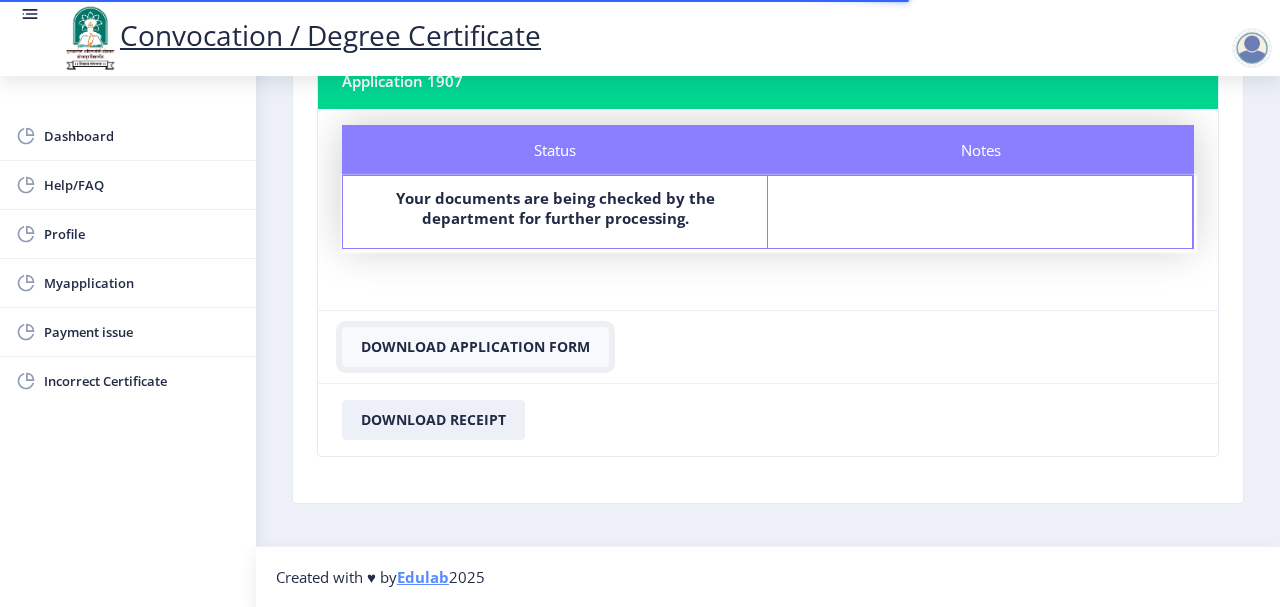 click on "Download Application Form" 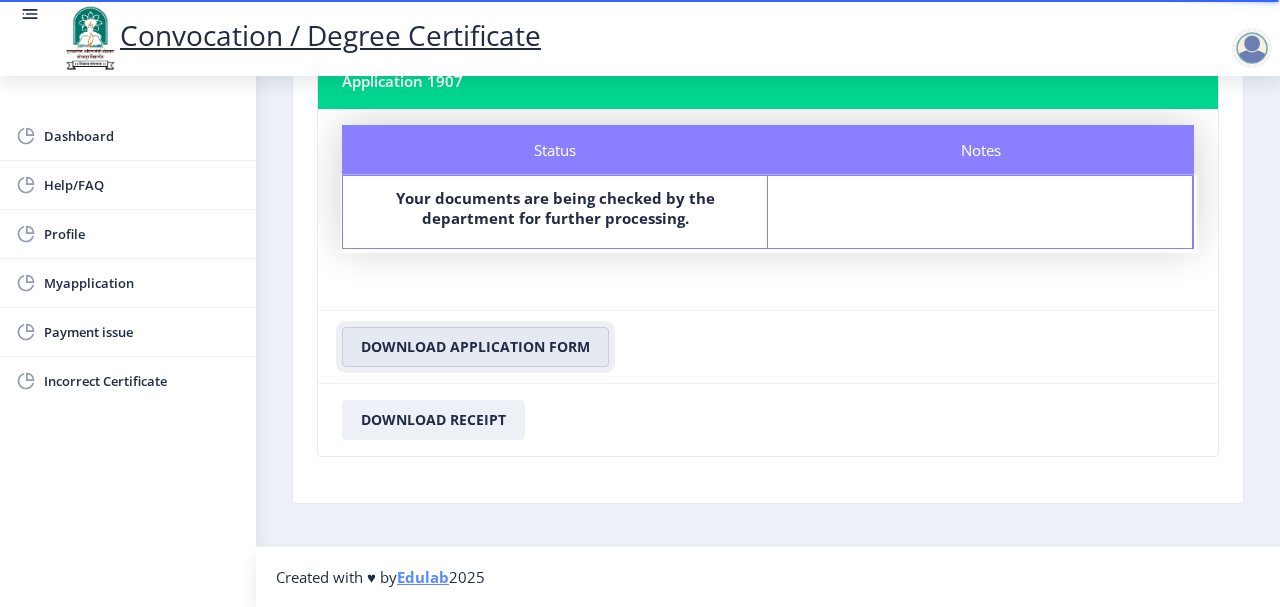 scroll, scrollTop: 49, scrollLeft: 0, axis: vertical 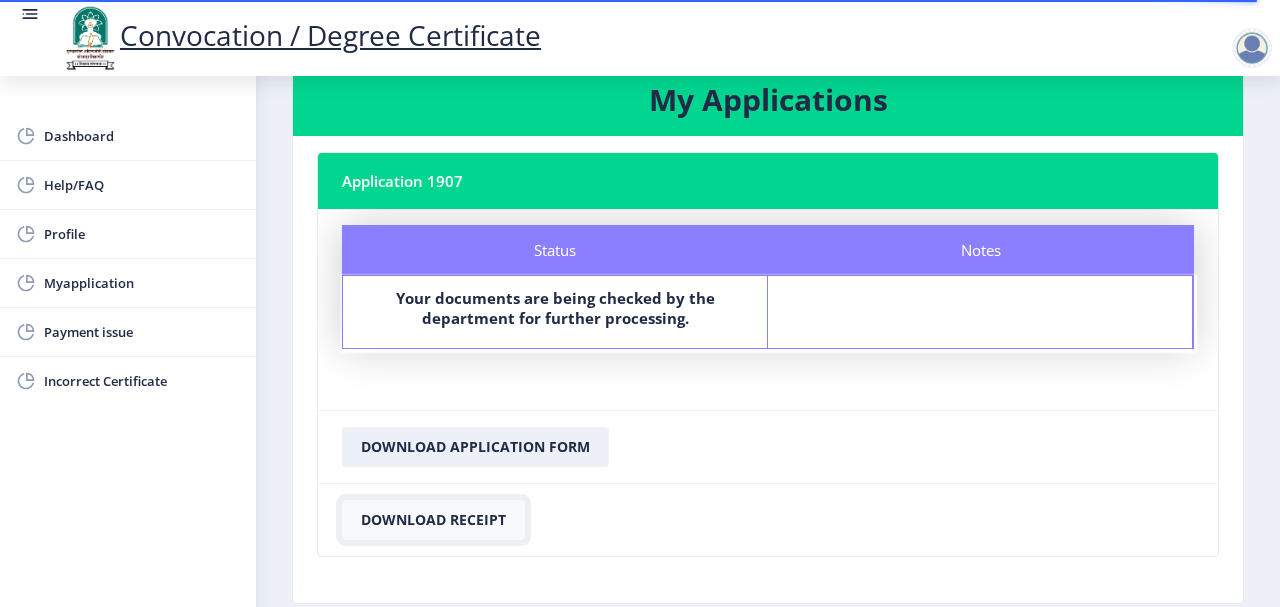 click on "Download Receipt" 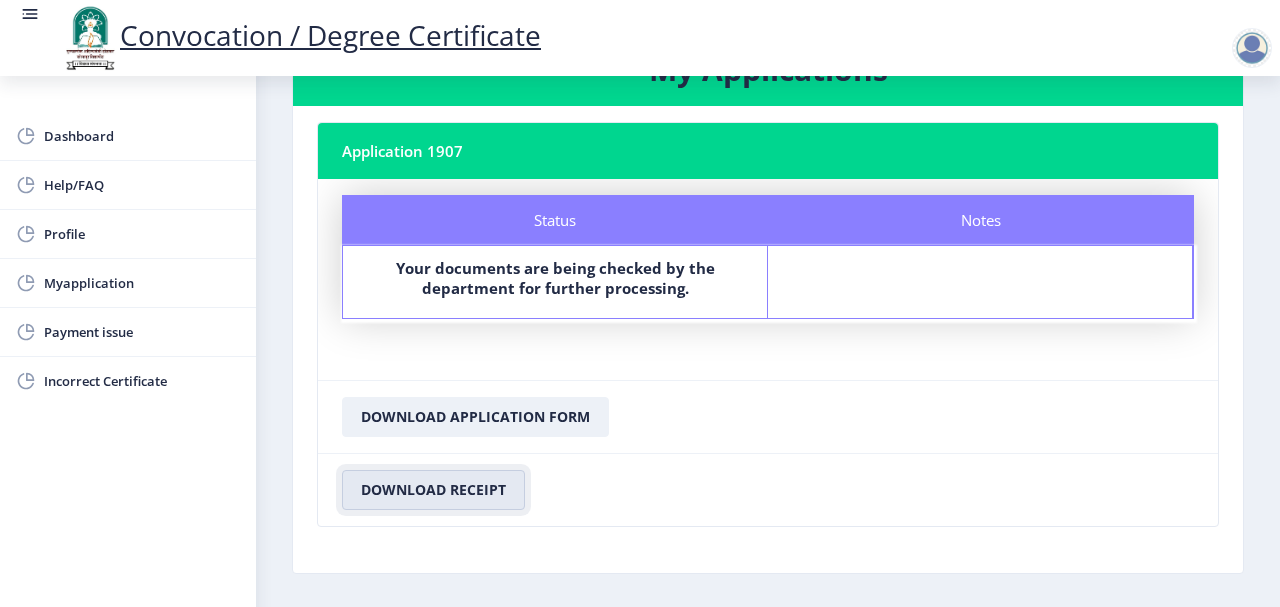scroll, scrollTop: 0, scrollLeft: 0, axis: both 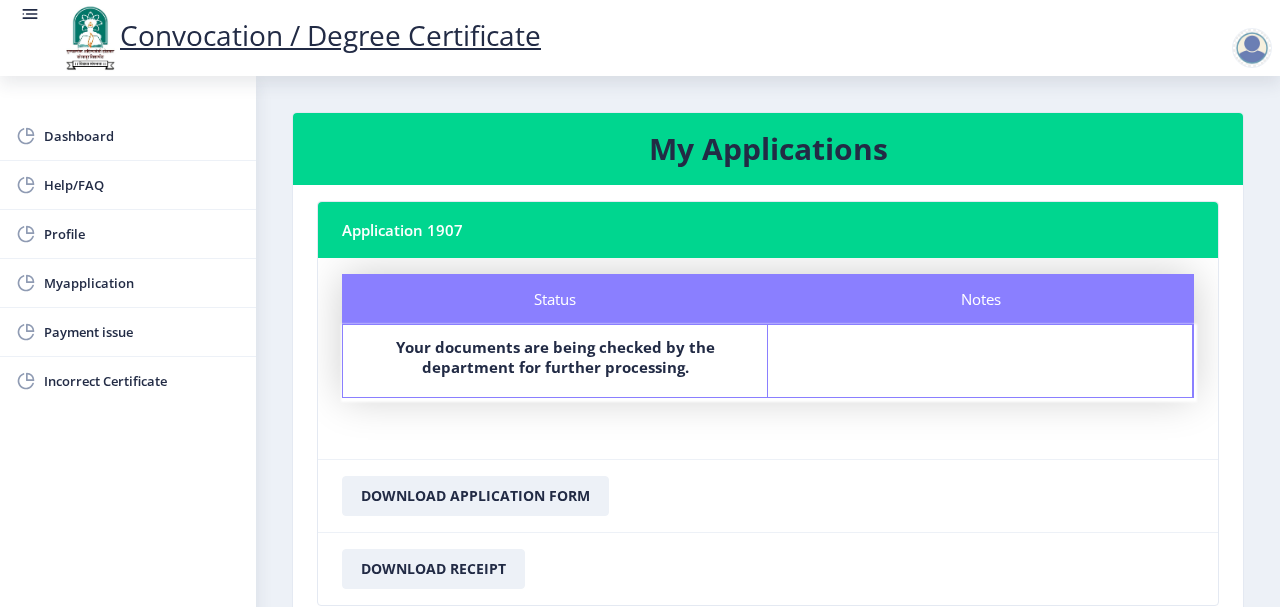 click 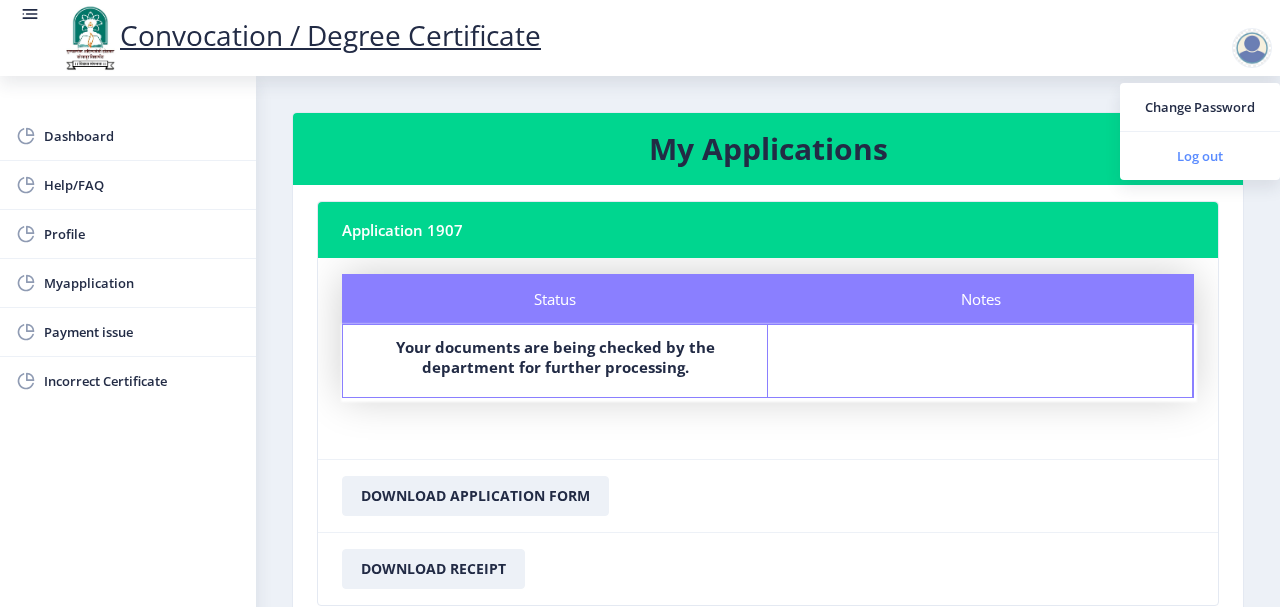 click on "Log out" at bounding box center (1200, 156) 